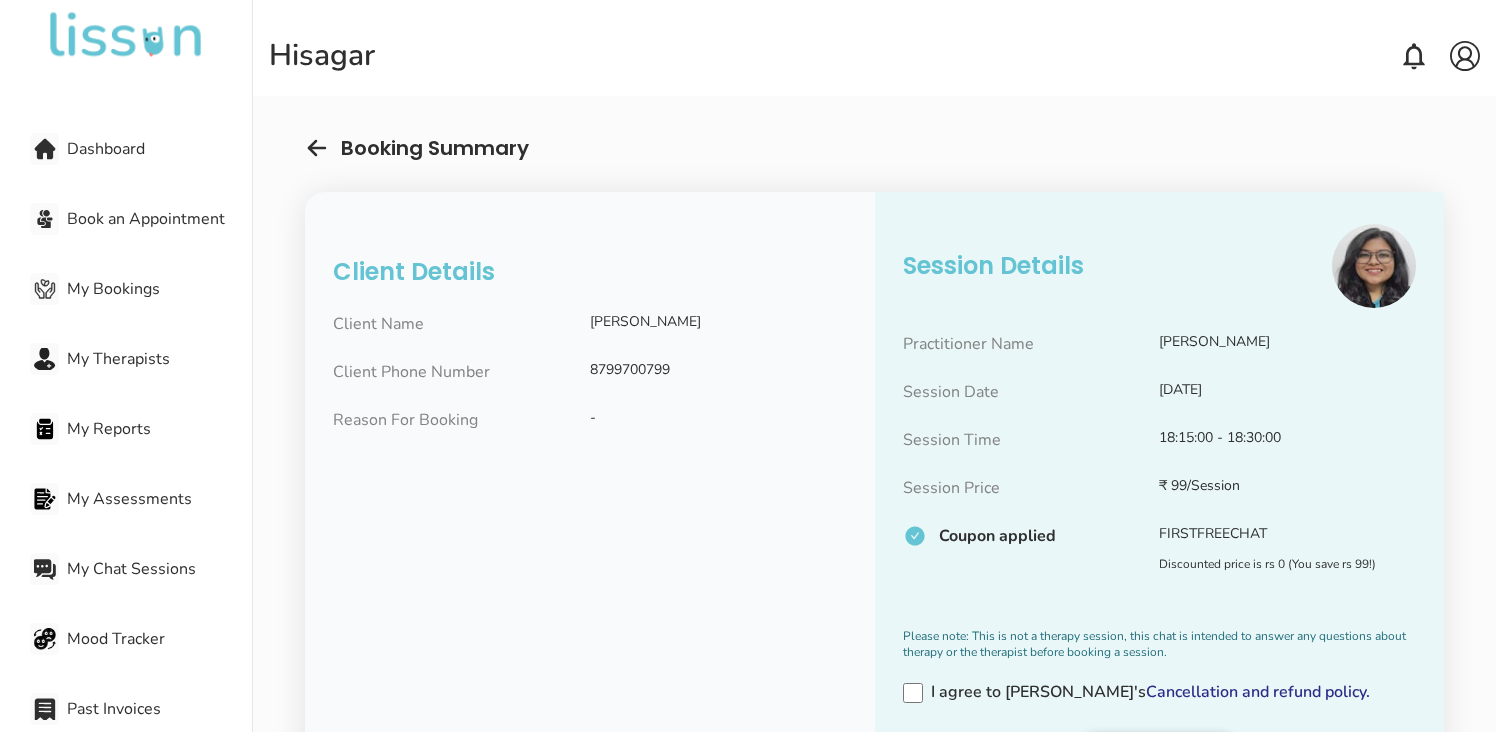 scroll, scrollTop: 0, scrollLeft: 0, axis: both 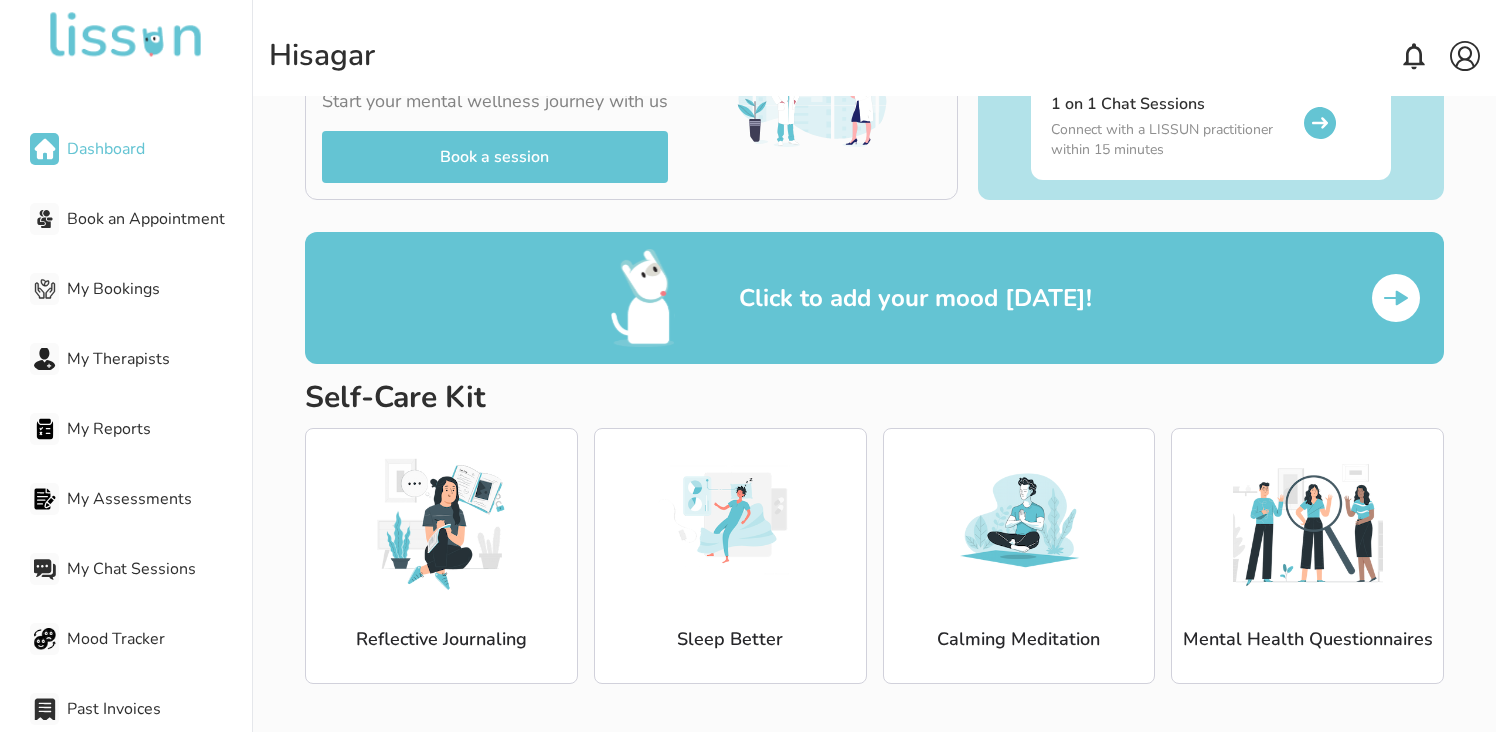 click on "My Bookings" at bounding box center (159, 289) 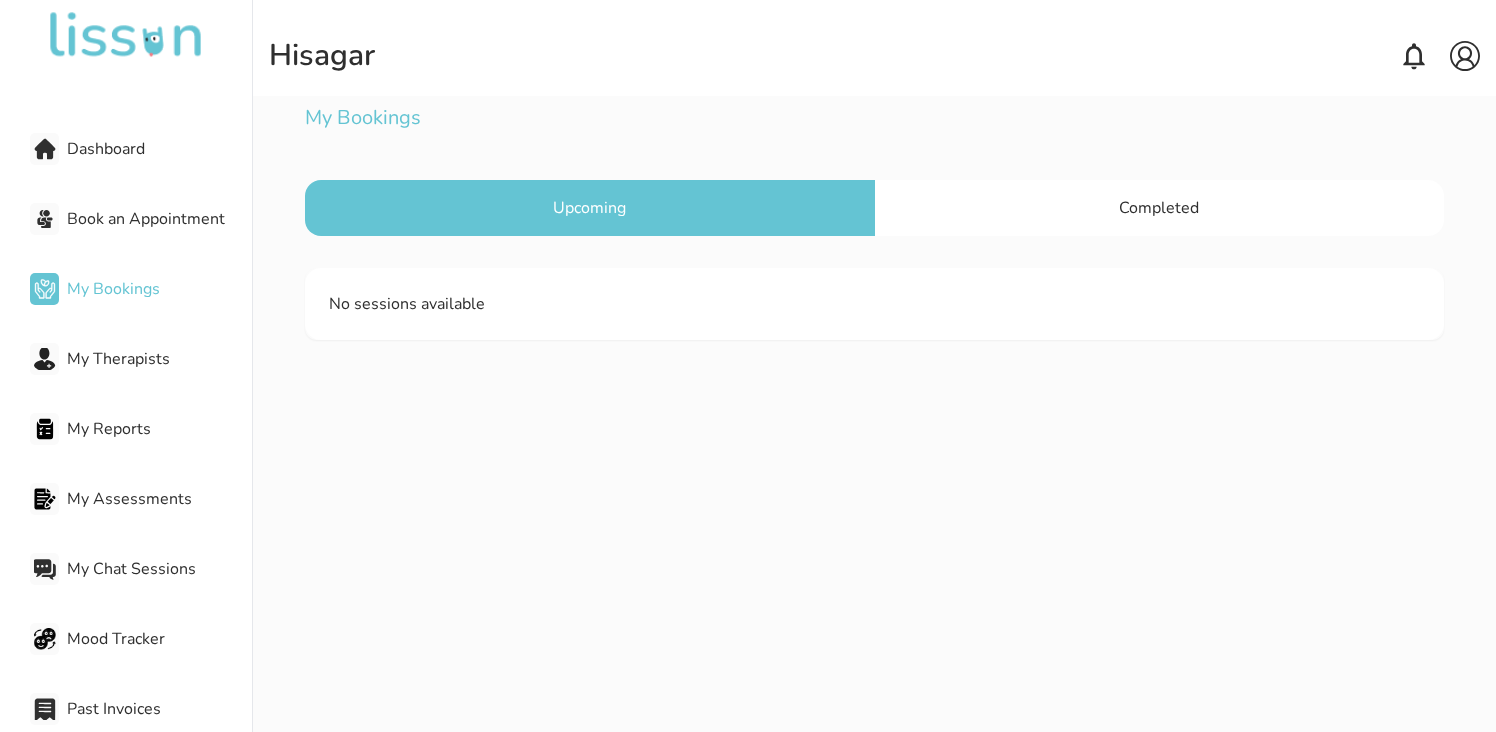scroll, scrollTop: 0, scrollLeft: 0, axis: both 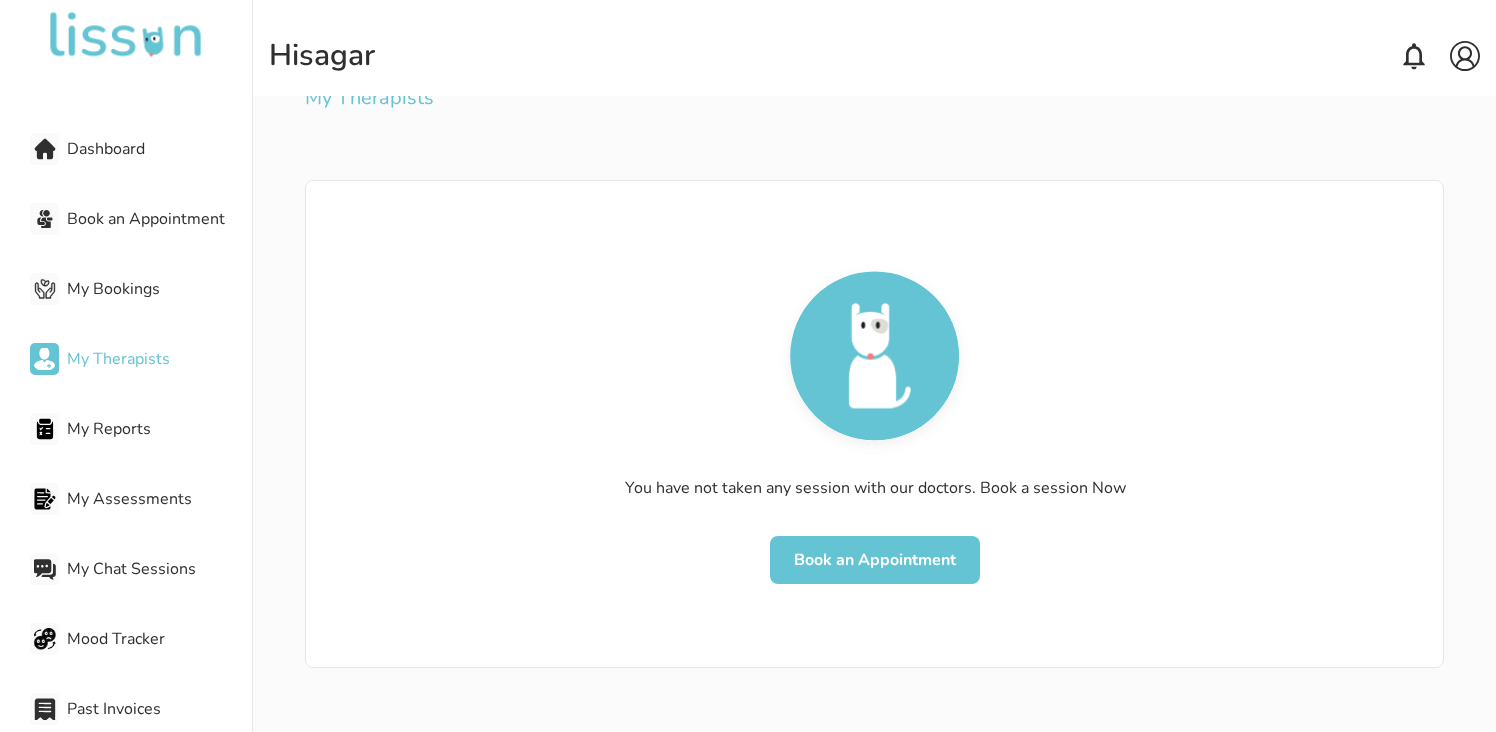 click on "My Reports" at bounding box center (141, 429) 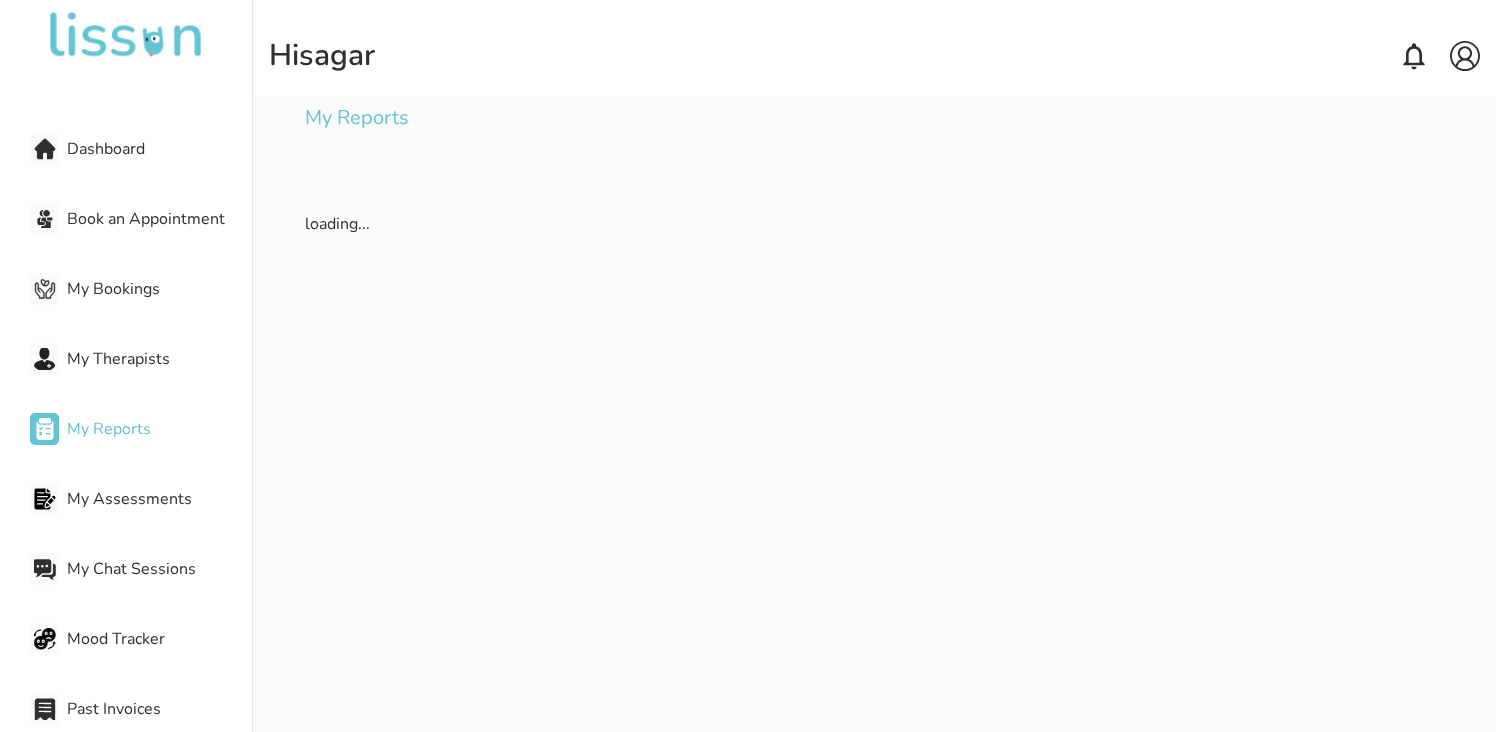 scroll, scrollTop: 0, scrollLeft: 0, axis: both 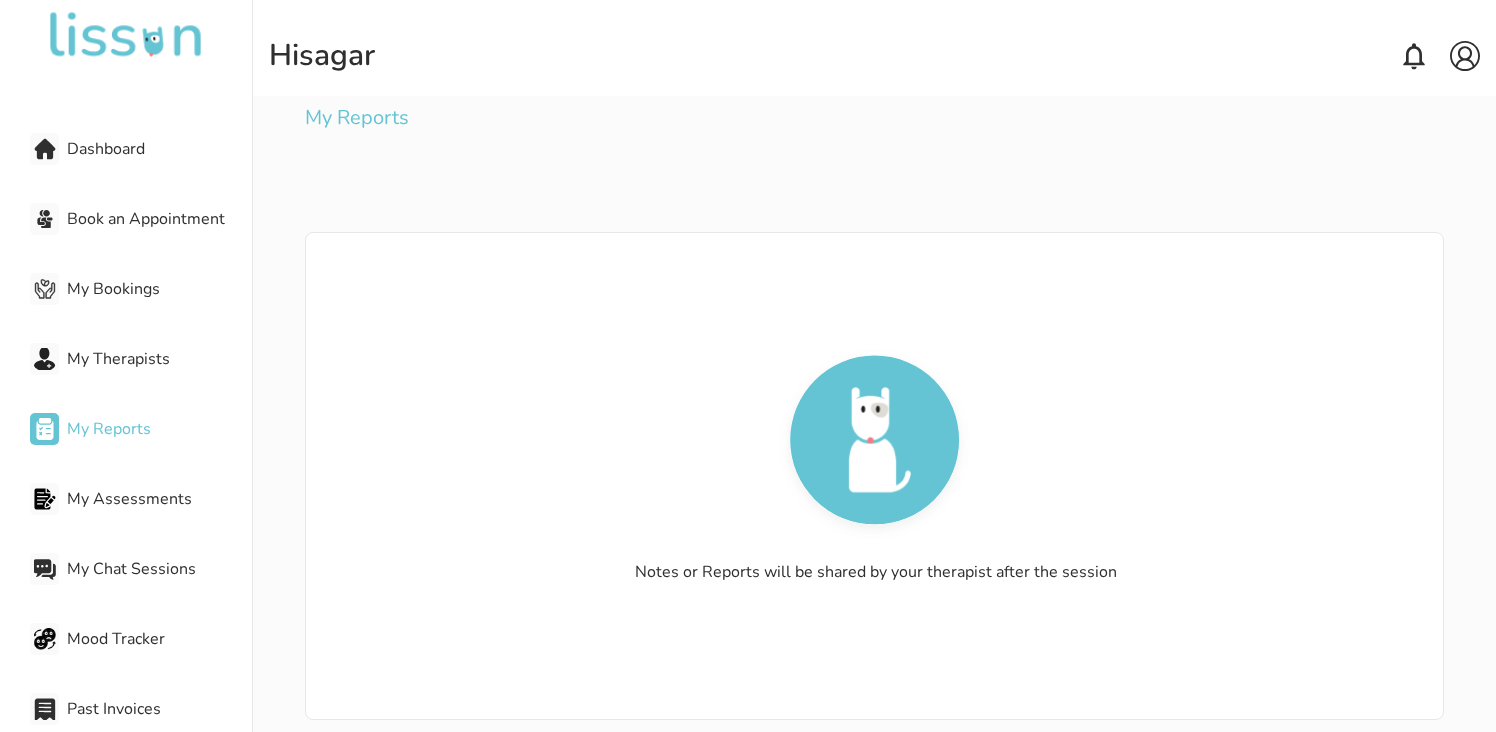 click on "My Reports" at bounding box center (159, 429) 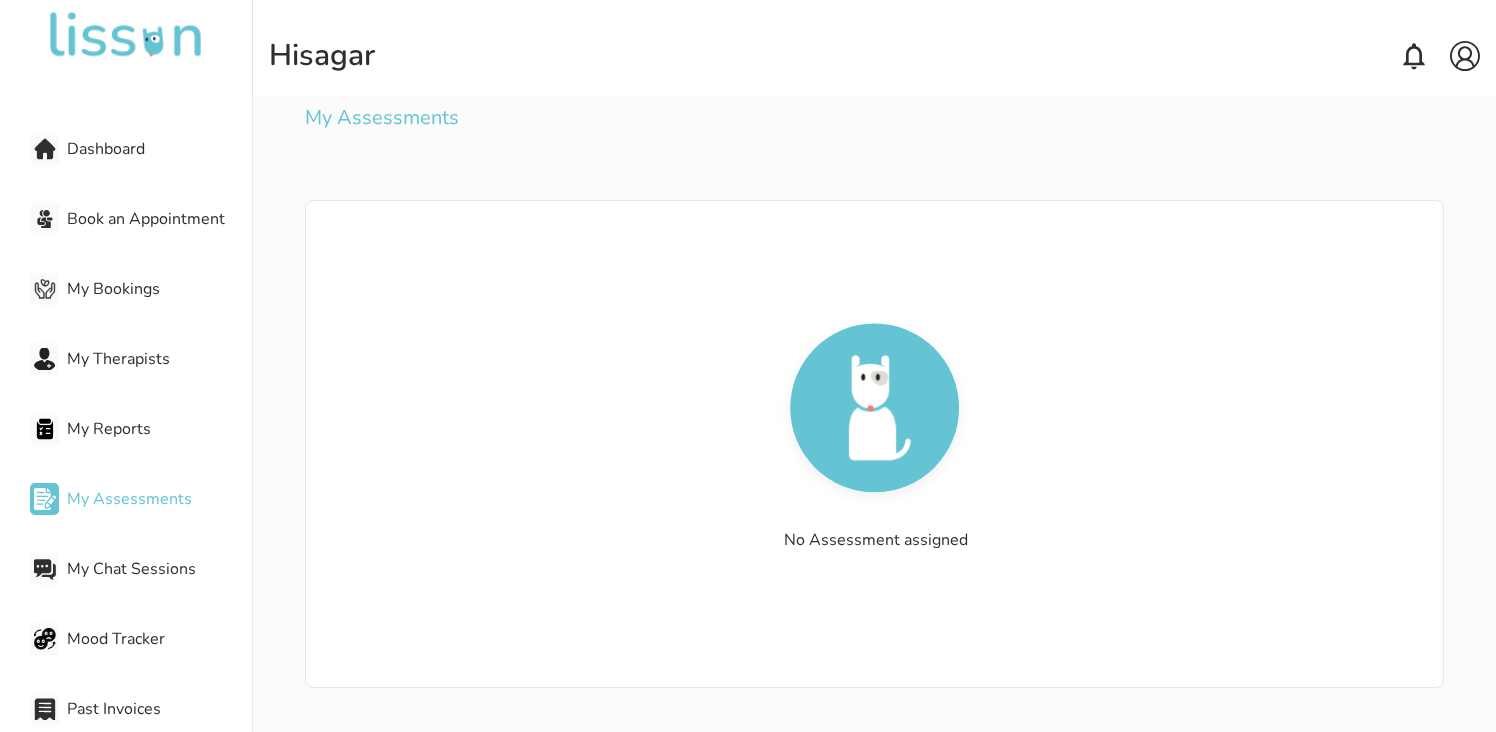 click on "My Chat Sessions" at bounding box center [159, 569] 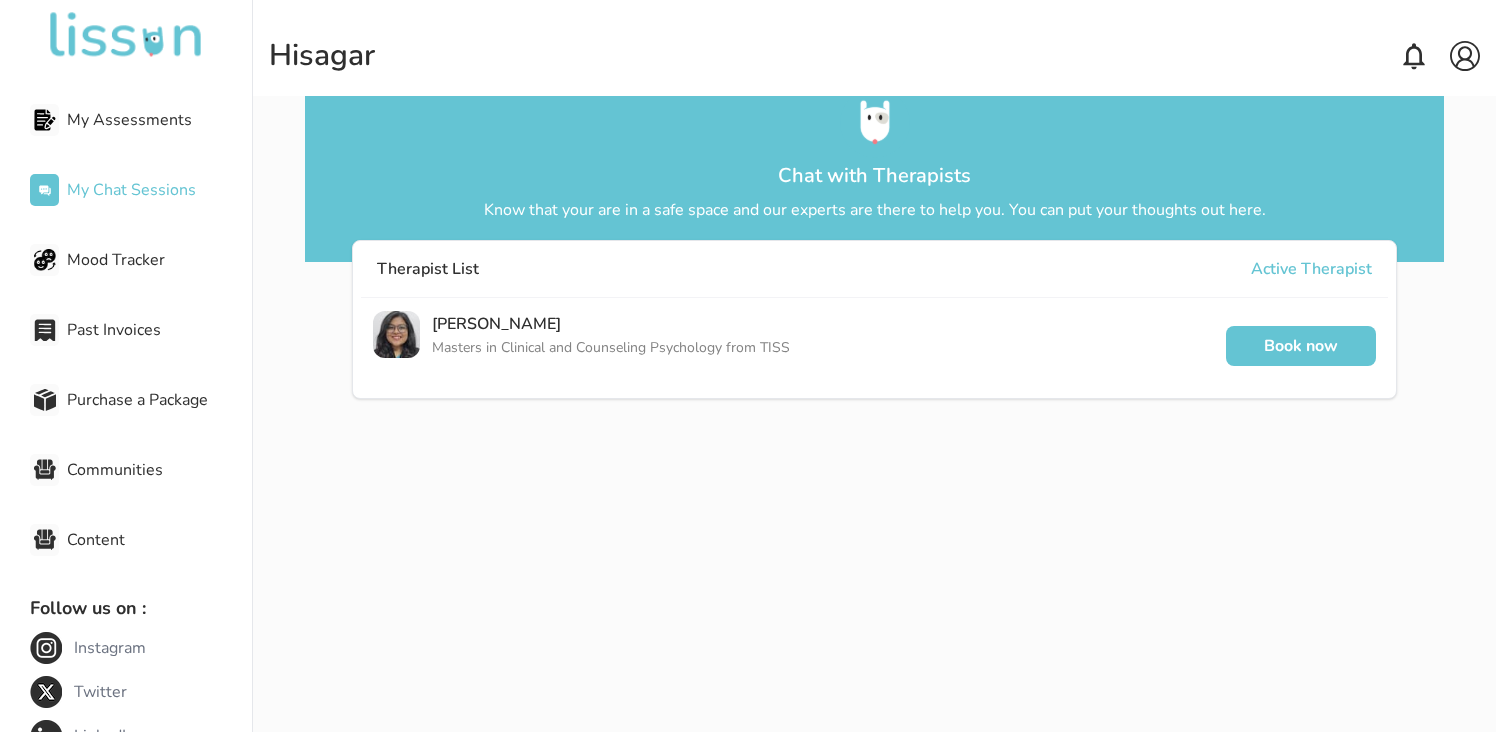 scroll, scrollTop: 376, scrollLeft: 0, axis: vertical 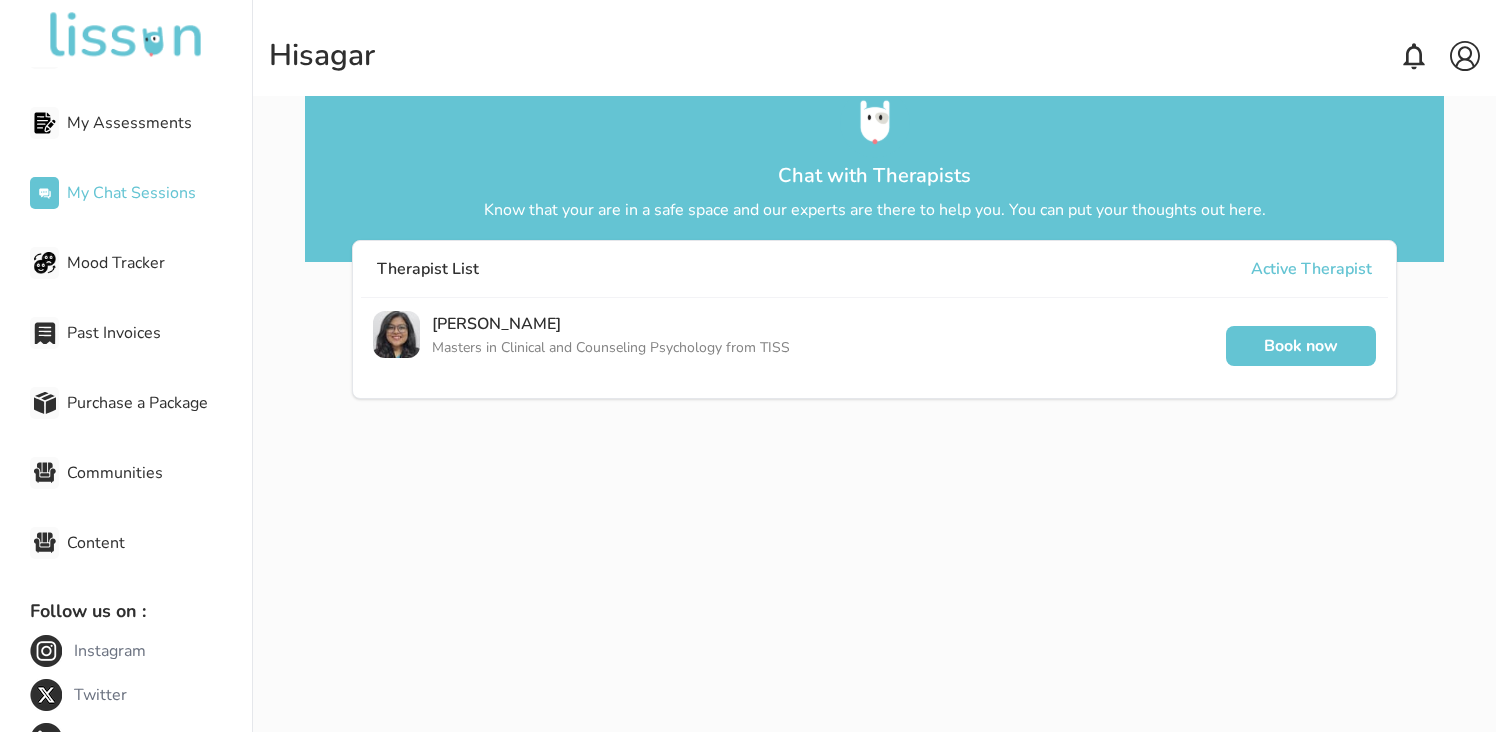 click on "Purchase a Package" at bounding box center [159, 403] 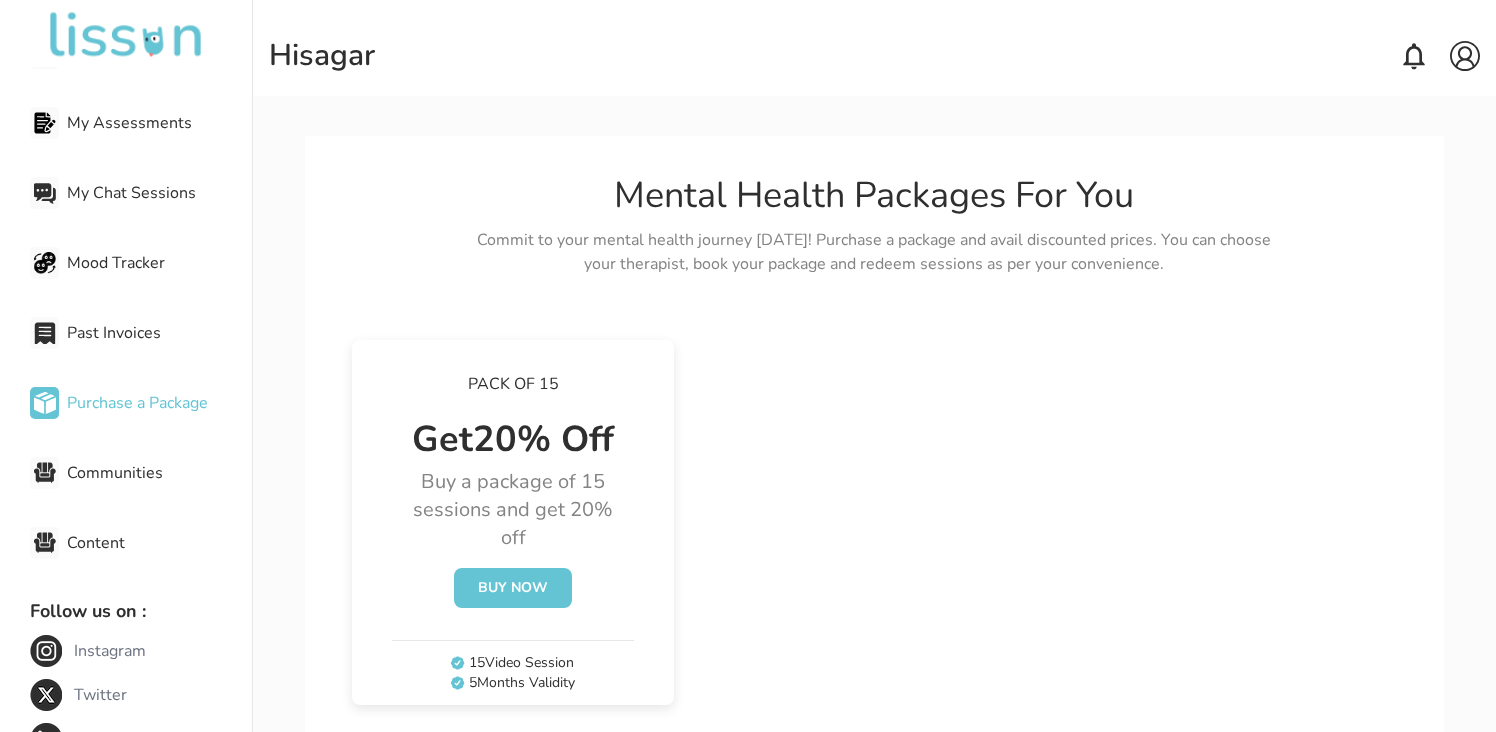 scroll, scrollTop: 45, scrollLeft: 0, axis: vertical 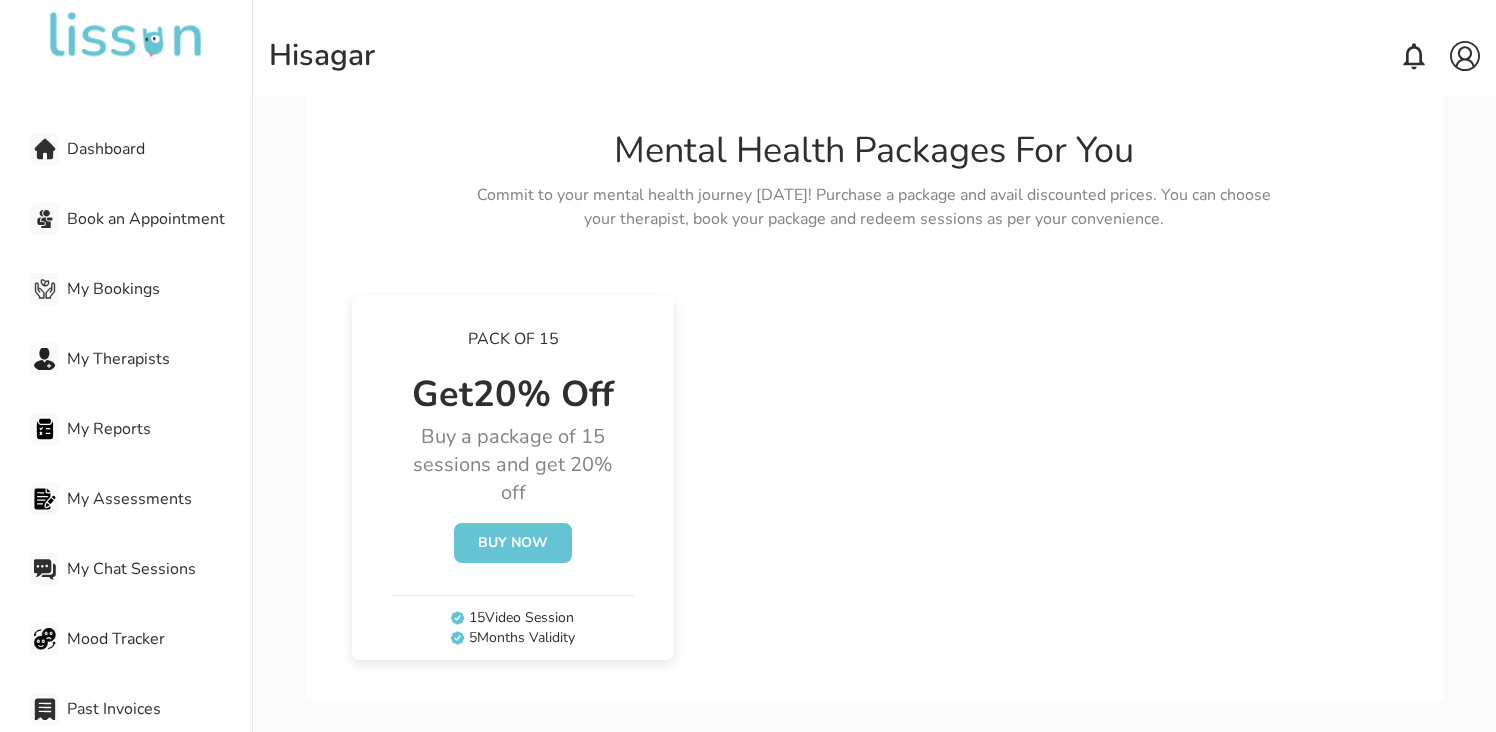 click at bounding box center (1465, 56) 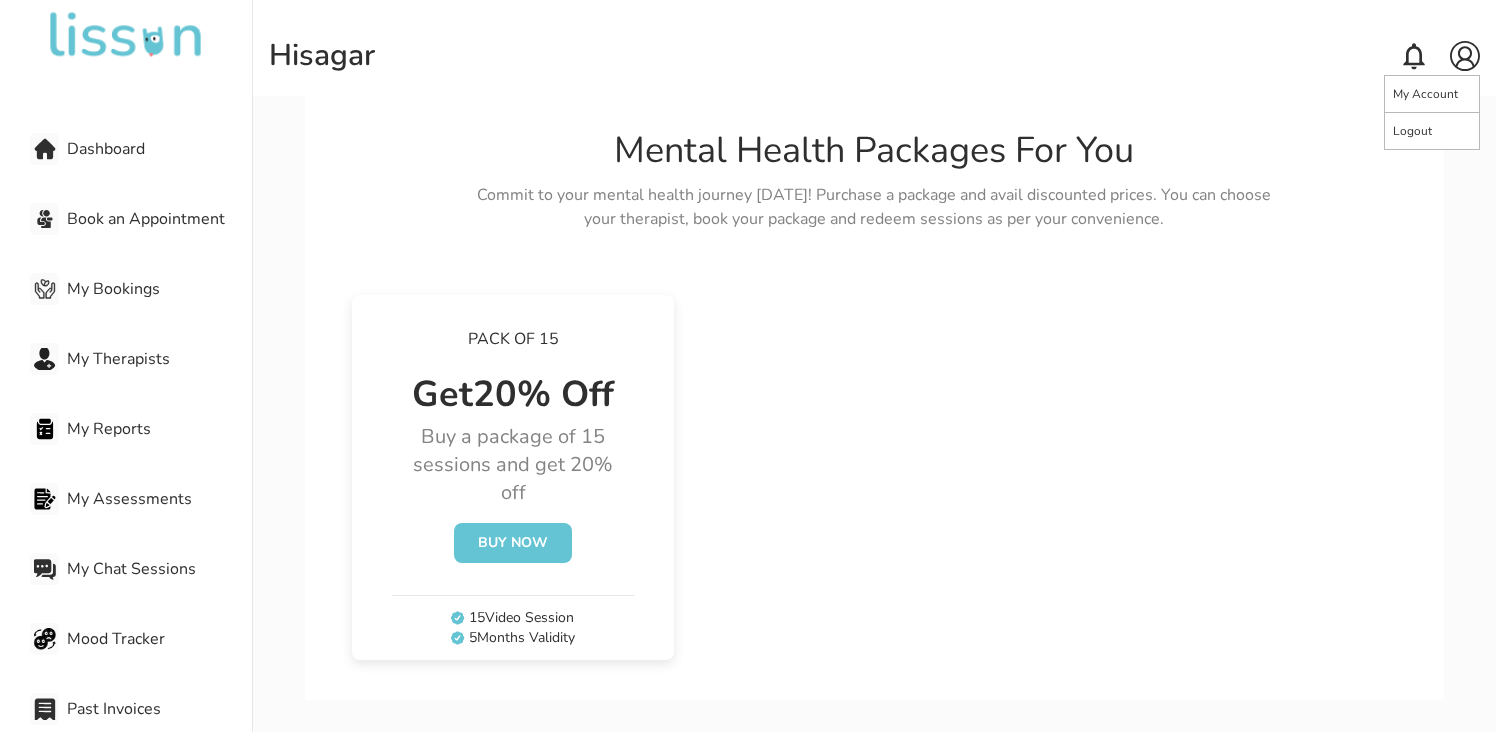 click on "My Account" at bounding box center (1425, 94) 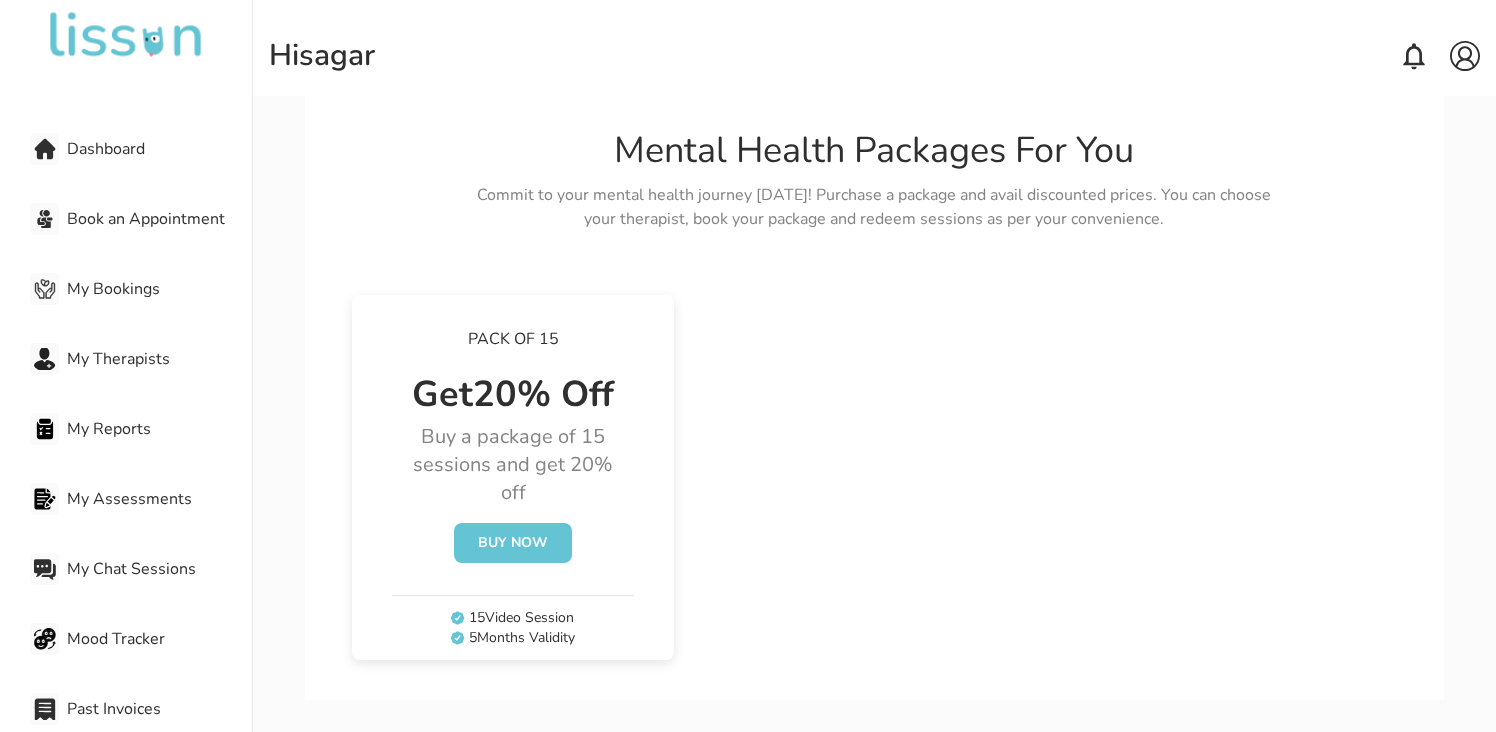 scroll, scrollTop: 0, scrollLeft: 0, axis: both 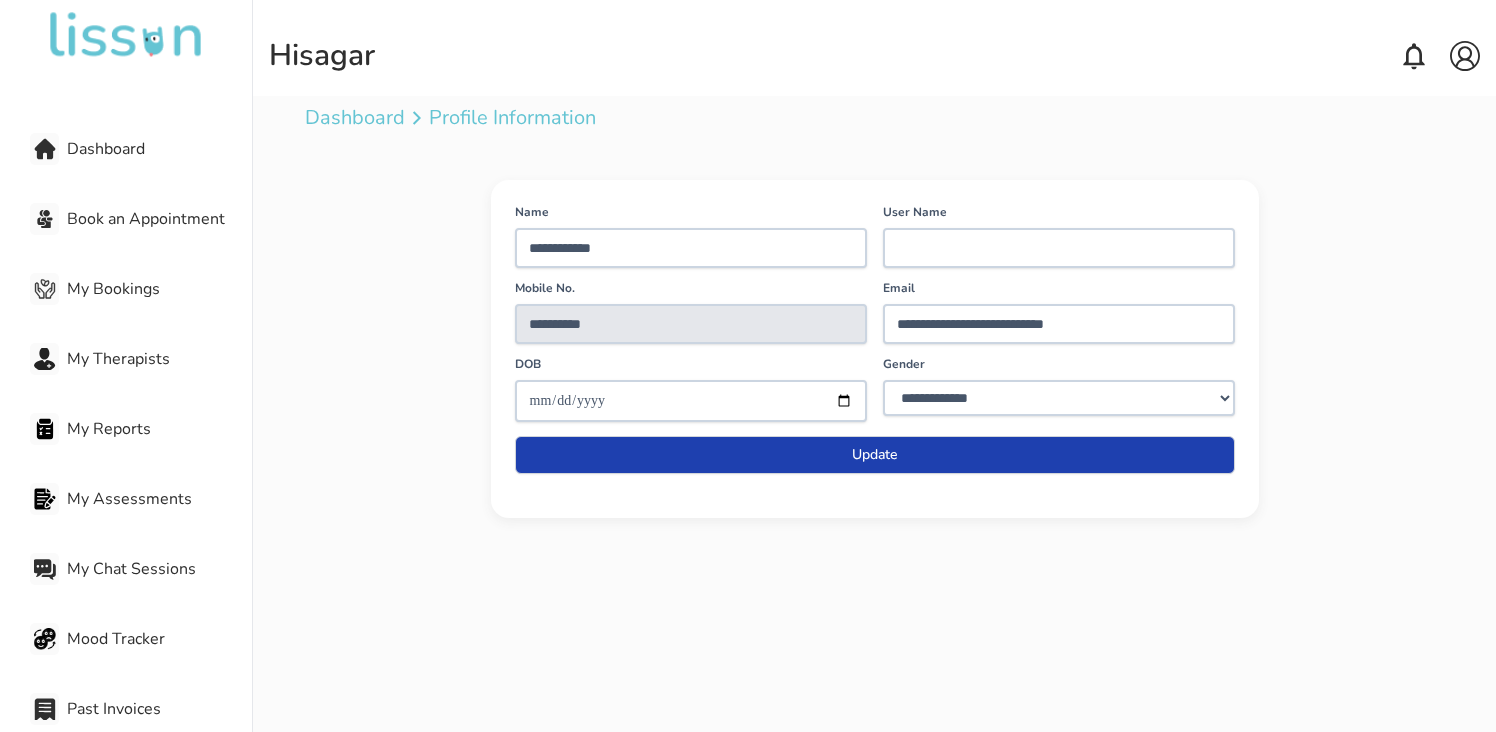 click on "Book an Appointment" at bounding box center [159, 219] 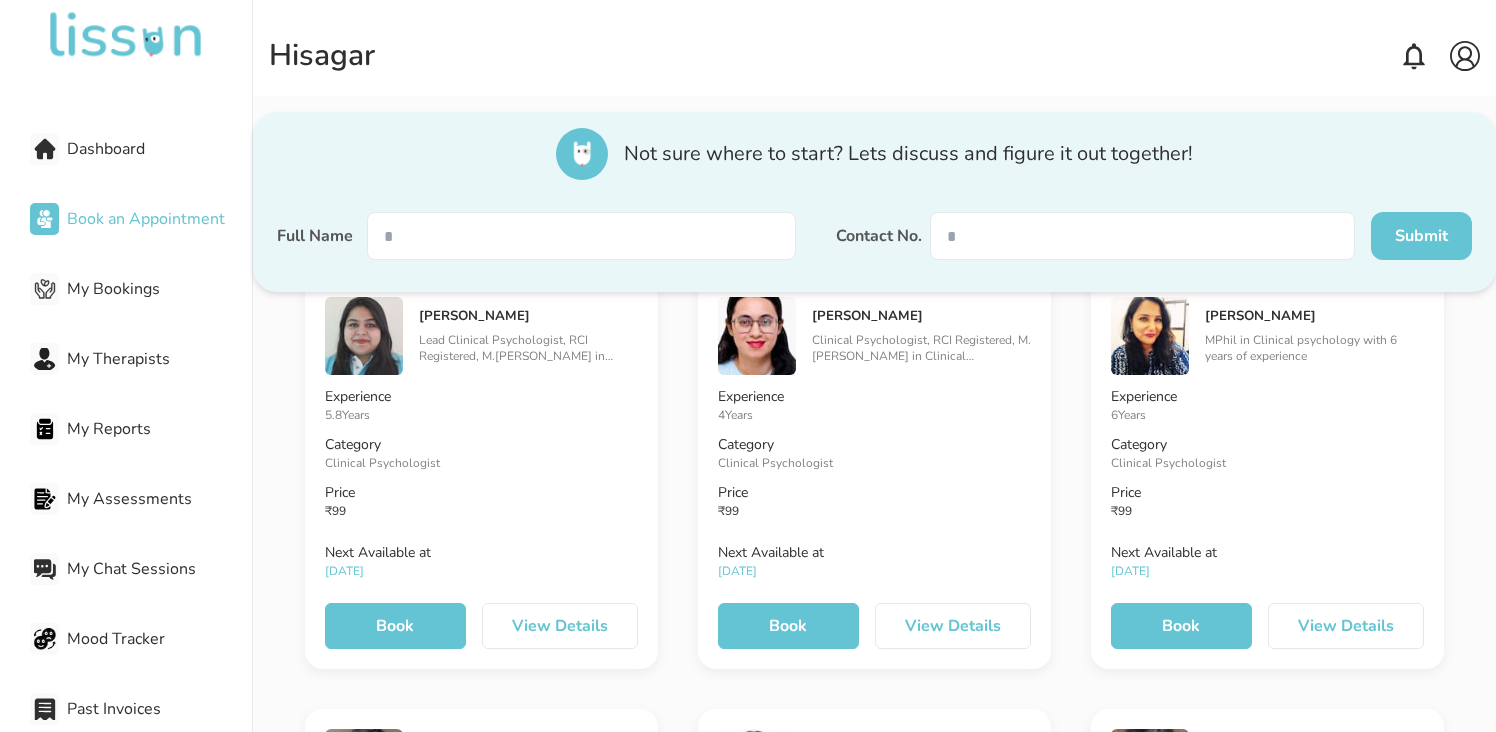 scroll, scrollTop: 0, scrollLeft: 0, axis: both 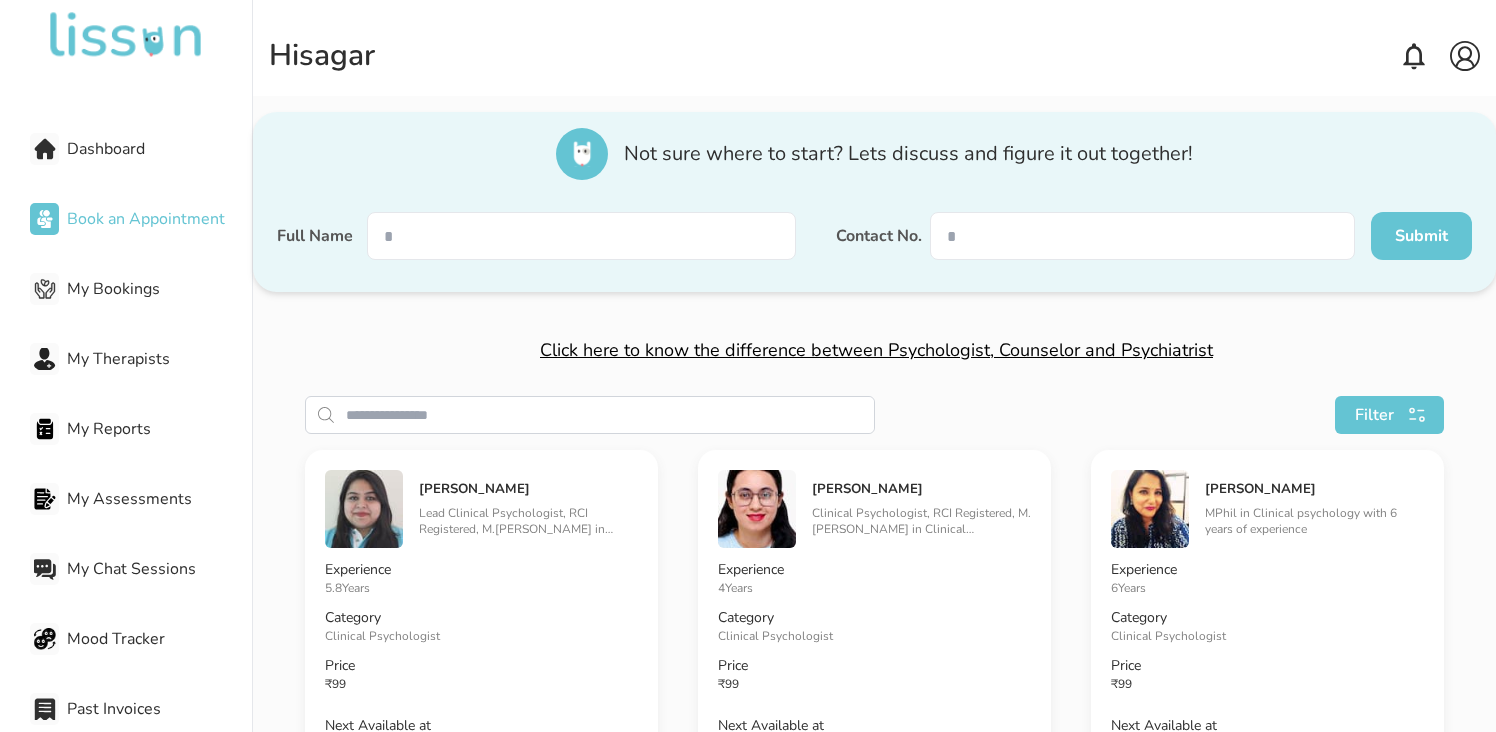 click at bounding box center (581, 236) 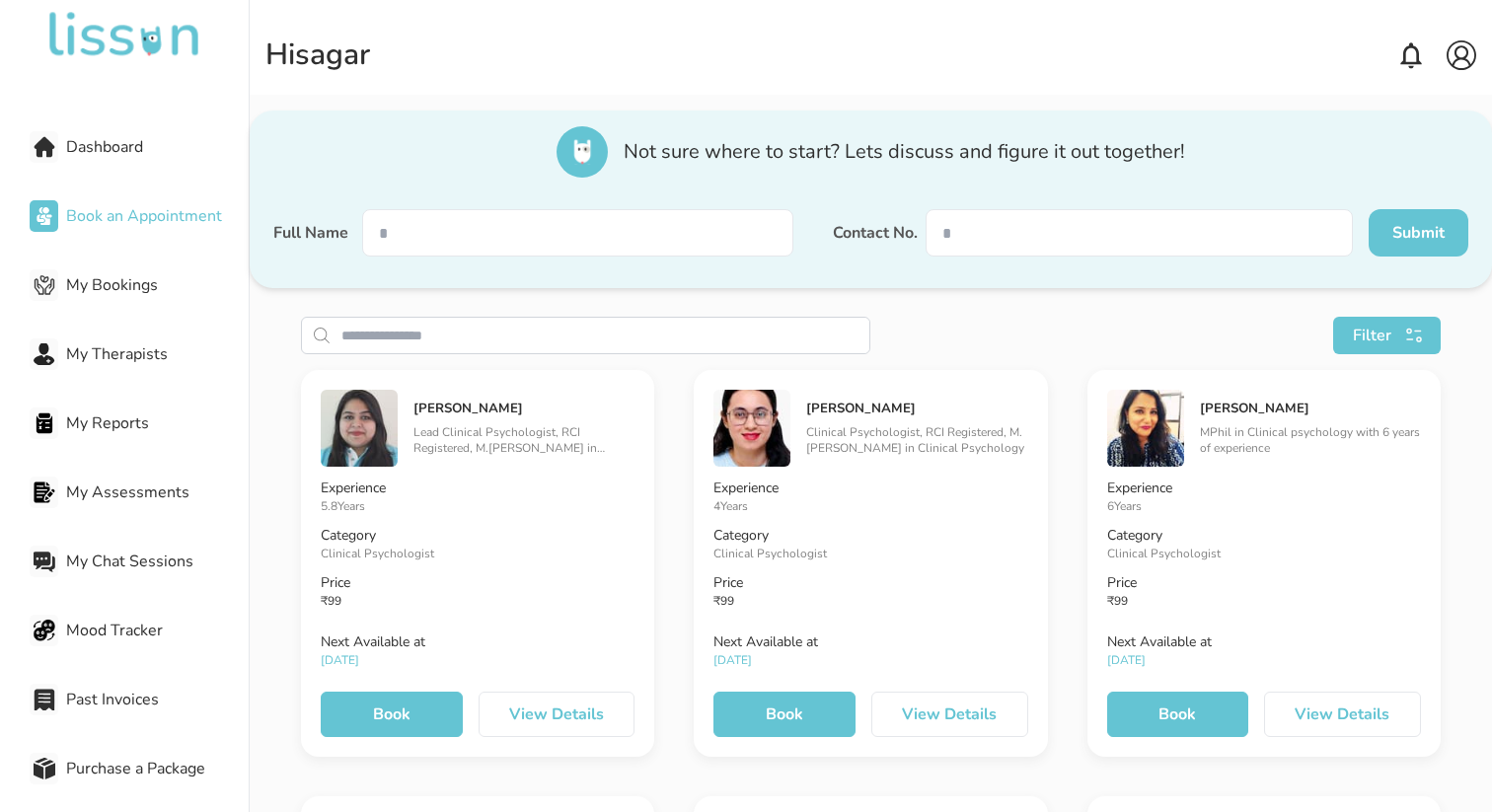 scroll, scrollTop: 88, scrollLeft: 0, axis: vertical 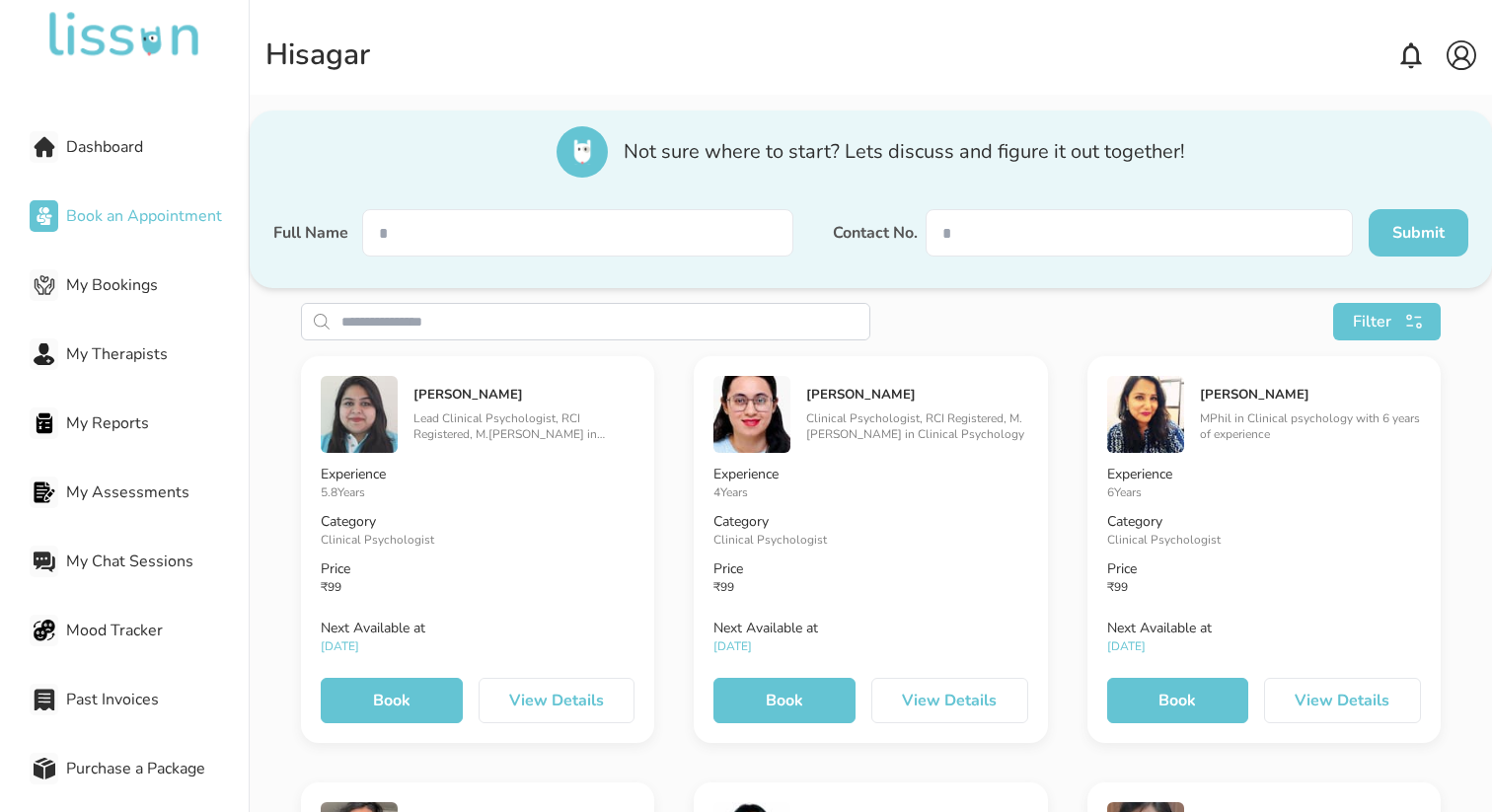 click on "Book" at bounding box center (391, 701) 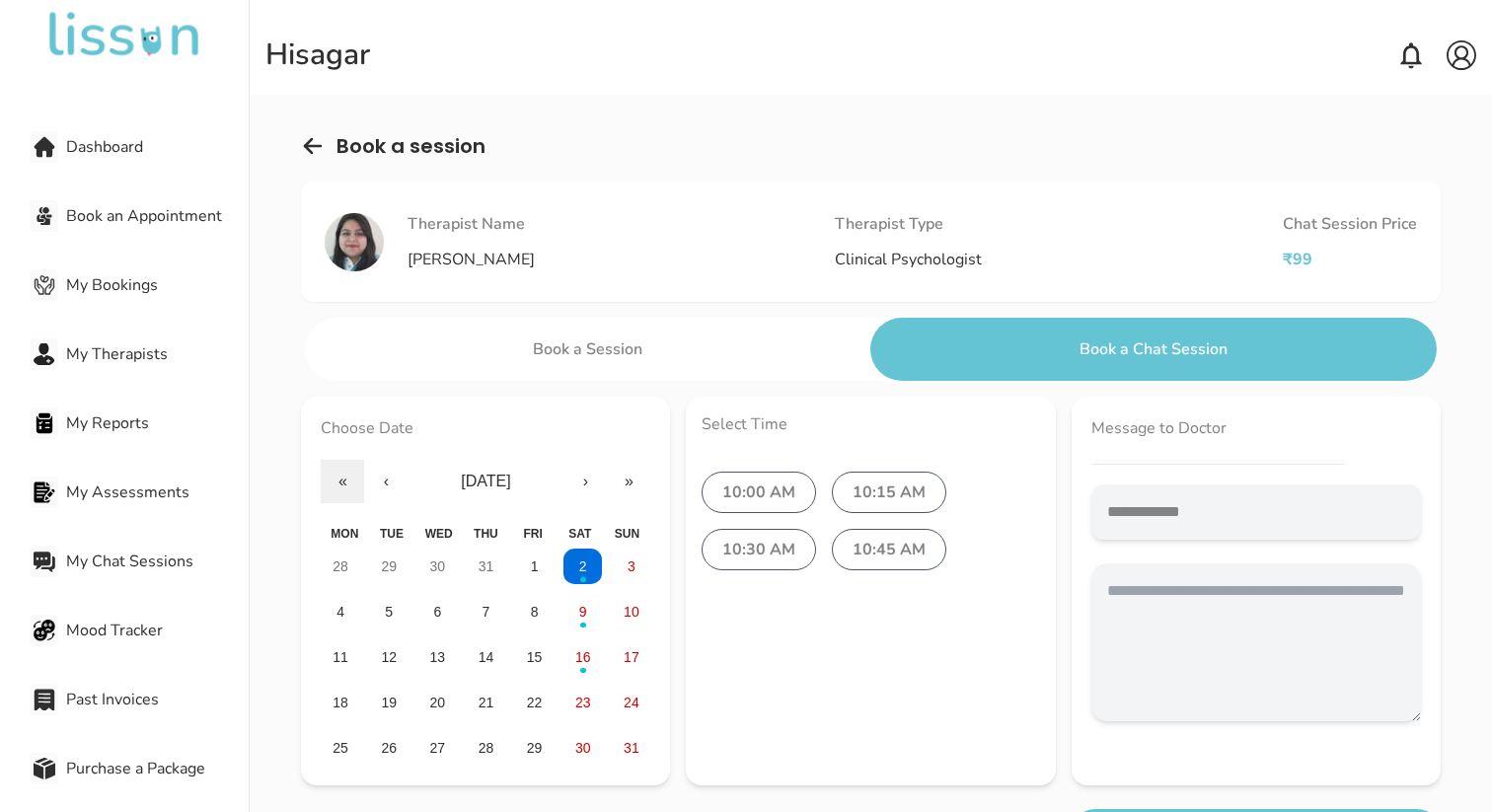 scroll, scrollTop: 40, scrollLeft: 0, axis: vertical 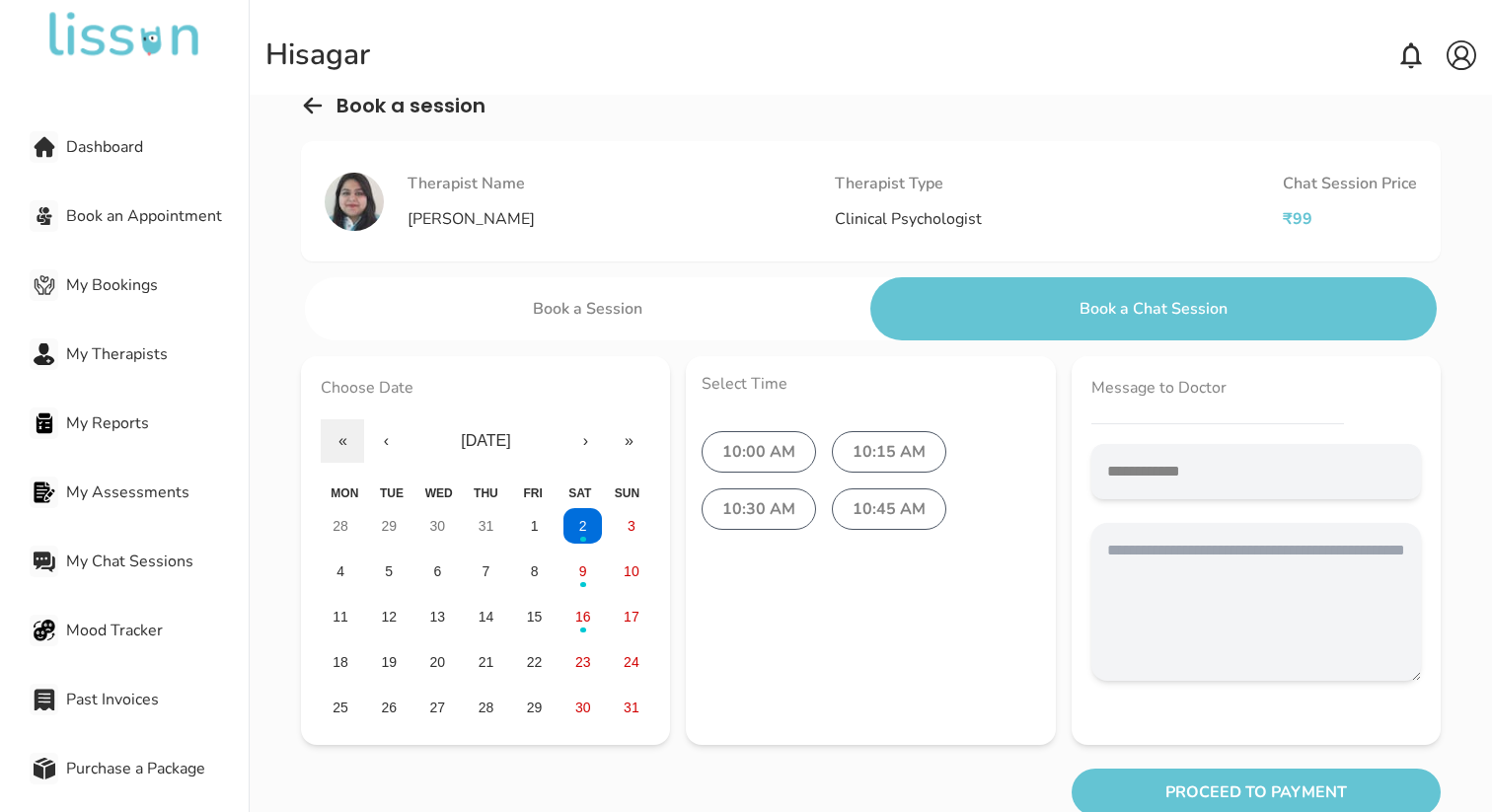 click on "Book a Session" at bounding box center [587, 309] 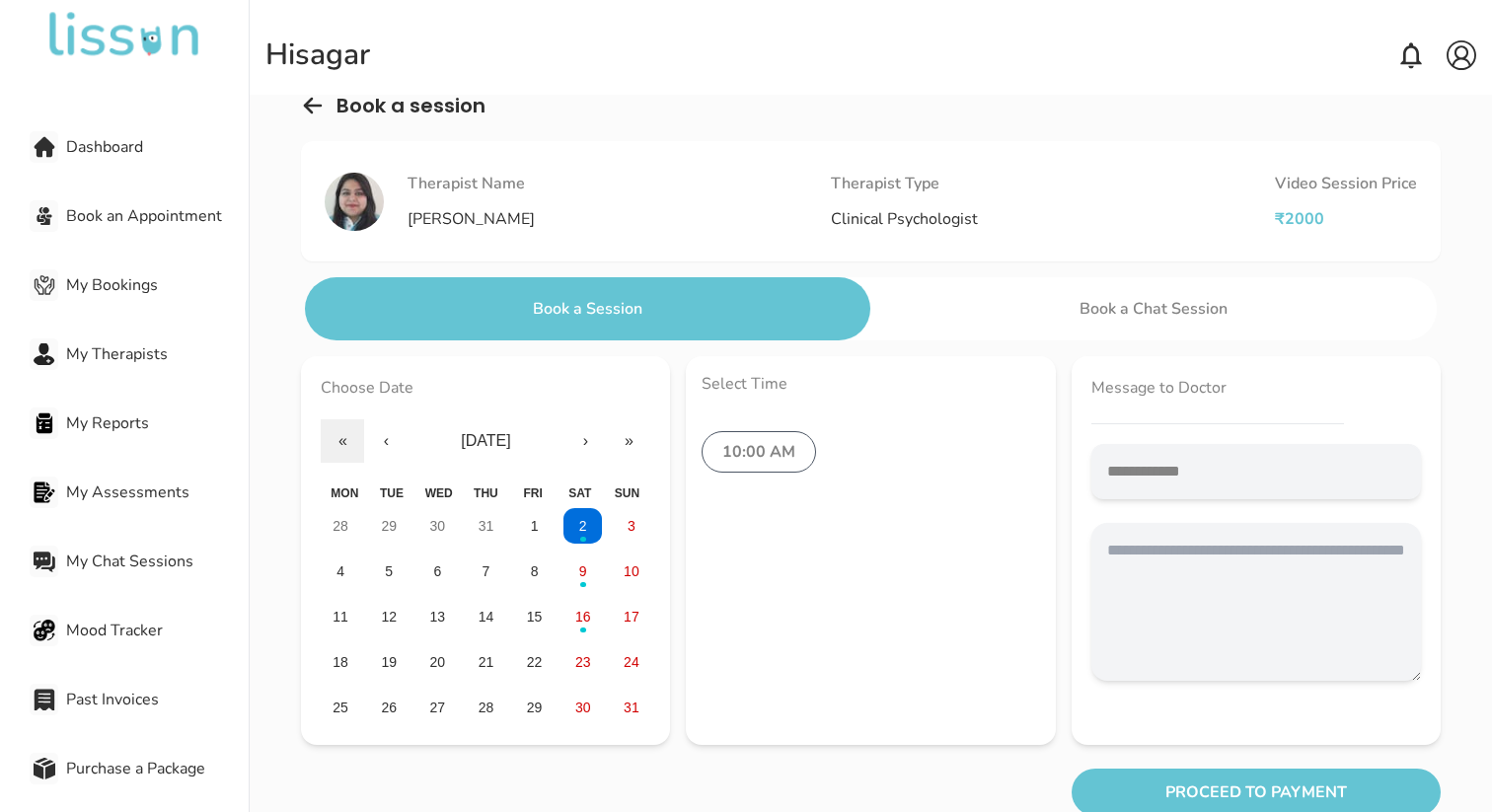 click on "Book a Chat Session" at bounding box center (1153, 309) 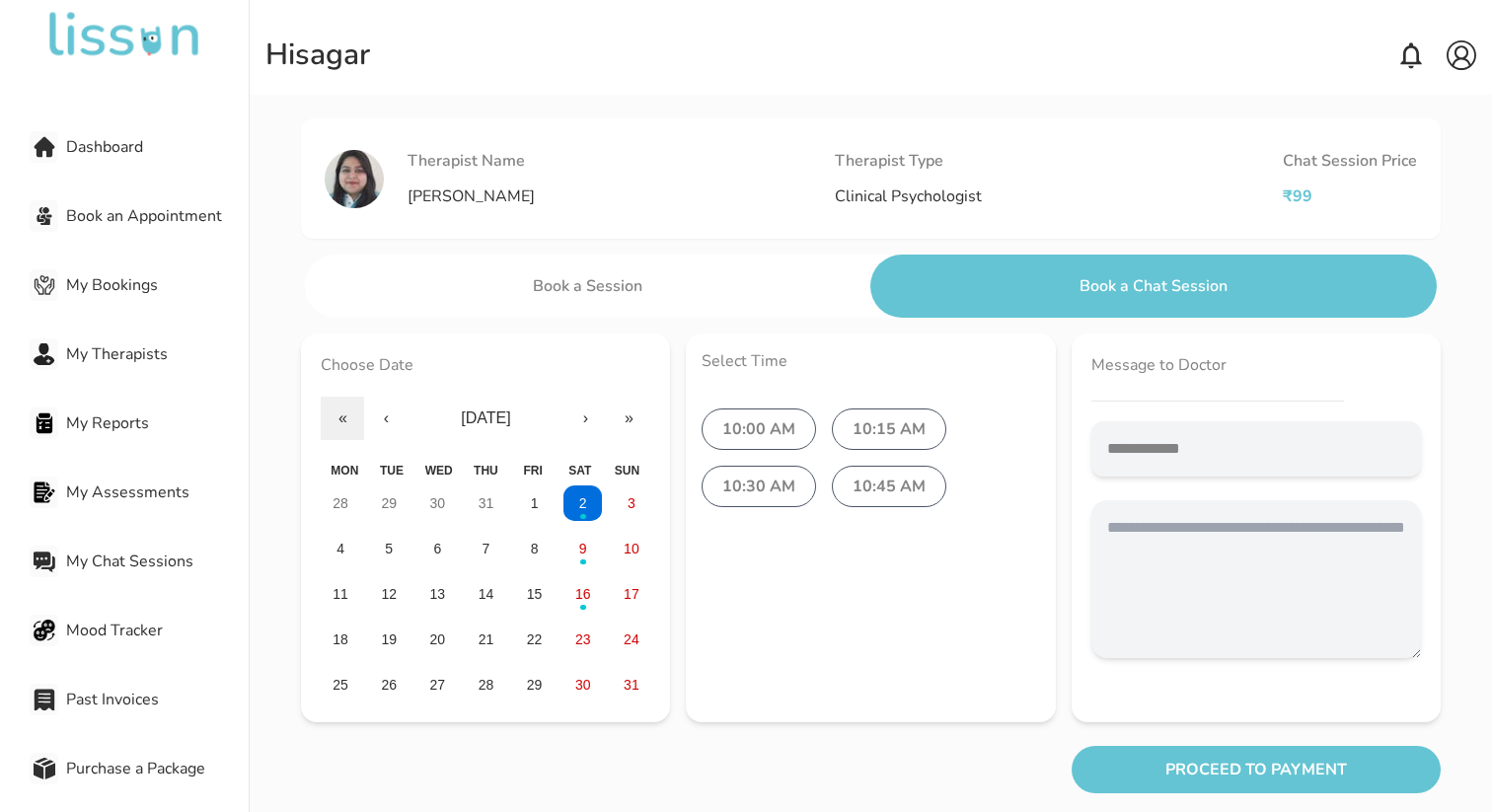 scroll, scrollTop: 76, scrollLeft: 0, axis: vertical 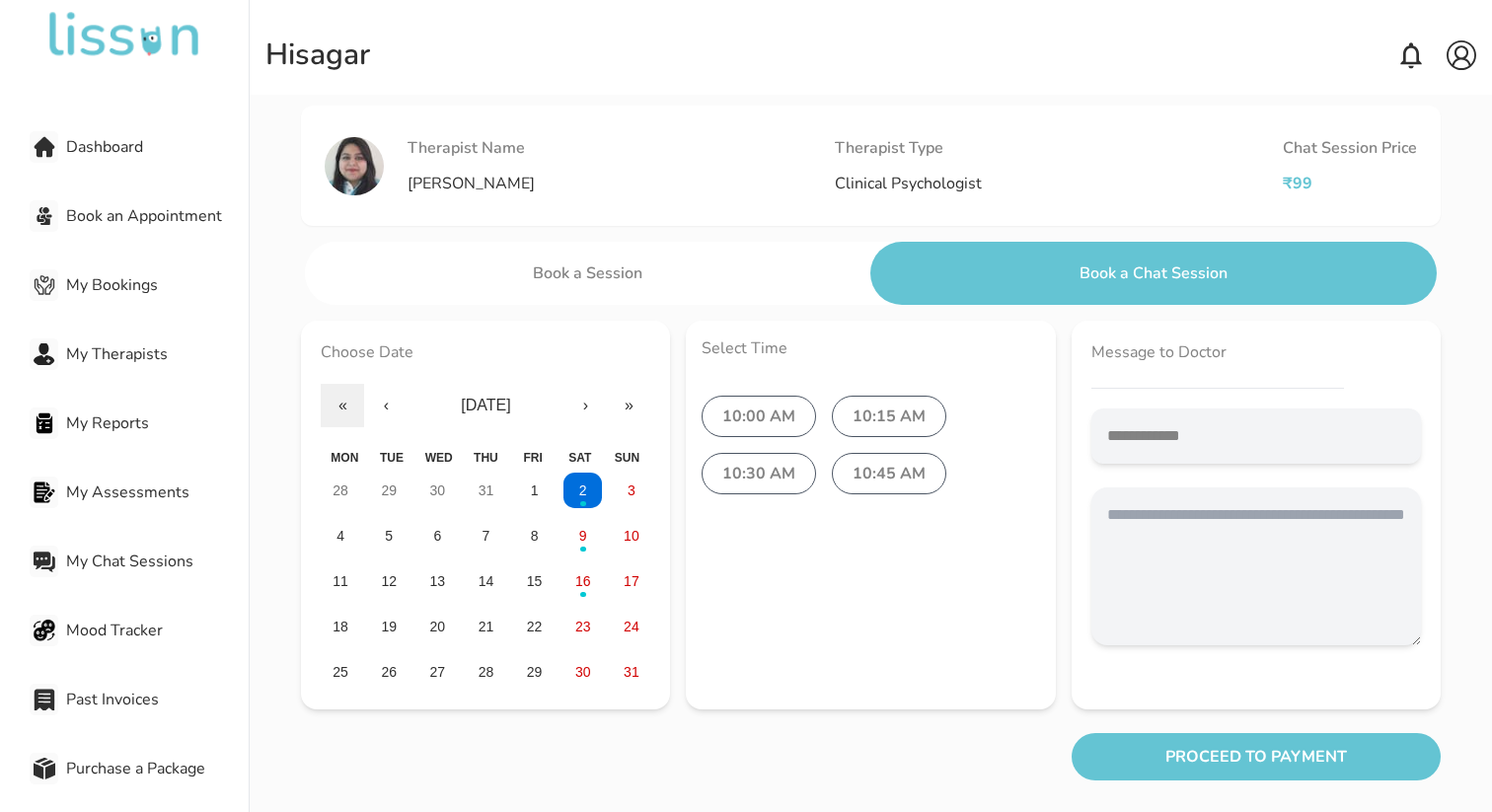 click on "10:00 AM" at bounding box center [759, 416] 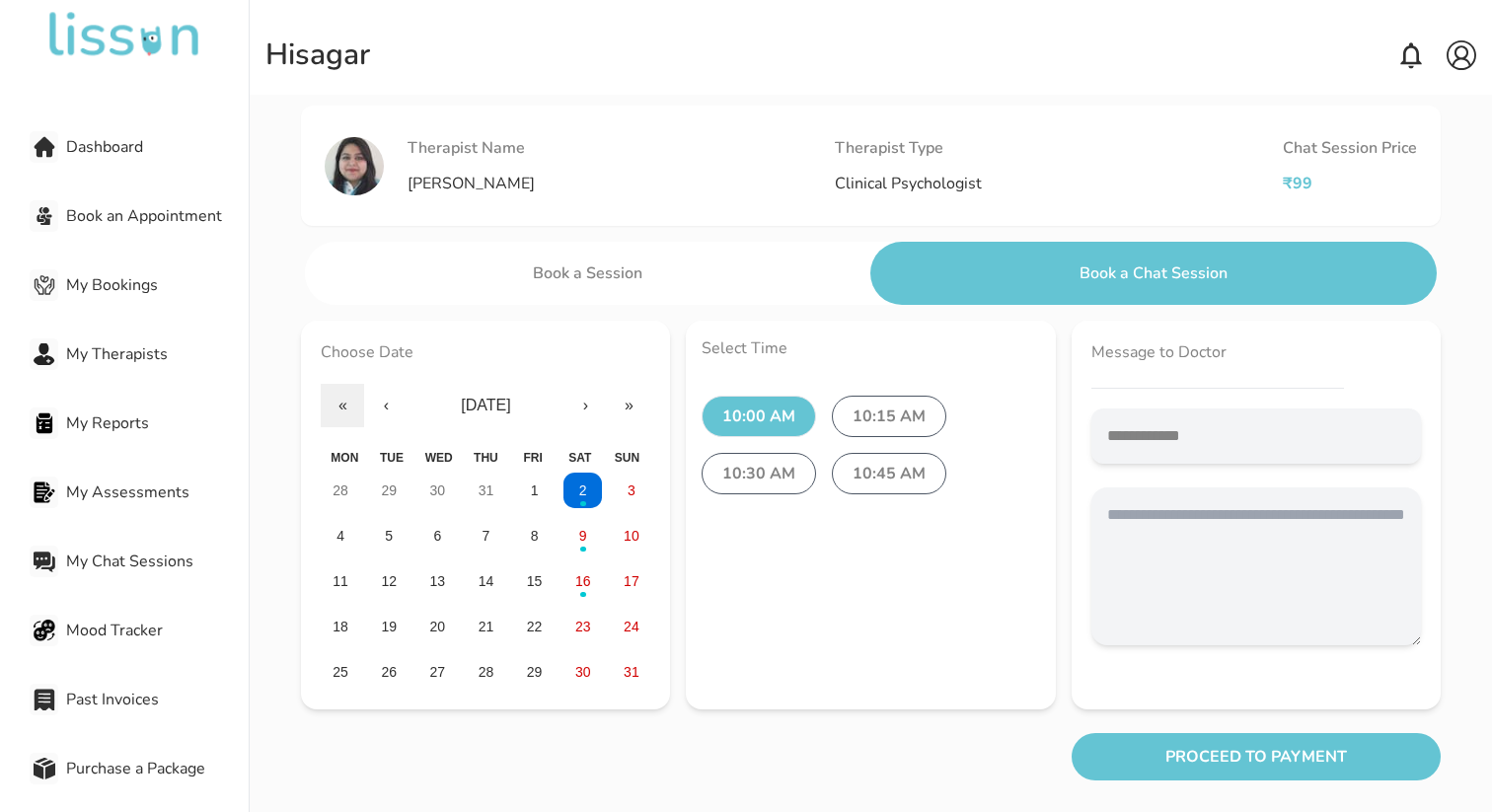 click on "PROCEED TO PAYMENT" at bounding box center [1256, 757] 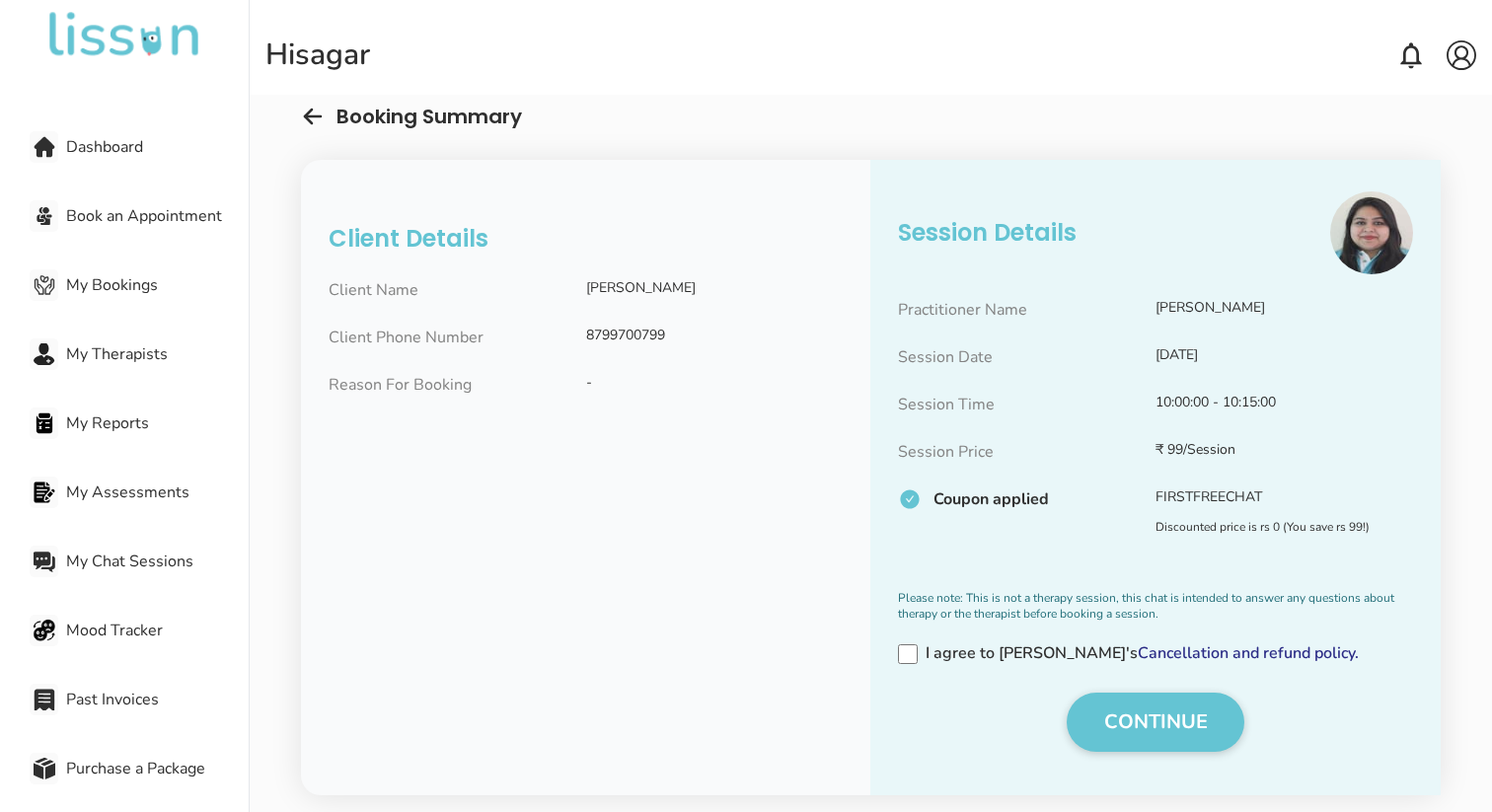 scroll, scrollTop: 39, scrollLeft: 0, axis: vertical 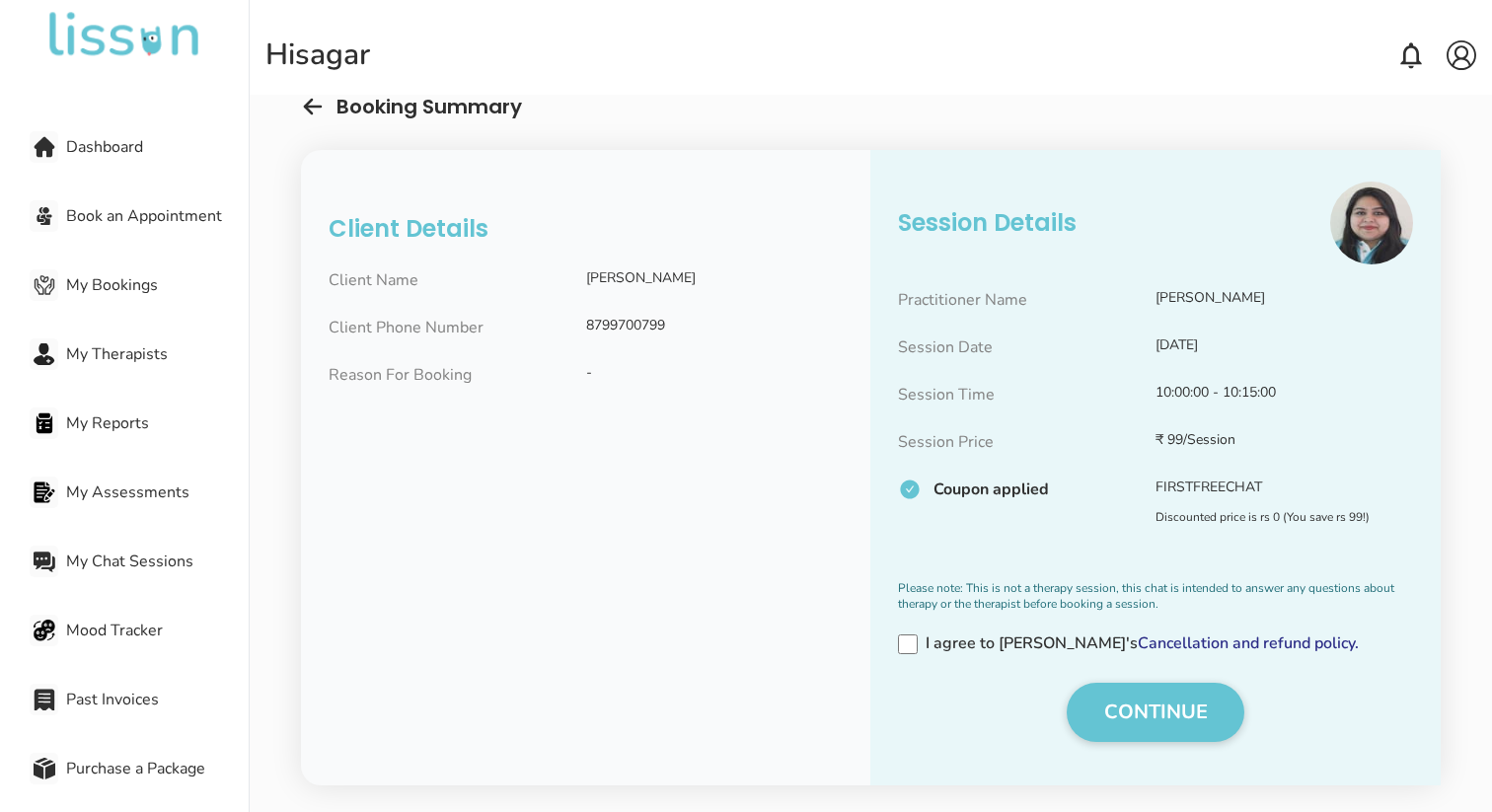 click on "CONTINUE" at bounding box center (1156, 712) 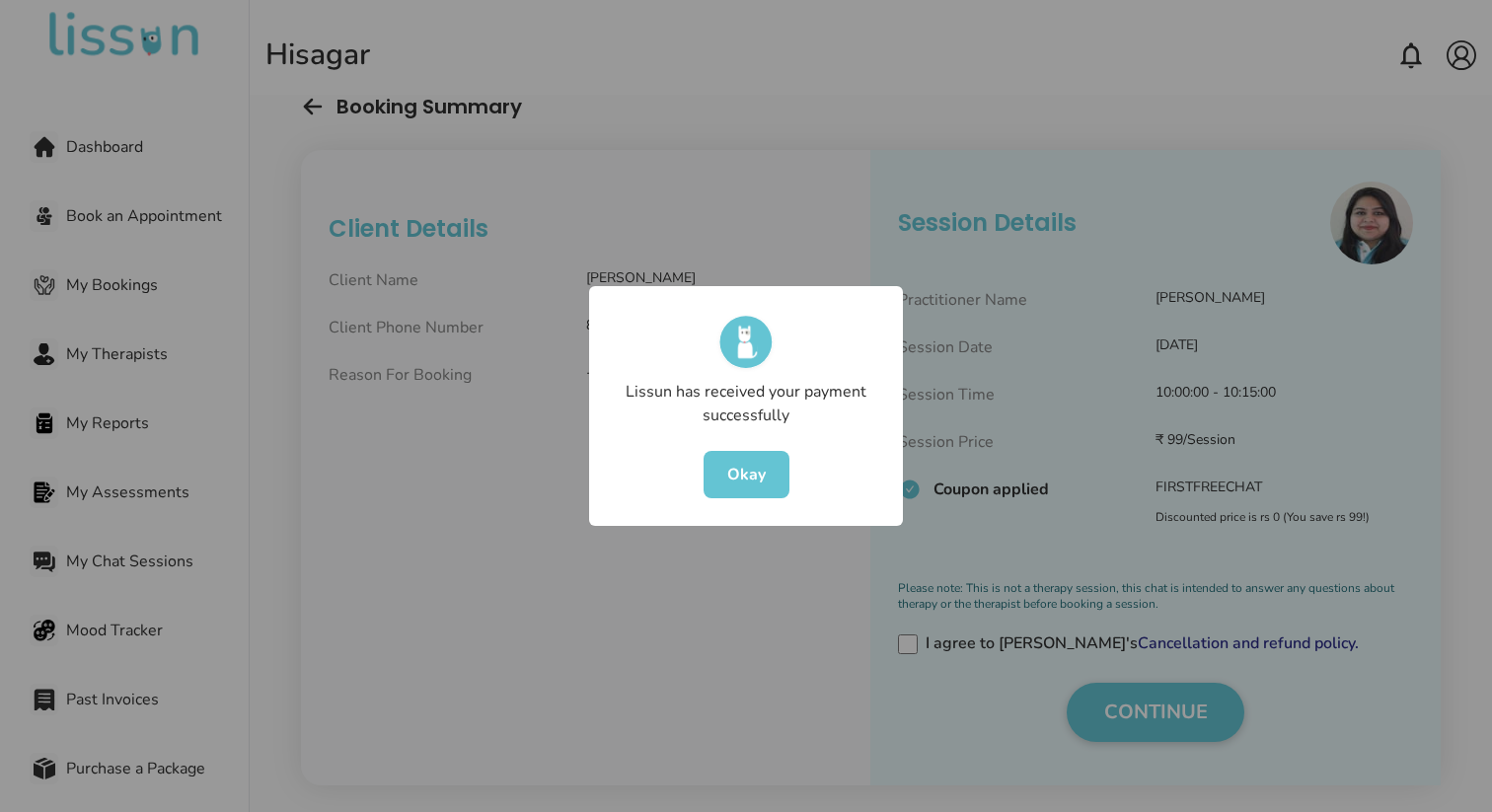 click on "Booking Summary Client Details Client Name [PERSON_NAME]  Client Phone Number [PHONE_NUMBER] Reason For Booking - Session Details Practitioner Name [PERSON_NAME] Session Date [DATE] Session Time 10:00:00 - 10:15:00 Session Price ₹ 99/Session Coupon applied FIRSTFREECHAT Discounted price is rs 0 (You save rs 99!) Please note: This is not a therapy session, this chat is intended to answer any questions about therapy or the therapist before booking a session. I agree to [PERSON_NAME]'s   Cancellation and refund policy. CONTINUE Lissun has received your payment   successfully Okay" at bounding box center [870, 469] 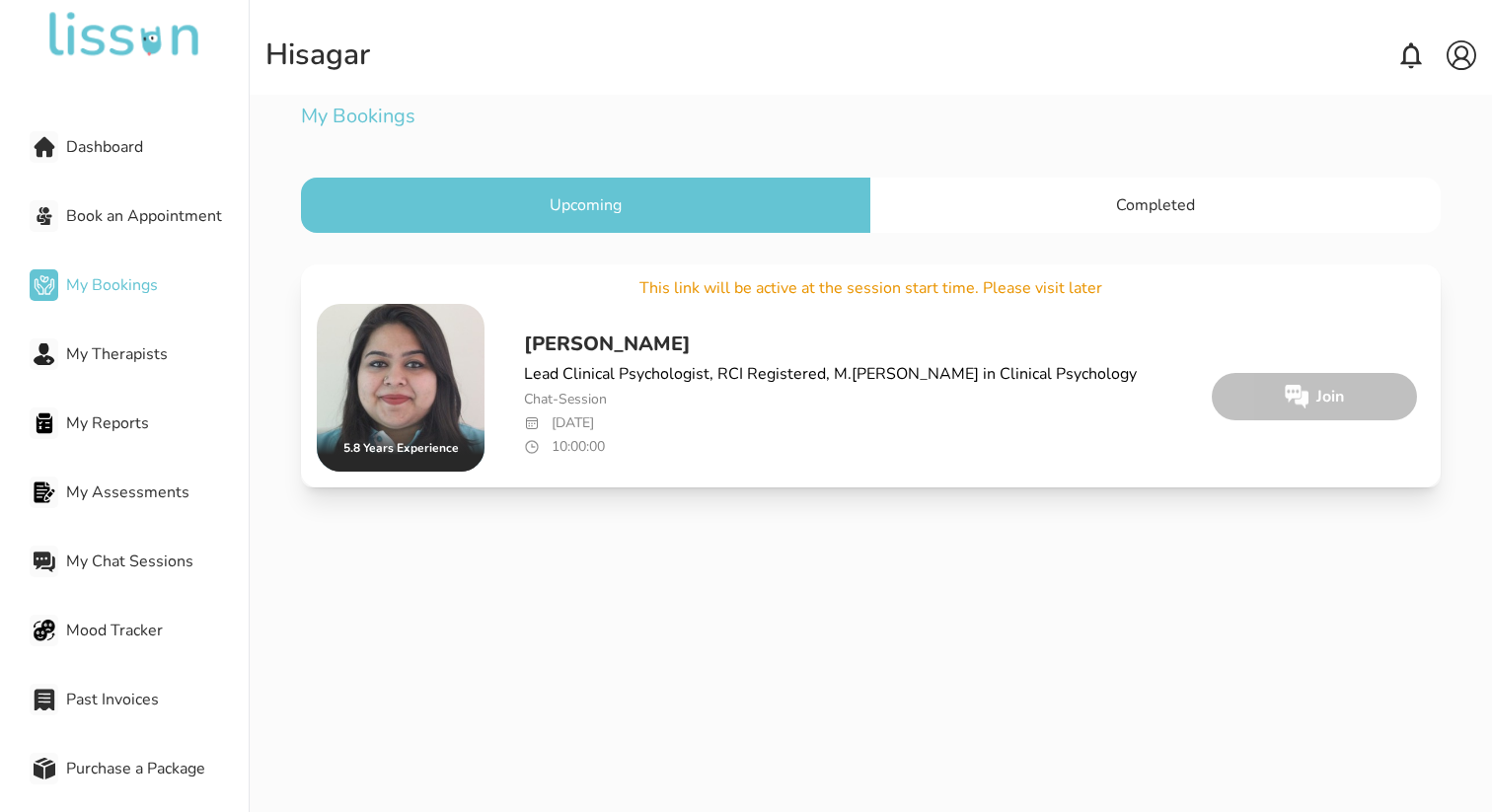 scroll, scrollTop: 0, scrollLeft: 0, axis: both 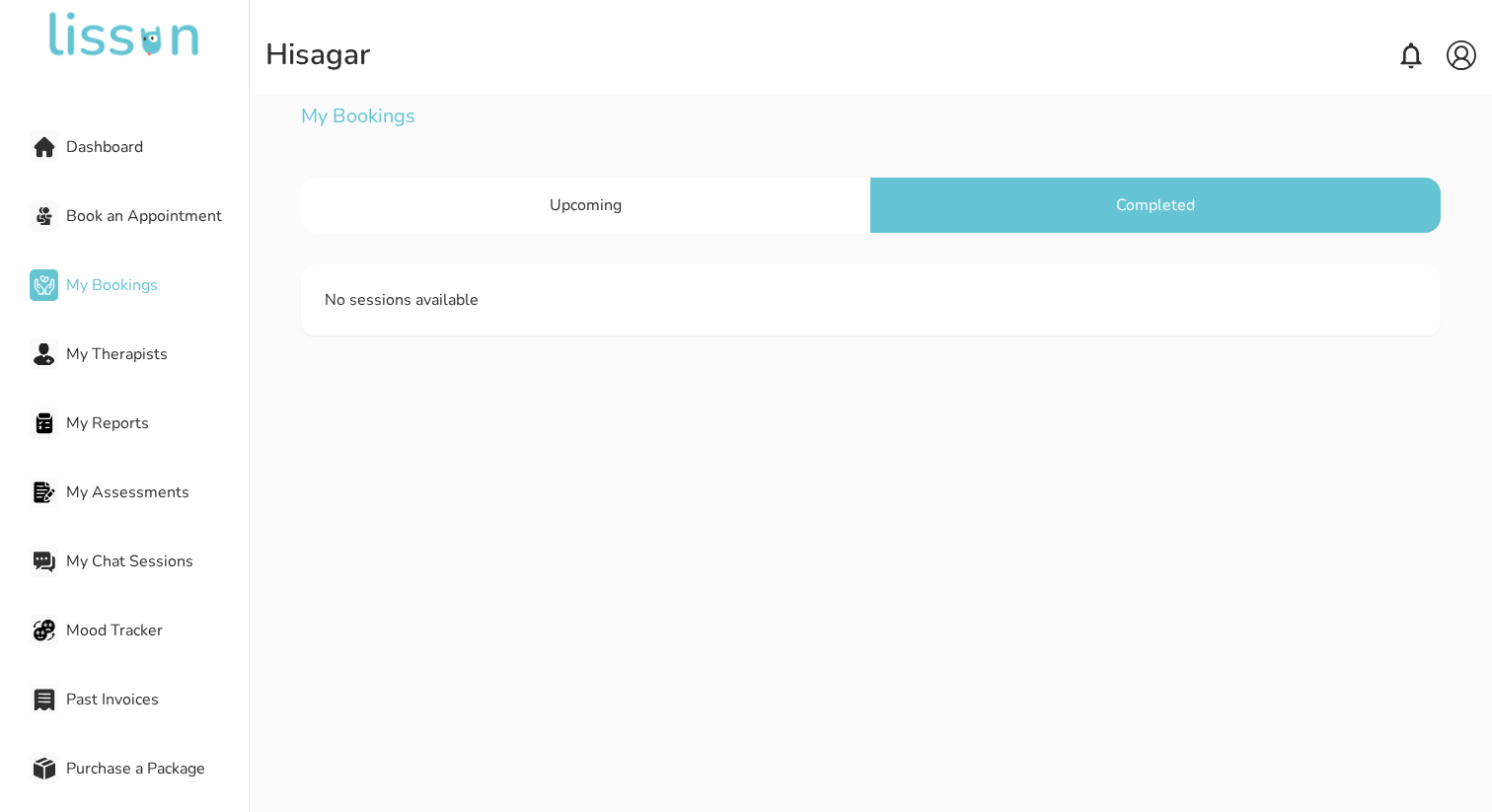 click on "Upcoming" at bounding box center [585, 205] 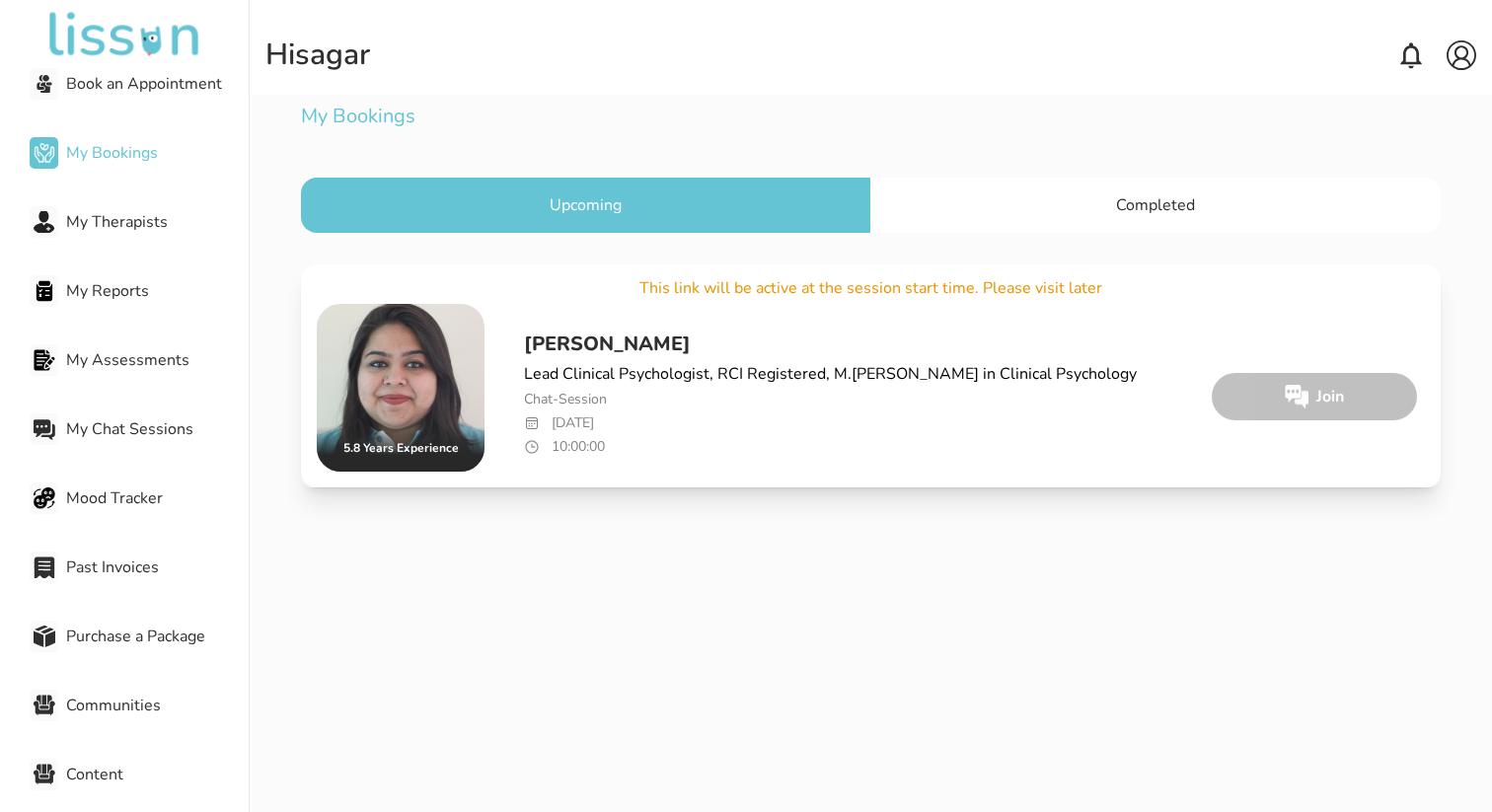 scroll, scrollTop: 130, scrollLeft: 0, axis: vertical 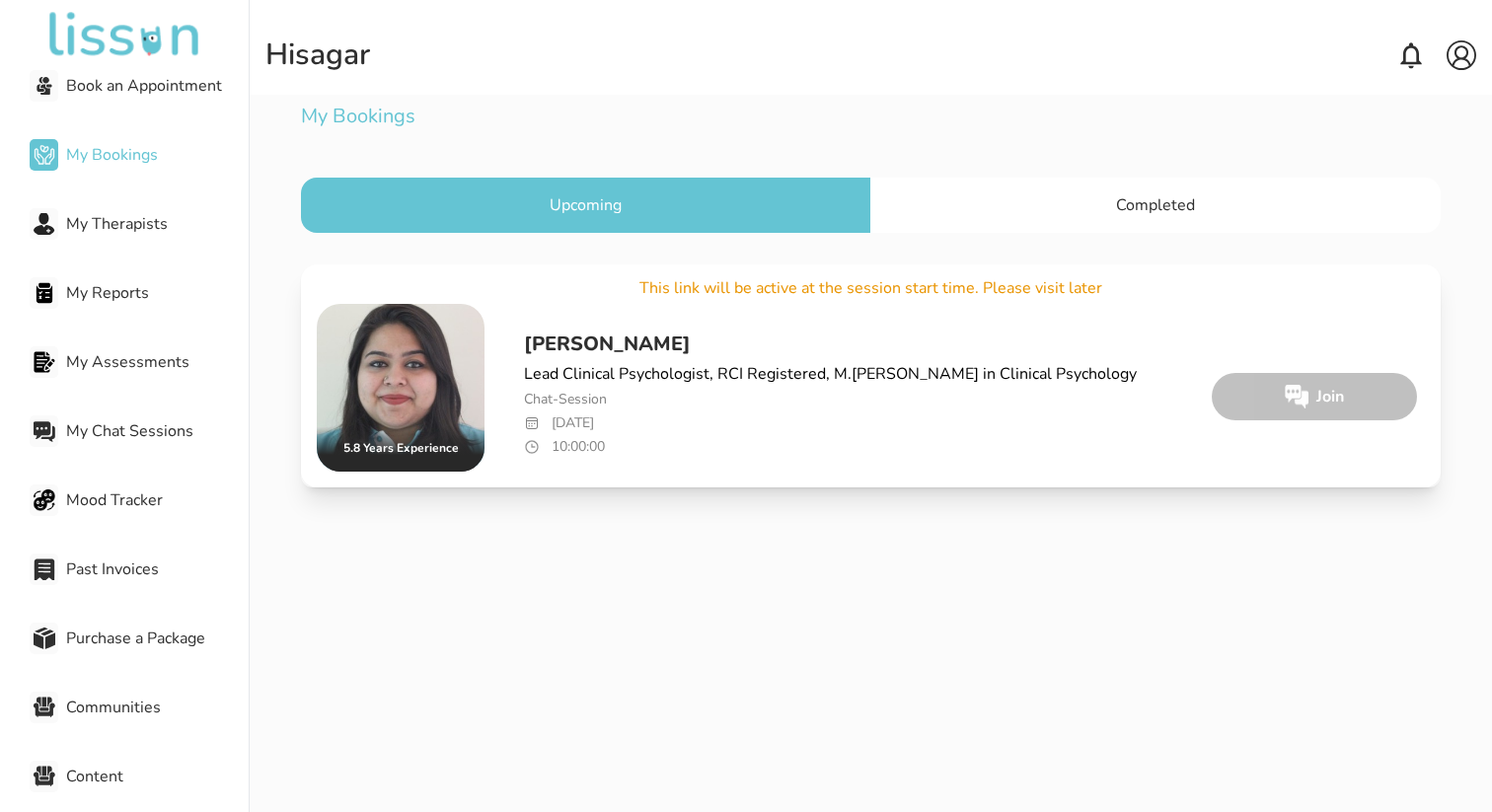 click on "Mood Tracker" at bounding box center [157, 500] 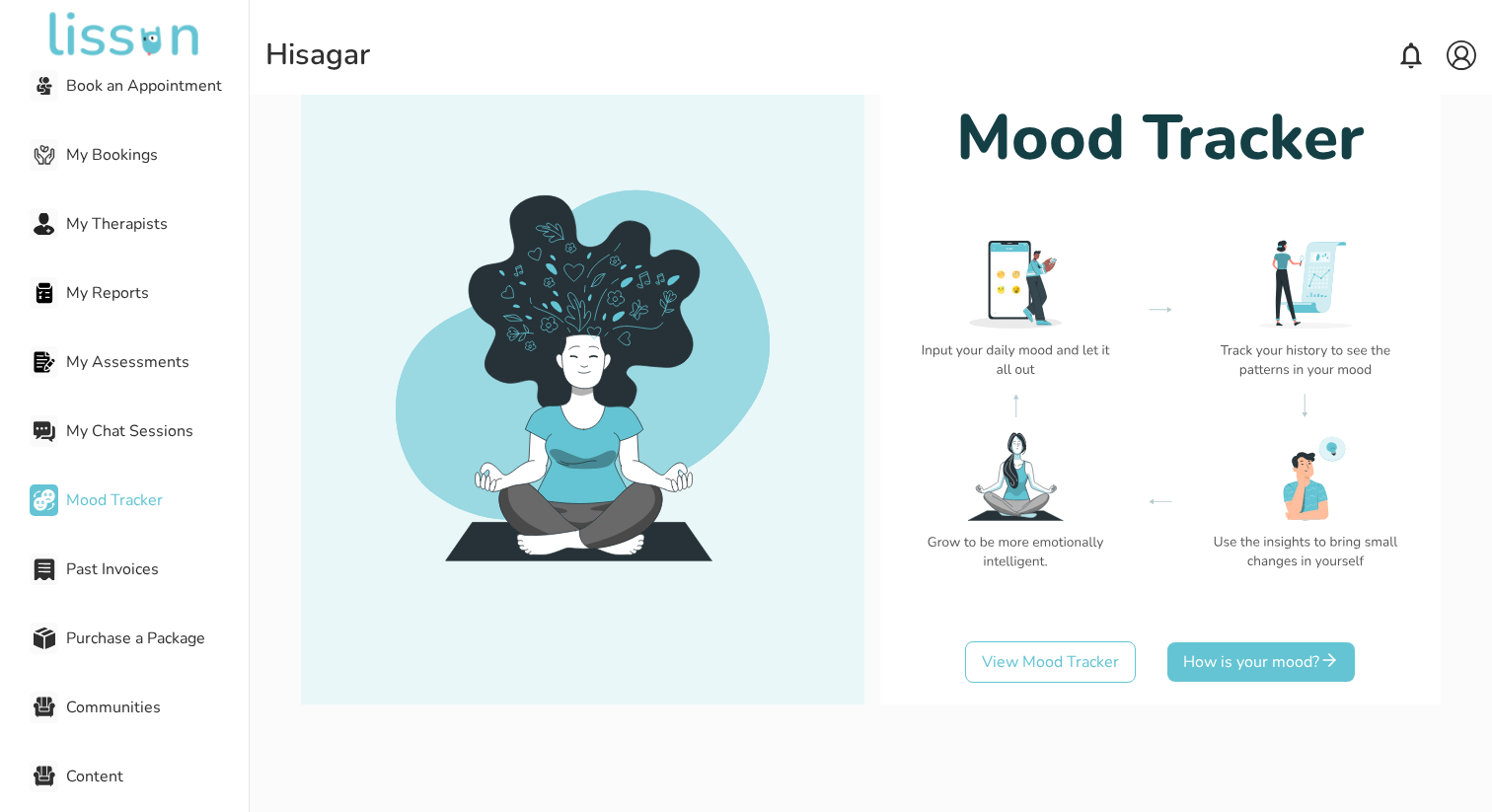 scroll, scrollTop: 0, scrollLeft: 0, axis: both 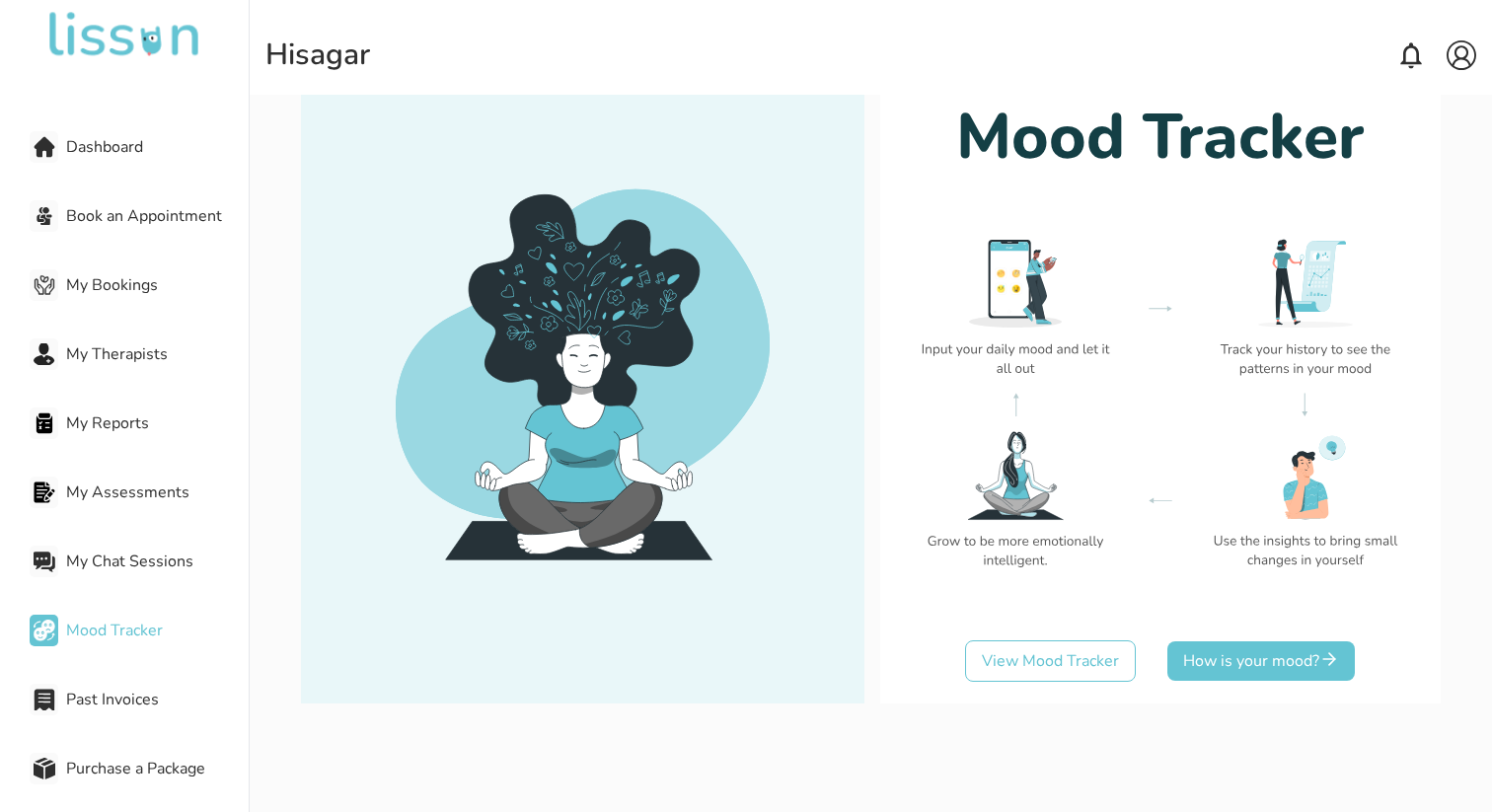 click at bounding box center [1160, 405] 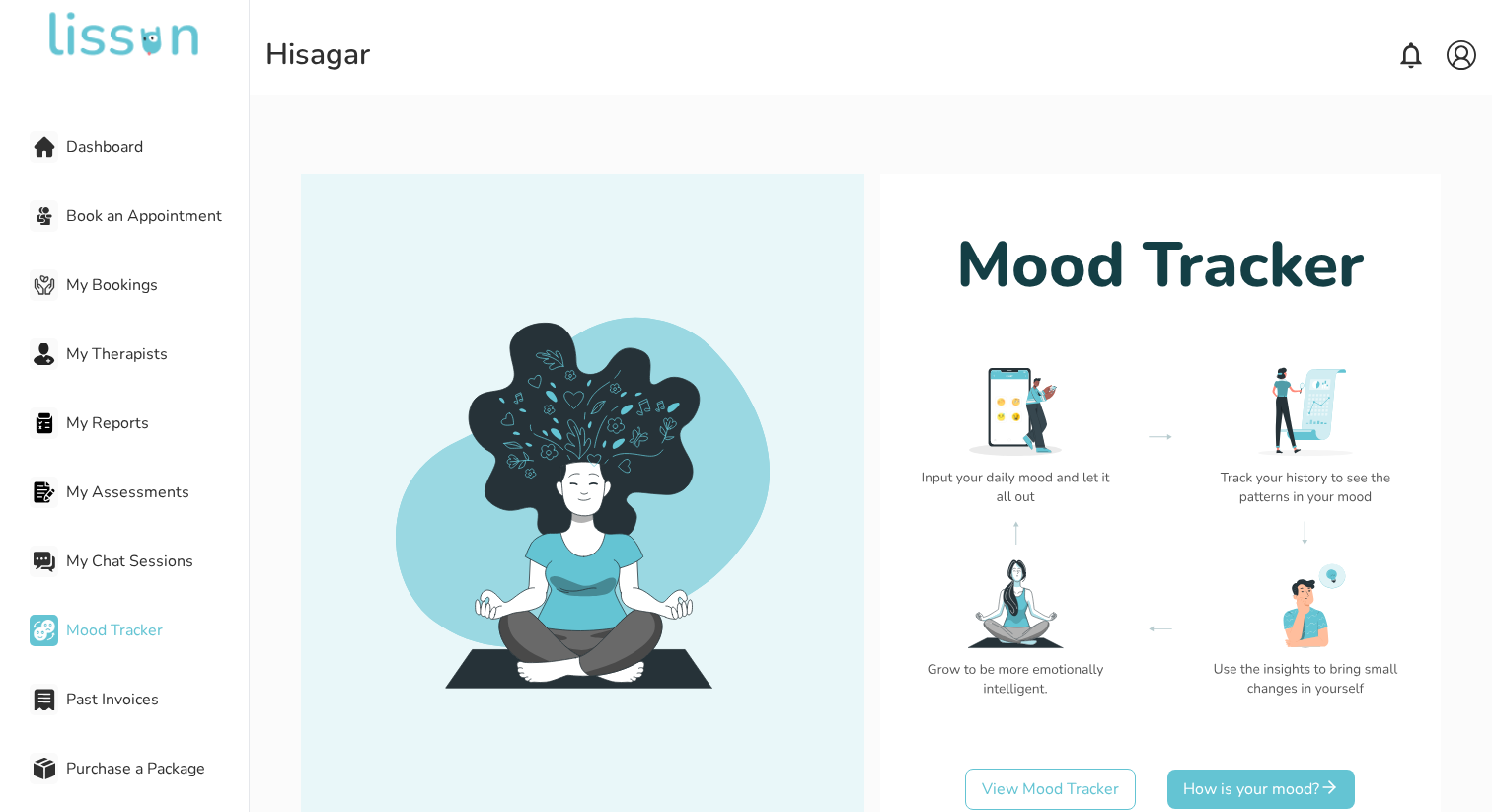 select on "*********" 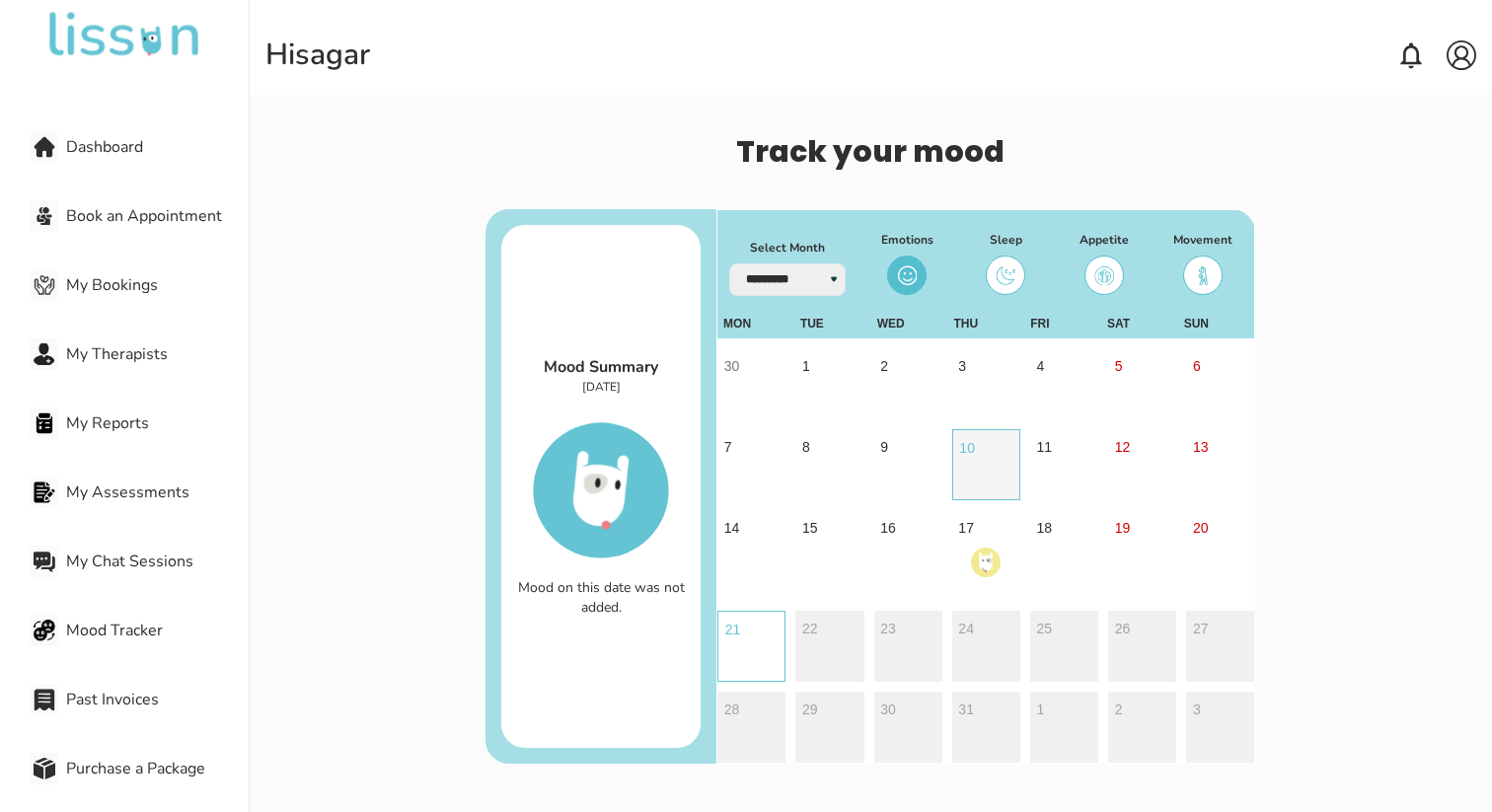 click on "10" at bounding box center (986, 465) 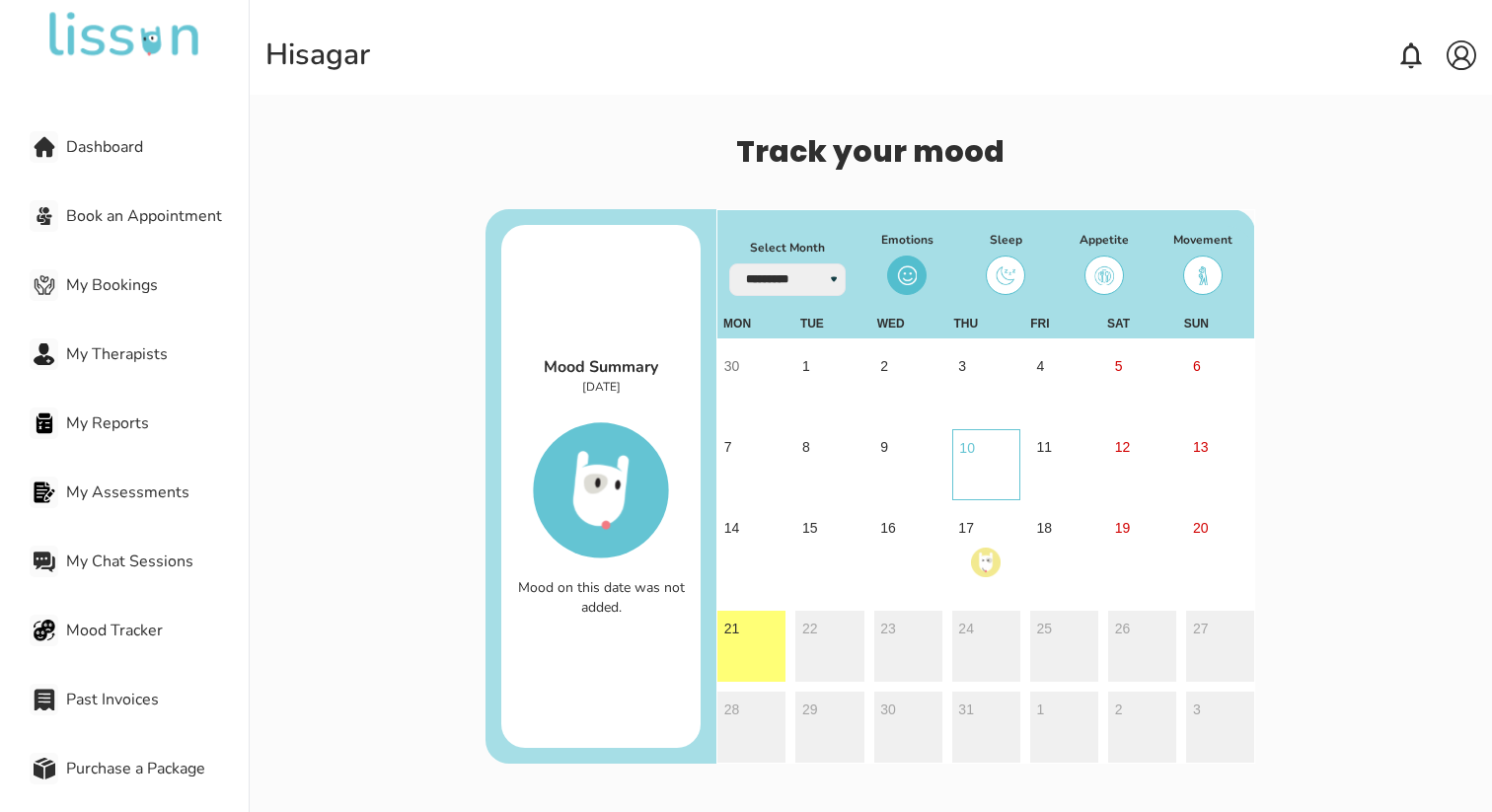 click at bounding box center (601, 490) 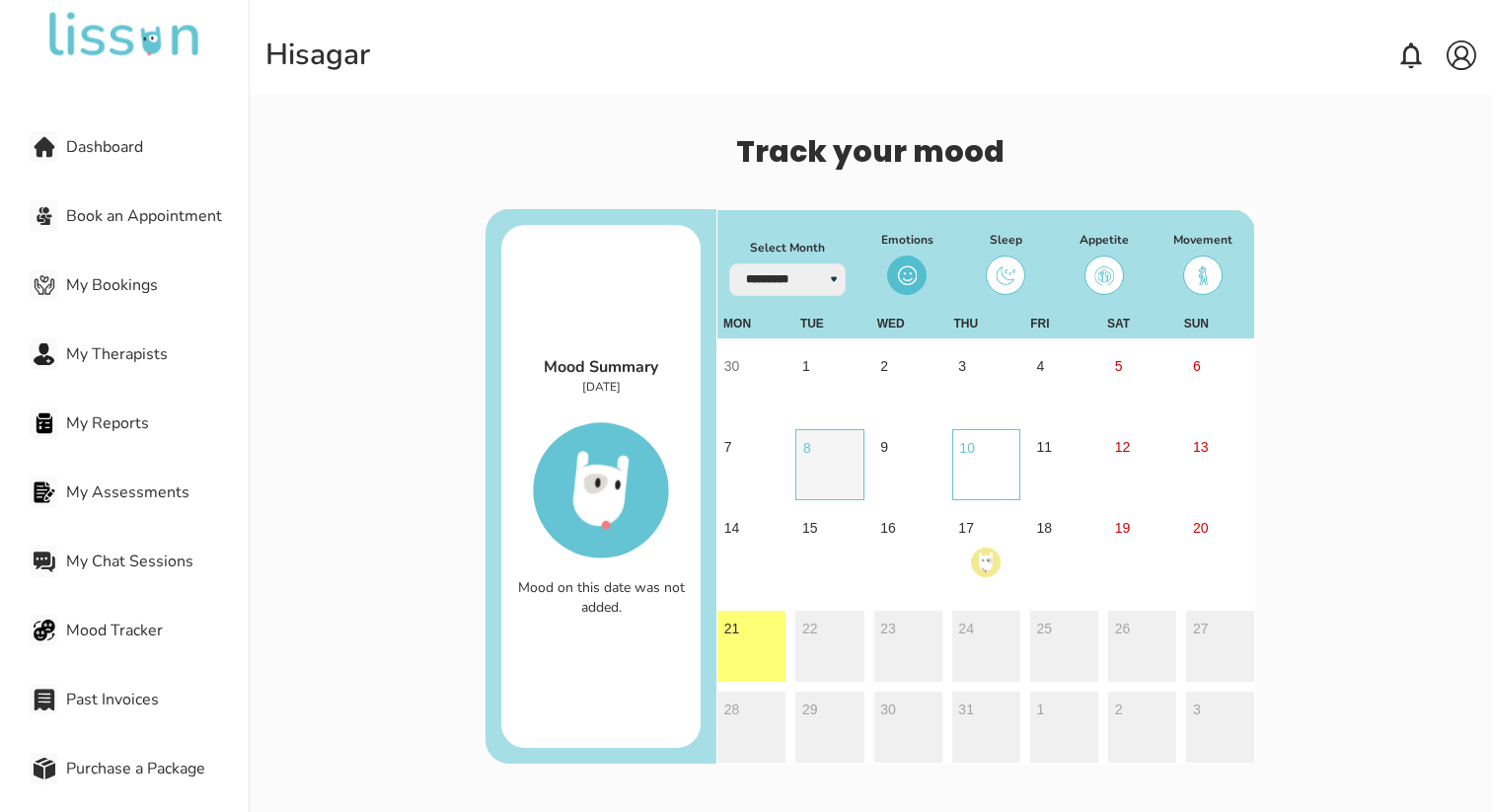 click on "8" at bounding box center (829, 465) 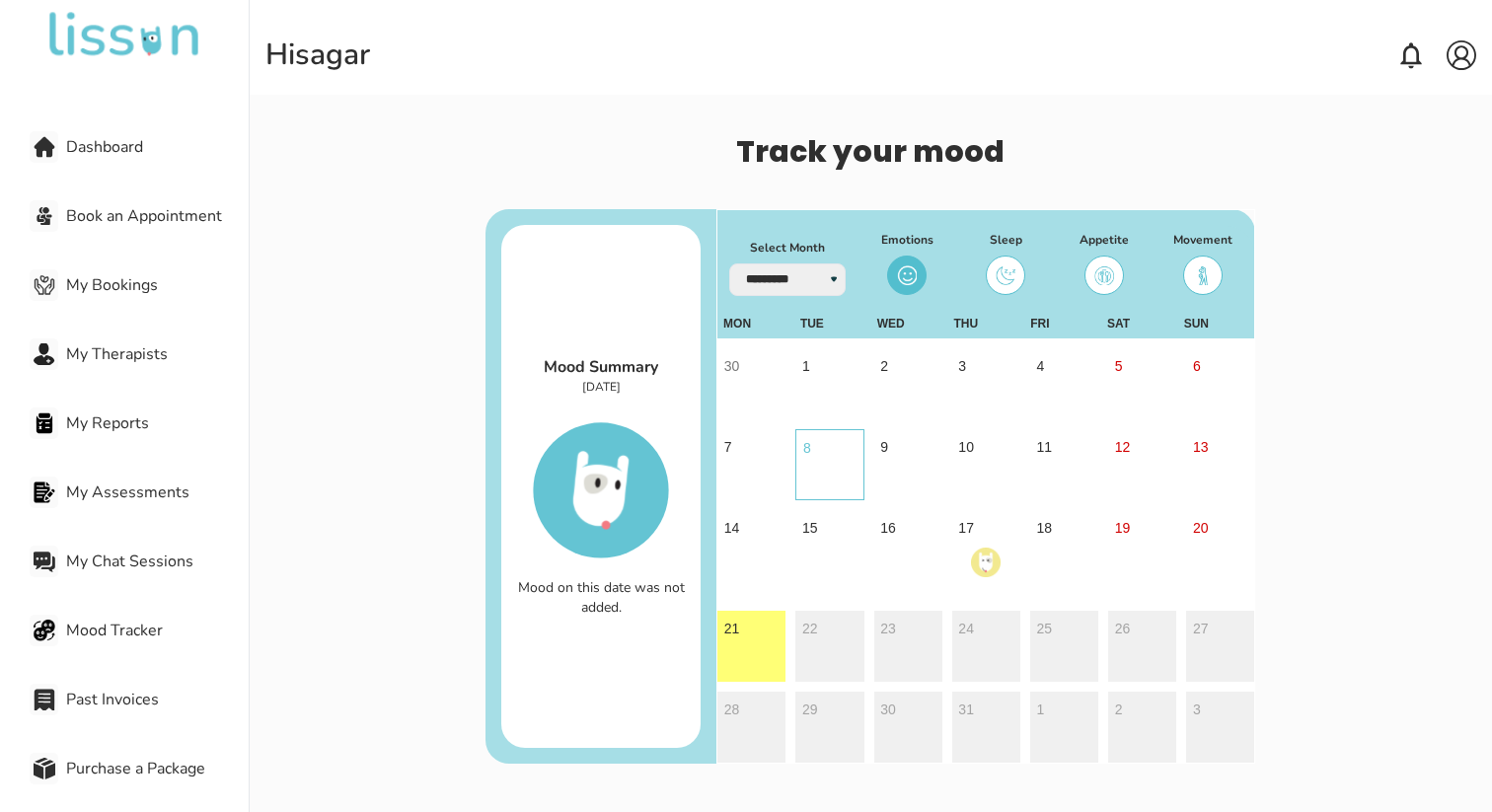 click at bounding box center [1006, 275] 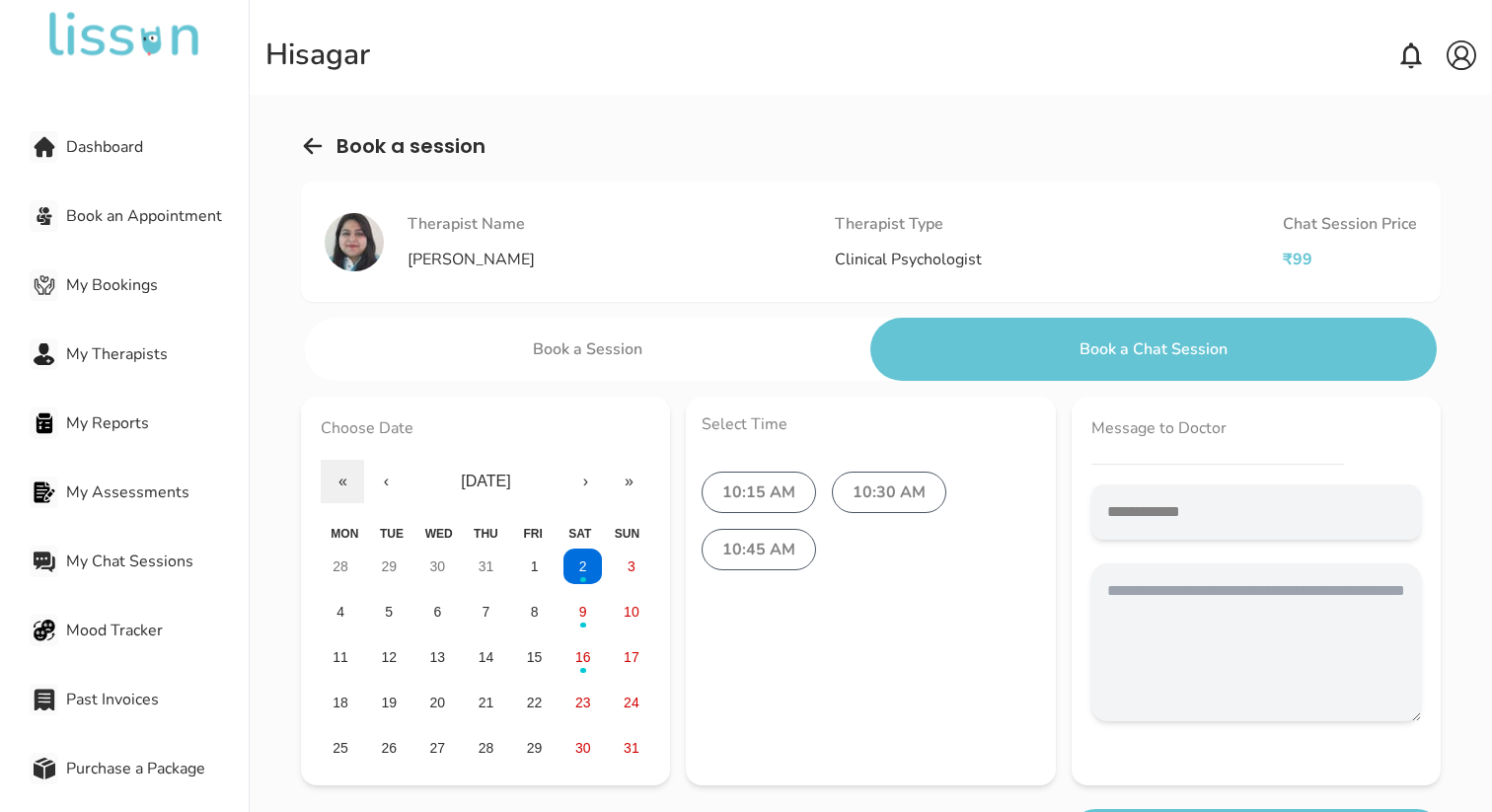 click on "My Assessments" at bounding box center (157, 492) 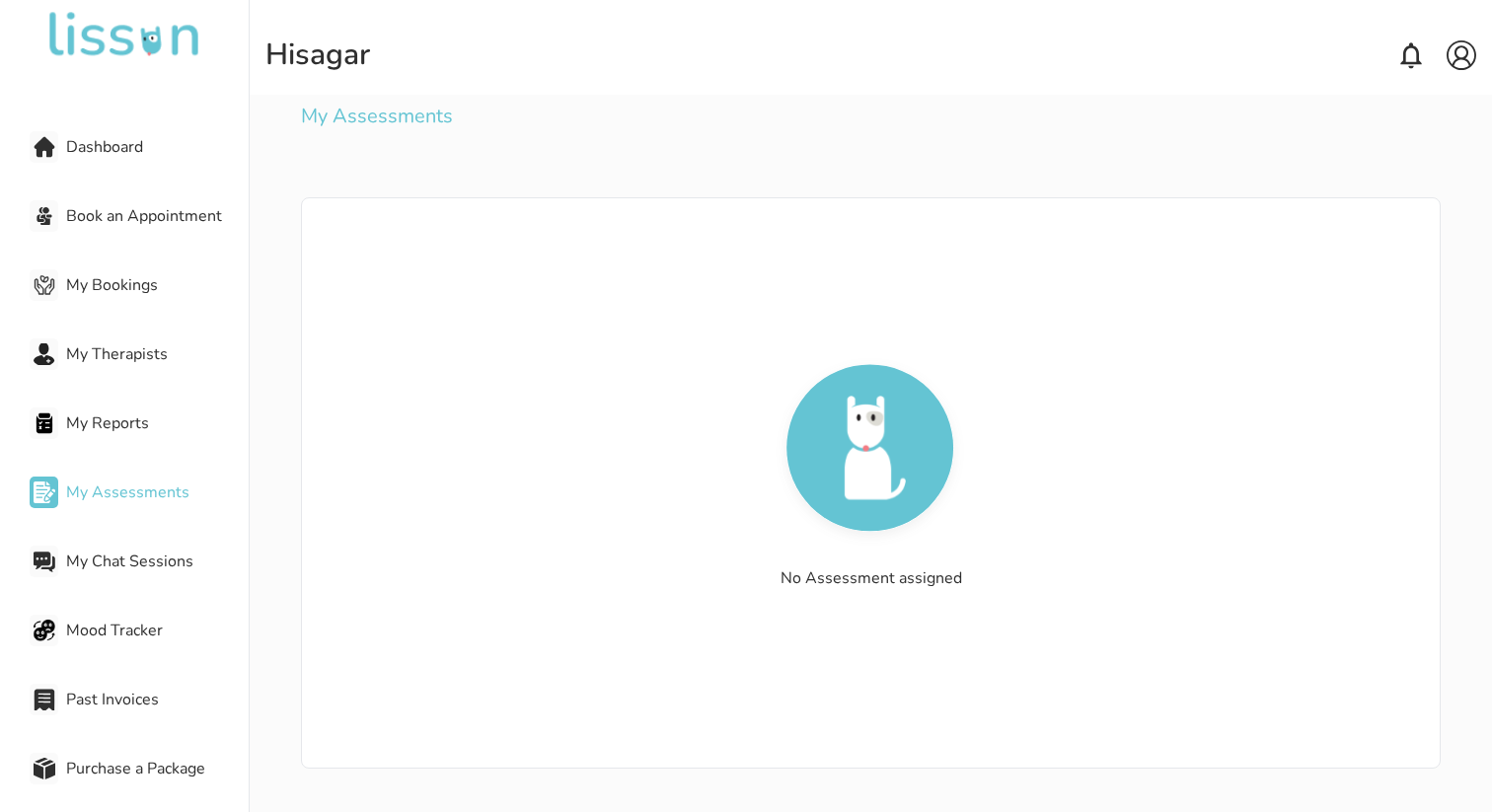 click on "My Reports" at bounding box center [157, 423] 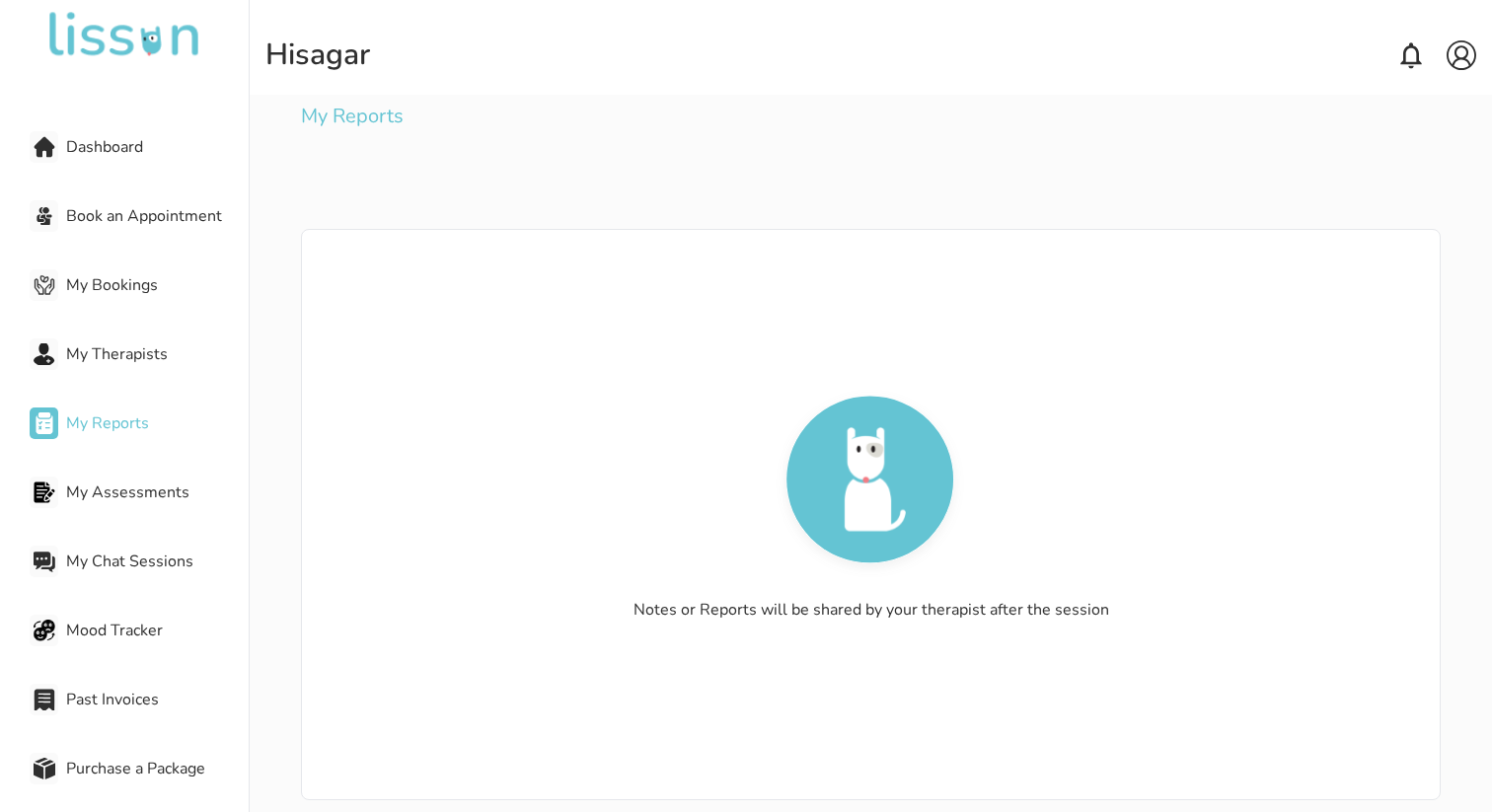 scroll, scrollTop: 4, scrollLeft: 0, axis: vertical 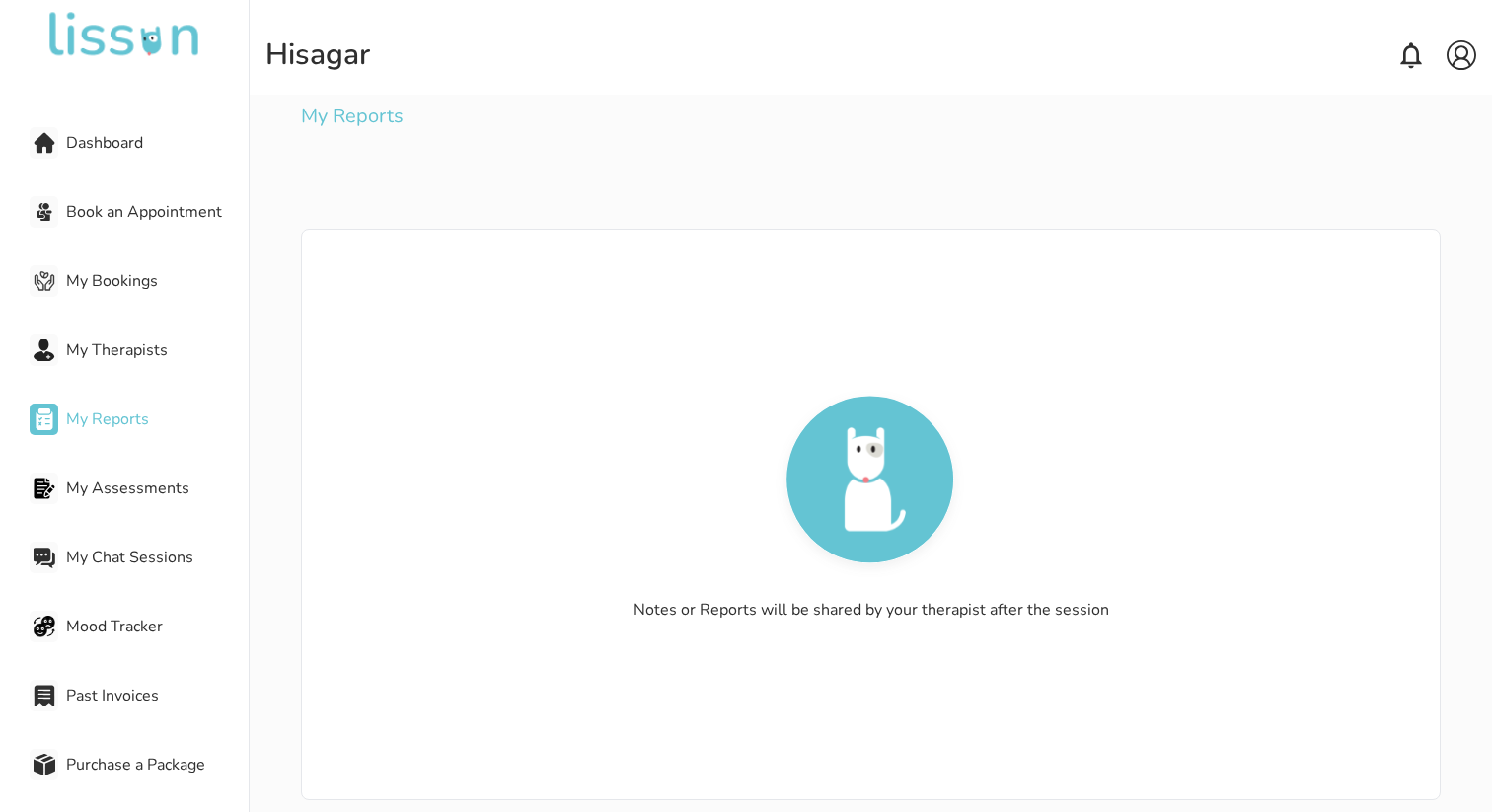 click on "Mood Tracker" at bounding box center (157, 627) 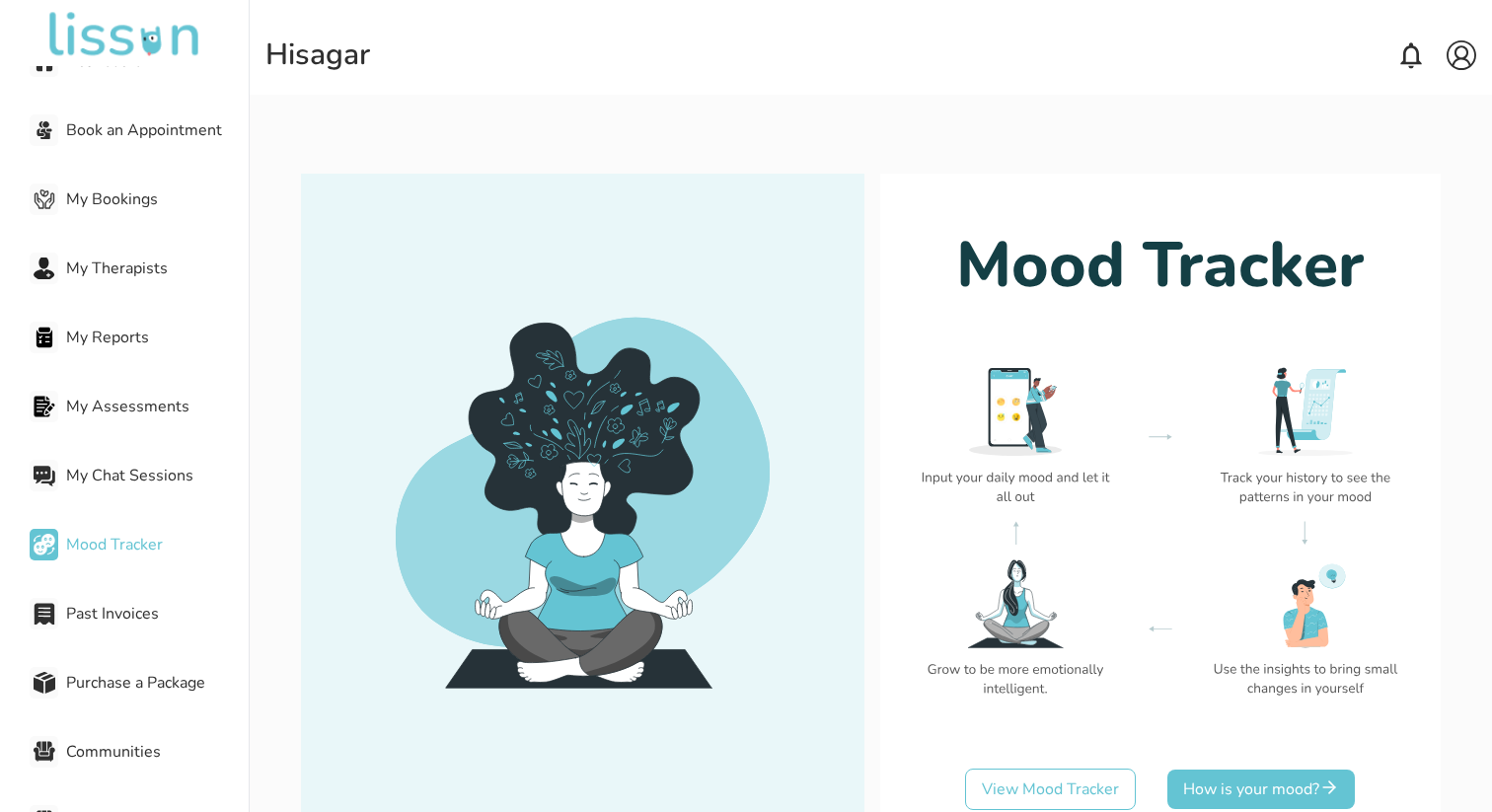 scroll, scrollTop: 88, scrollLeft: 0, axis: vertical 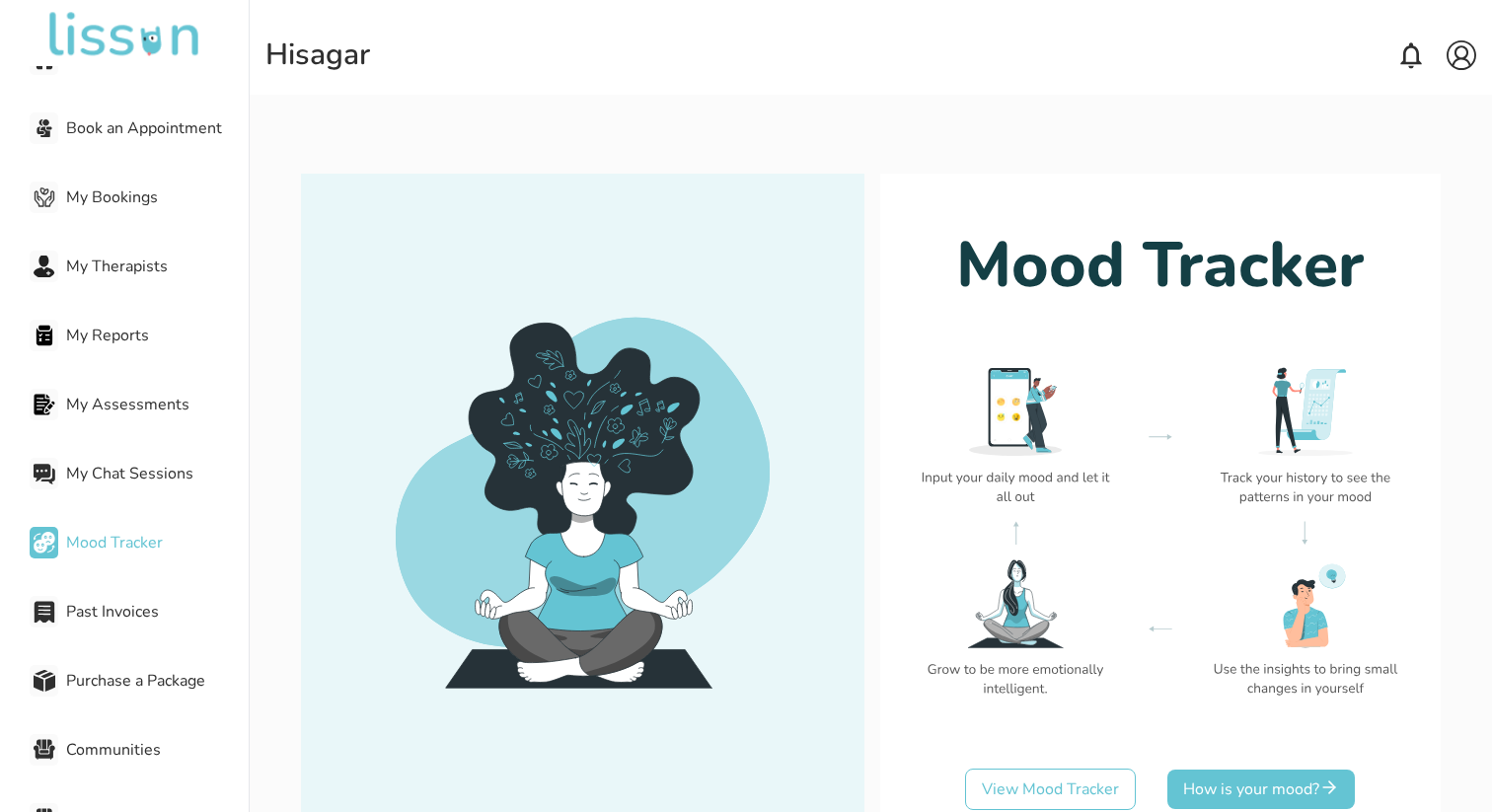 click on "Past Invoices" at bounding box center [157, 612] 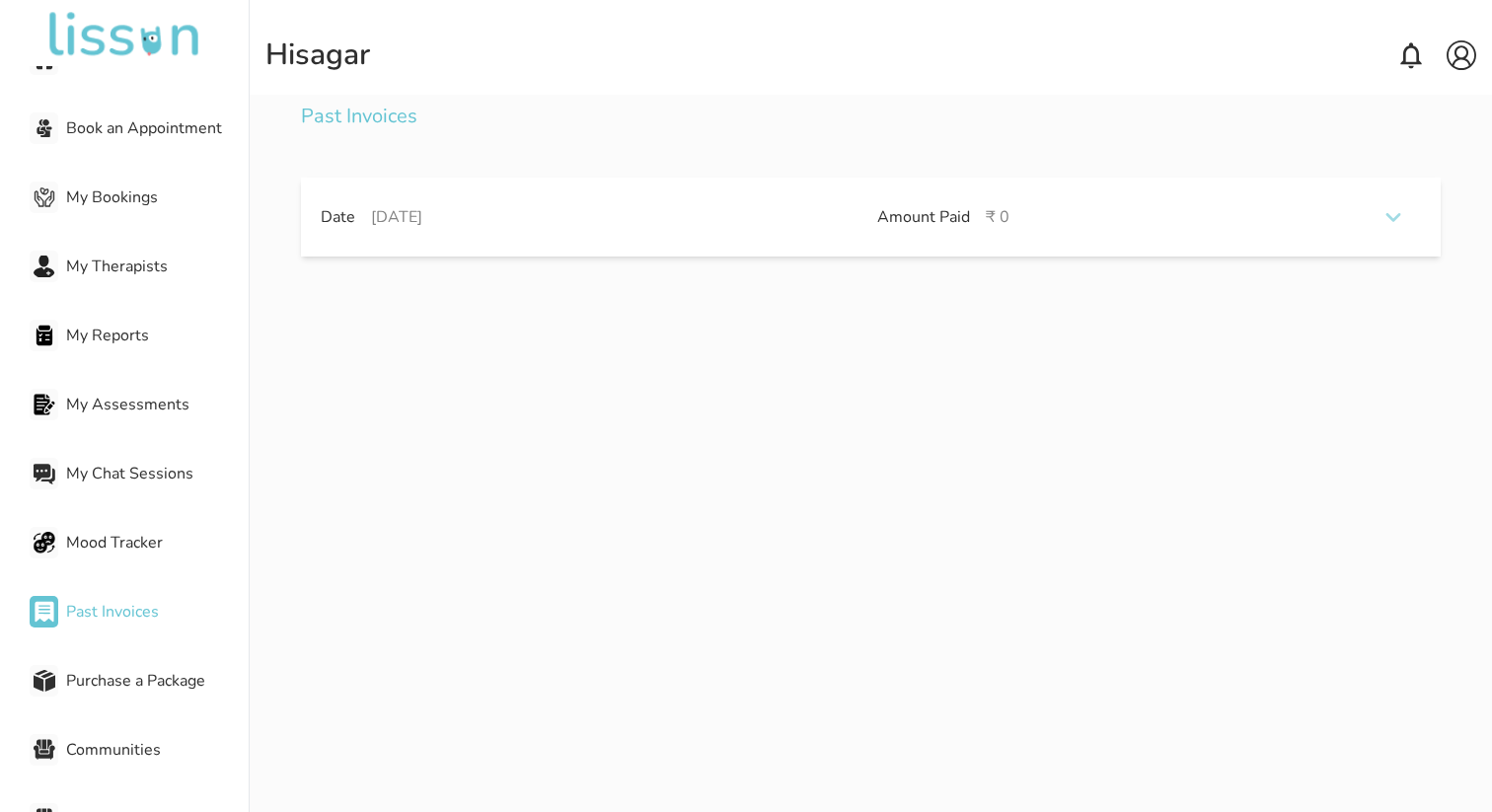 click on "Date      [DATE] Amount Paid      ₹ 0" at bounding box center (870, 217) 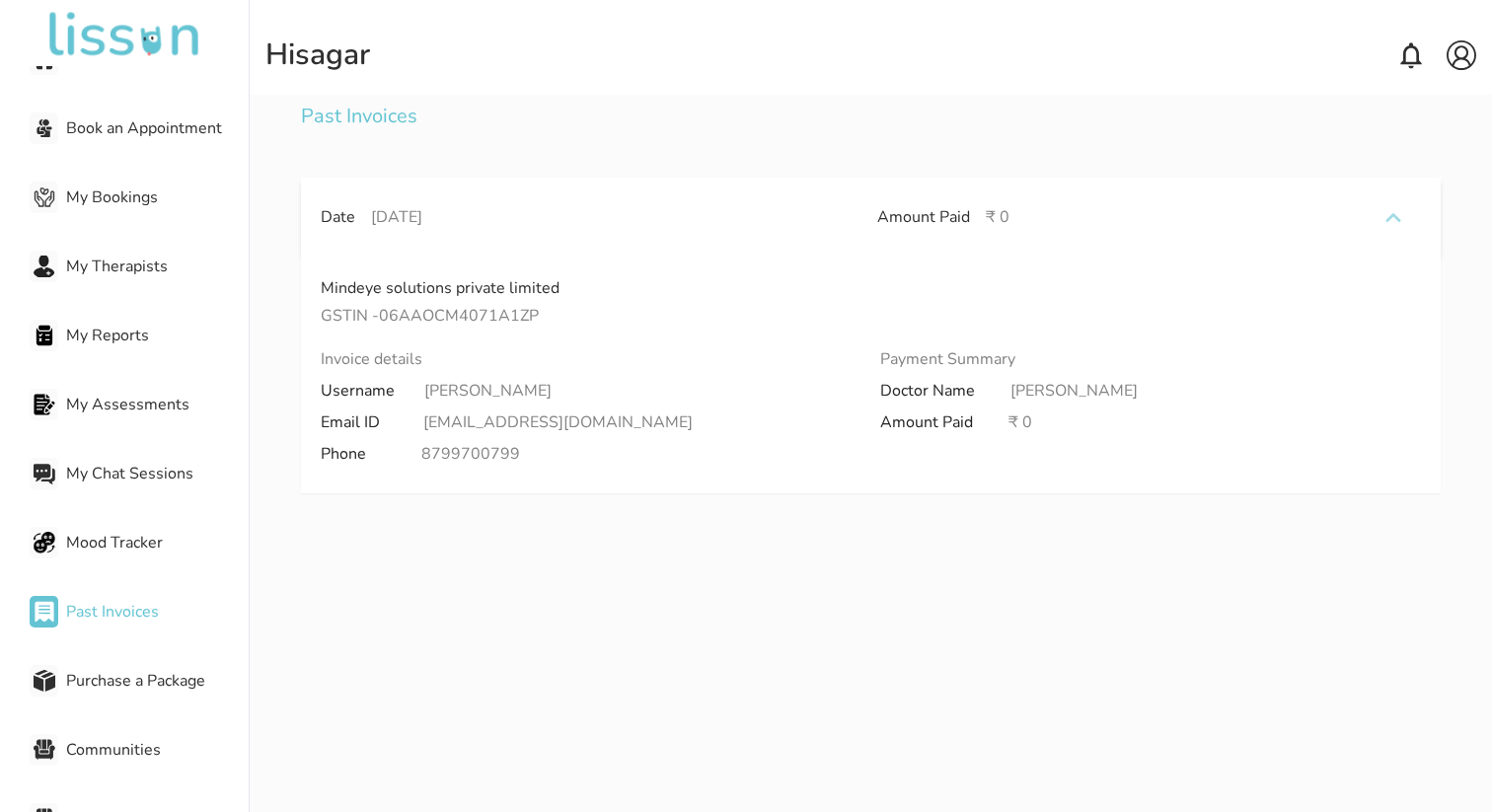 drag, startPoint x: 318, startPoint y: 203, endPoint x: 542, endPoint y: 226, distance: 225.17771 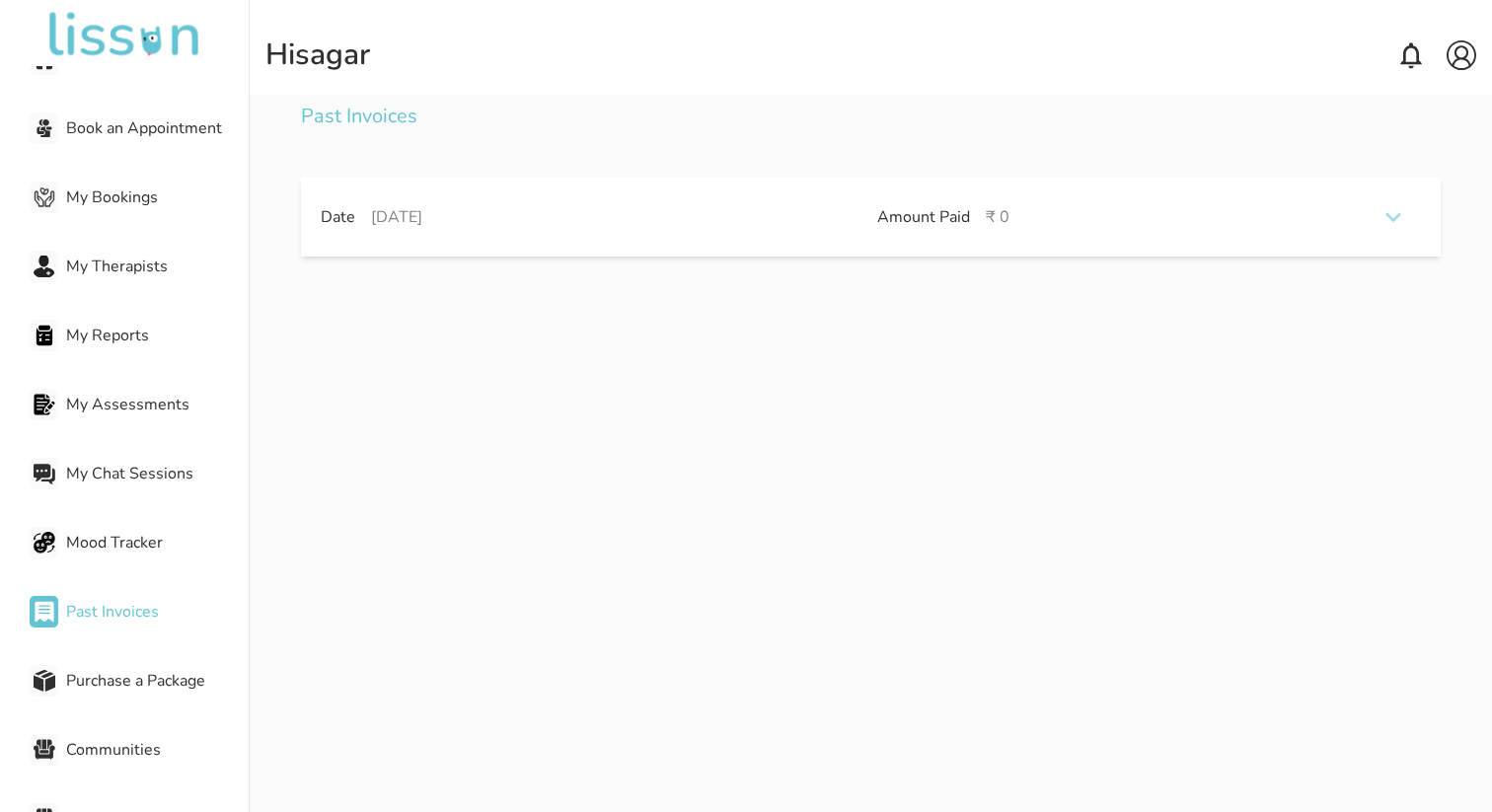 click on "Date      [DATE] Amount Paid      ₹ 0" at bounding box center [870, 217] 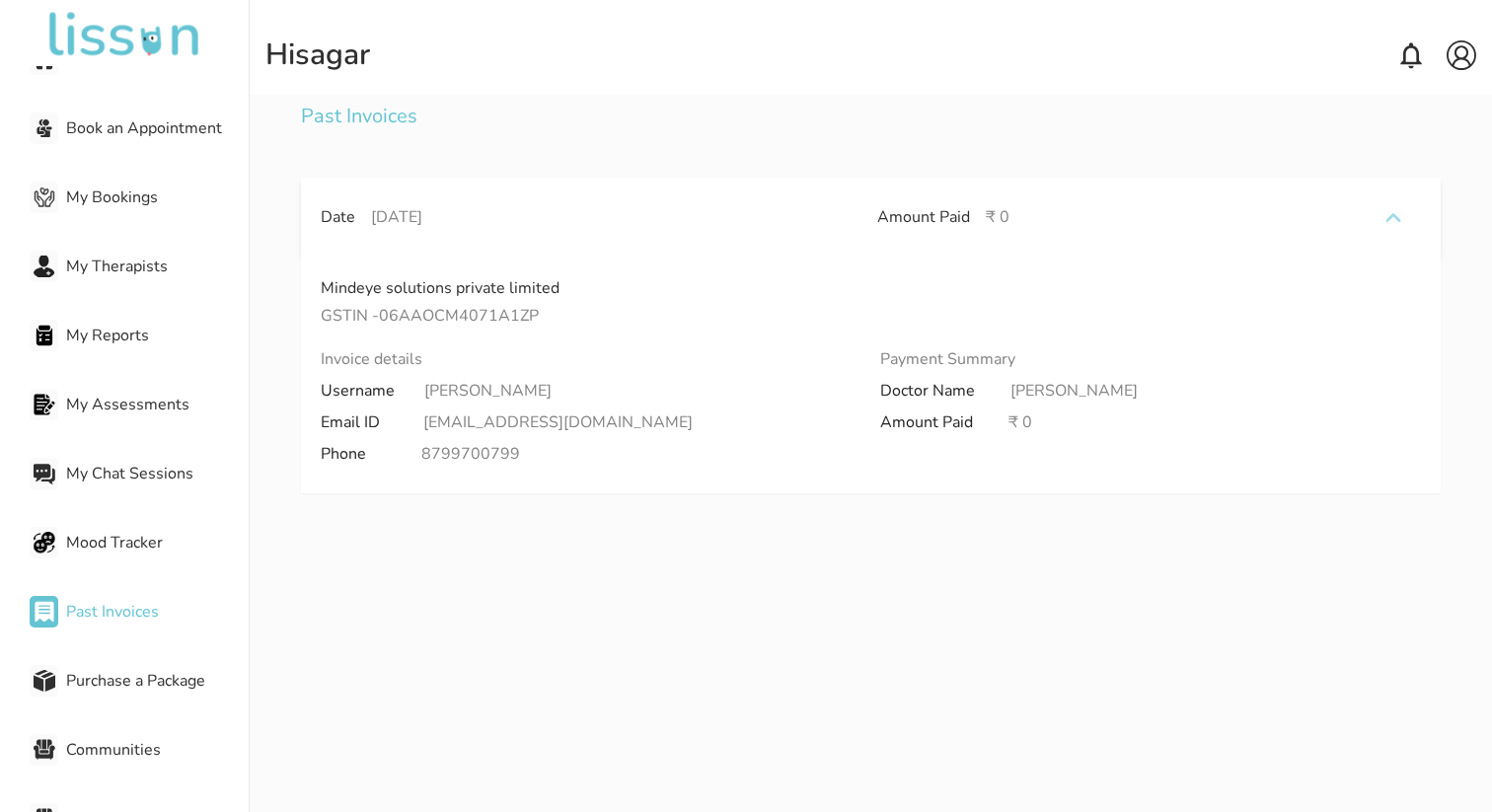 click at bounding box center (1403, 217) 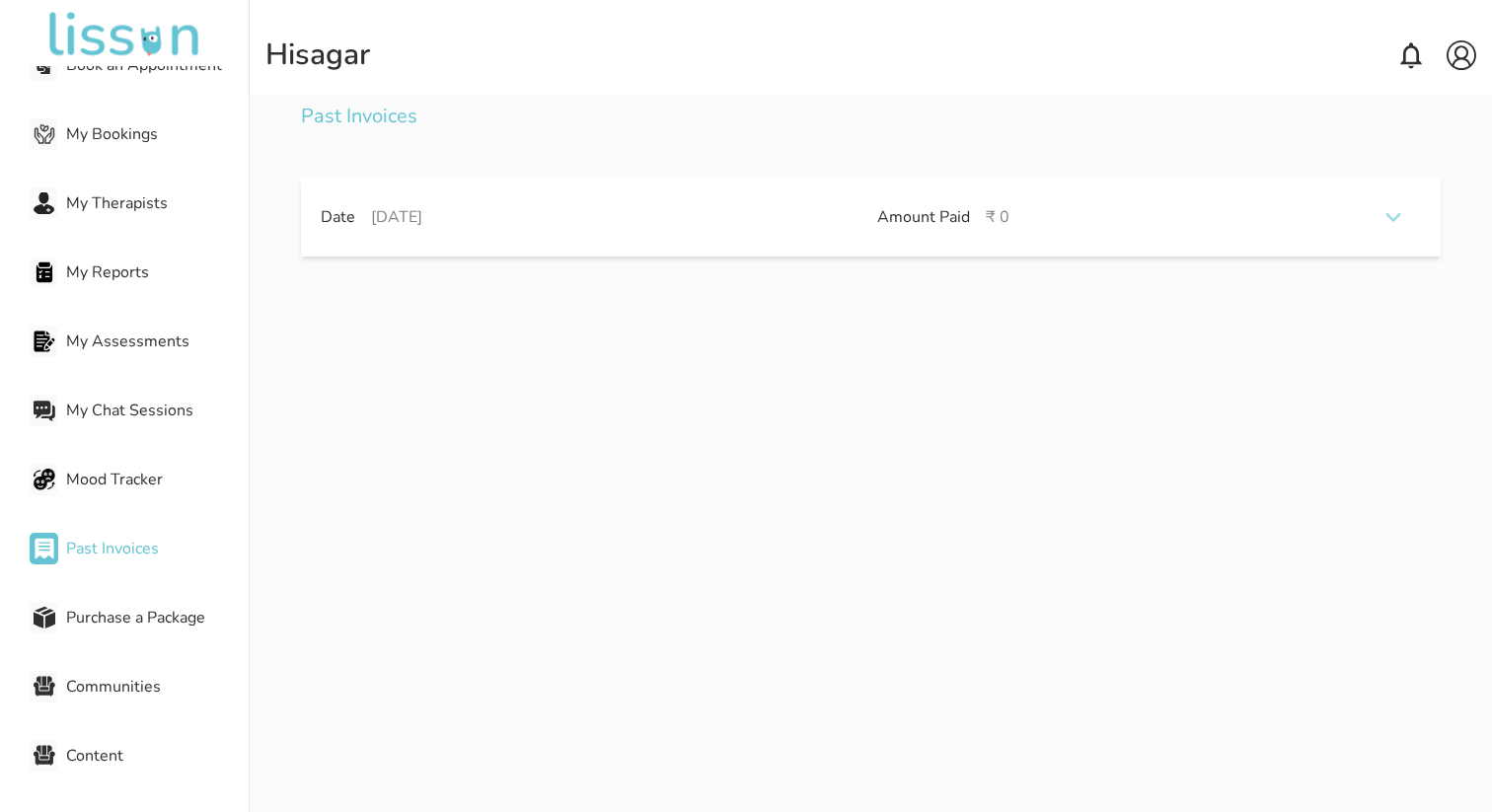 scroll, scrollTop: 253, scrollLeft: 0, axis: vertical 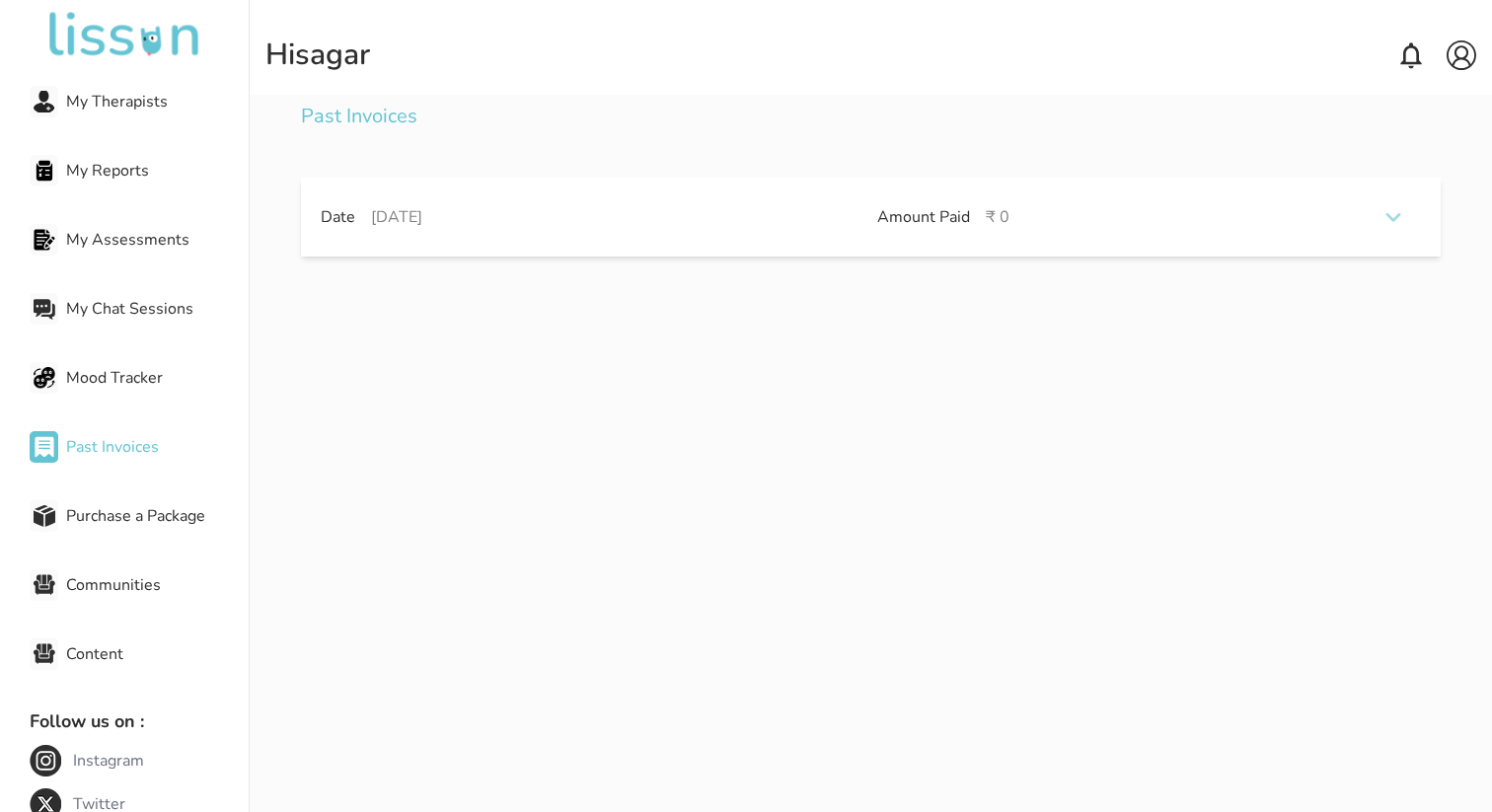 click on "Communities" at bounding box center (157, 585) 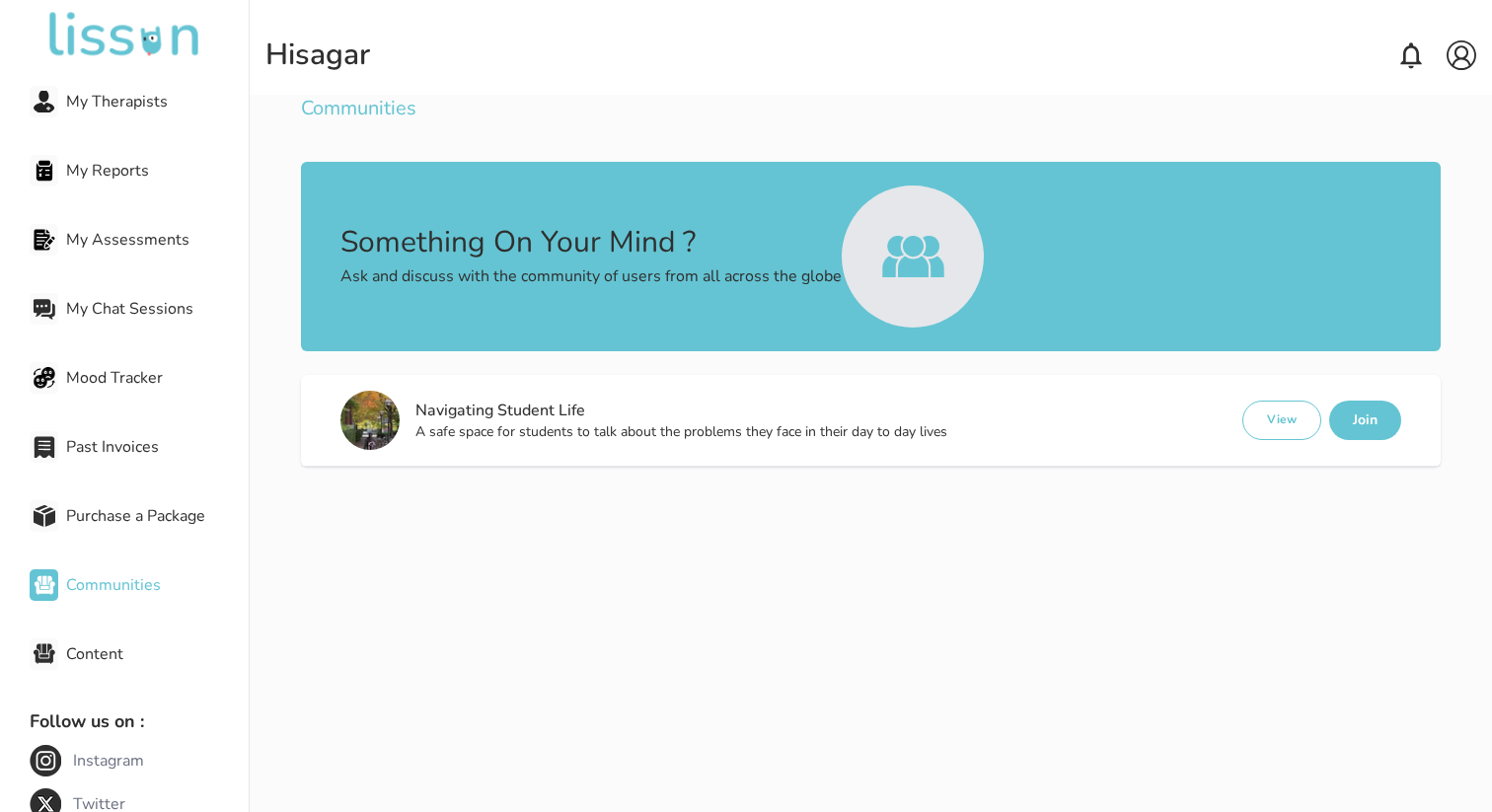 click on "Join" at bounding box center [1365, 420] 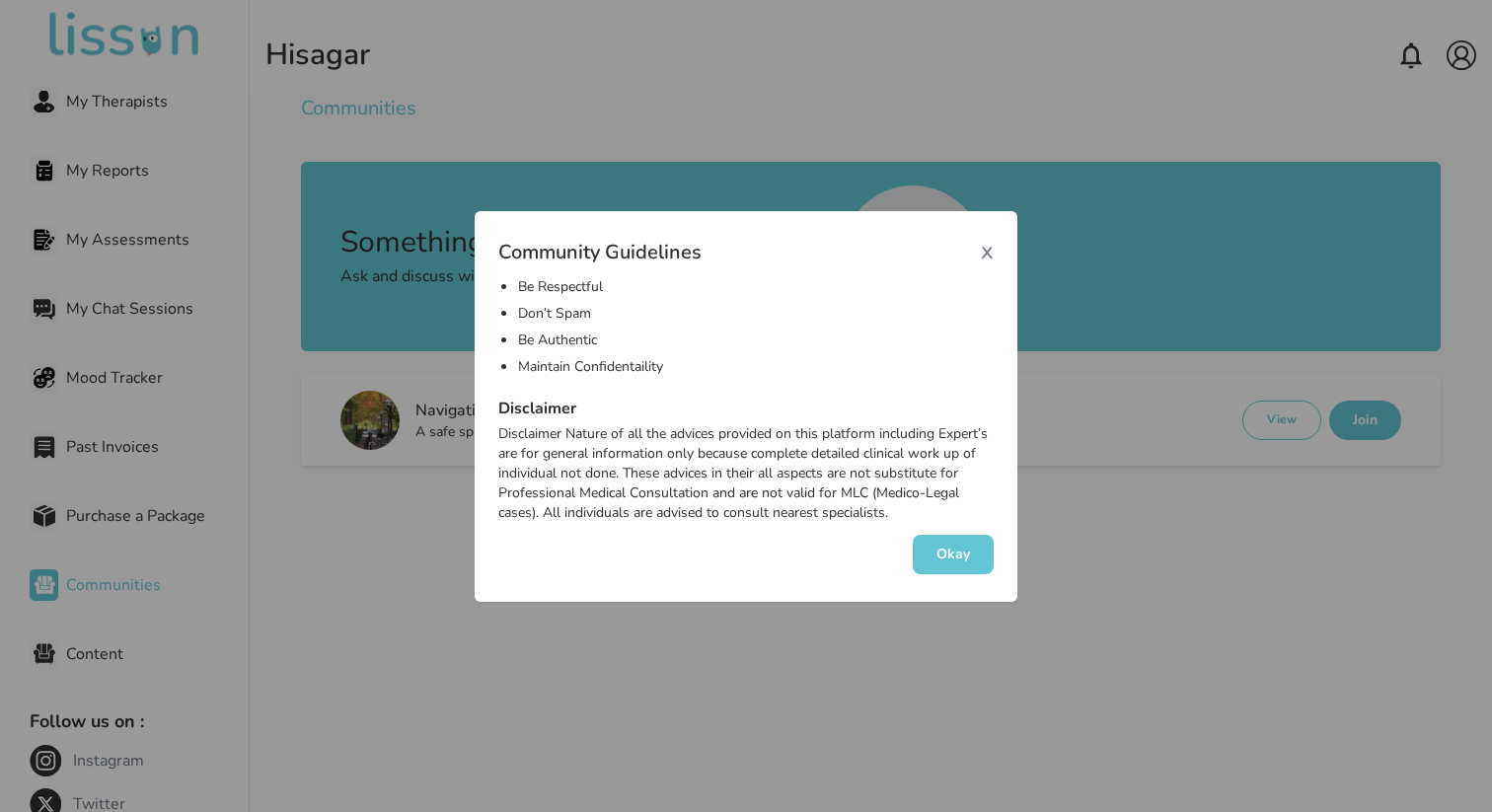 click on "Okay" at bounding box center [953, 554] 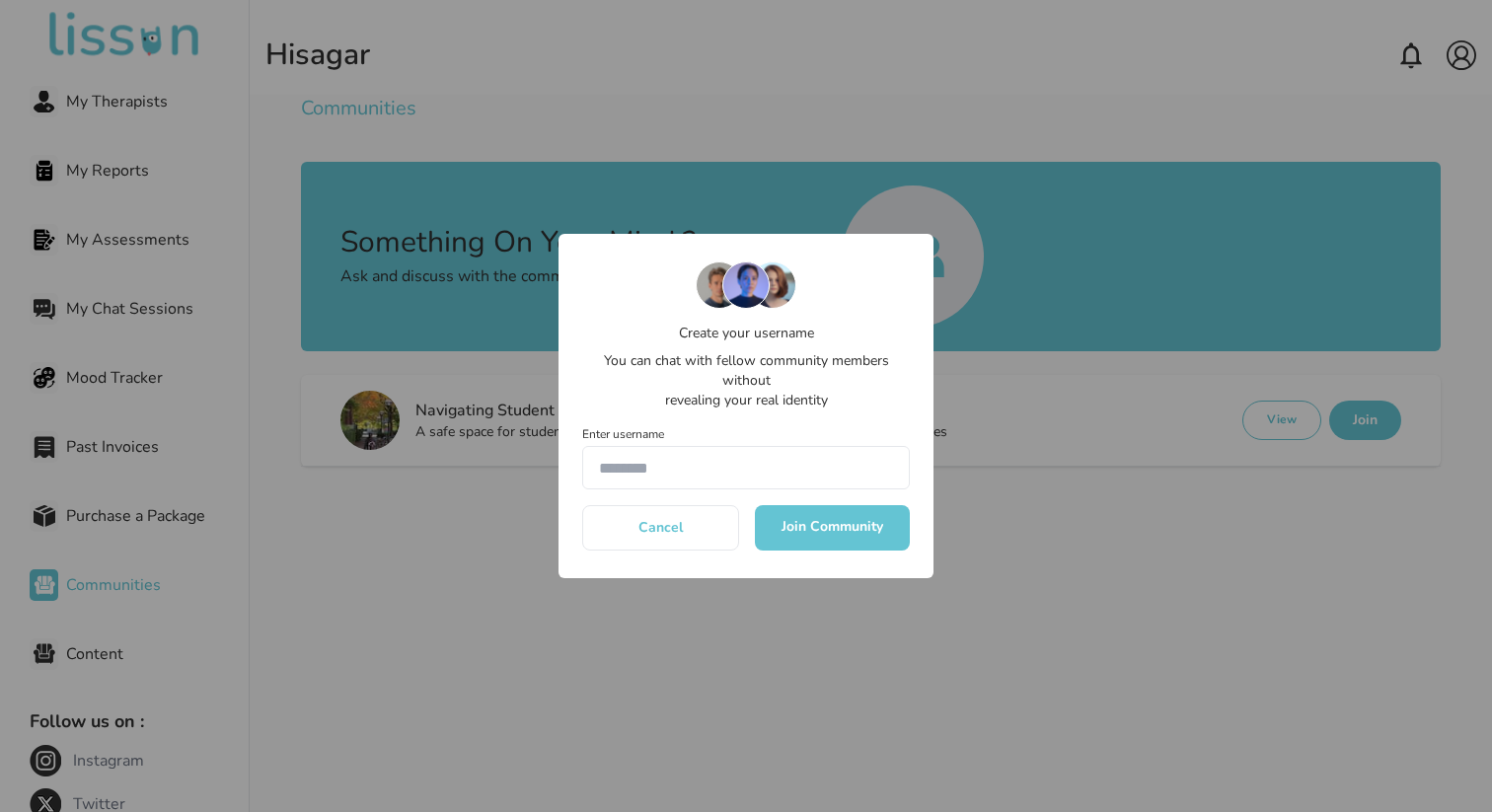 click at bounding box center [746, 468] 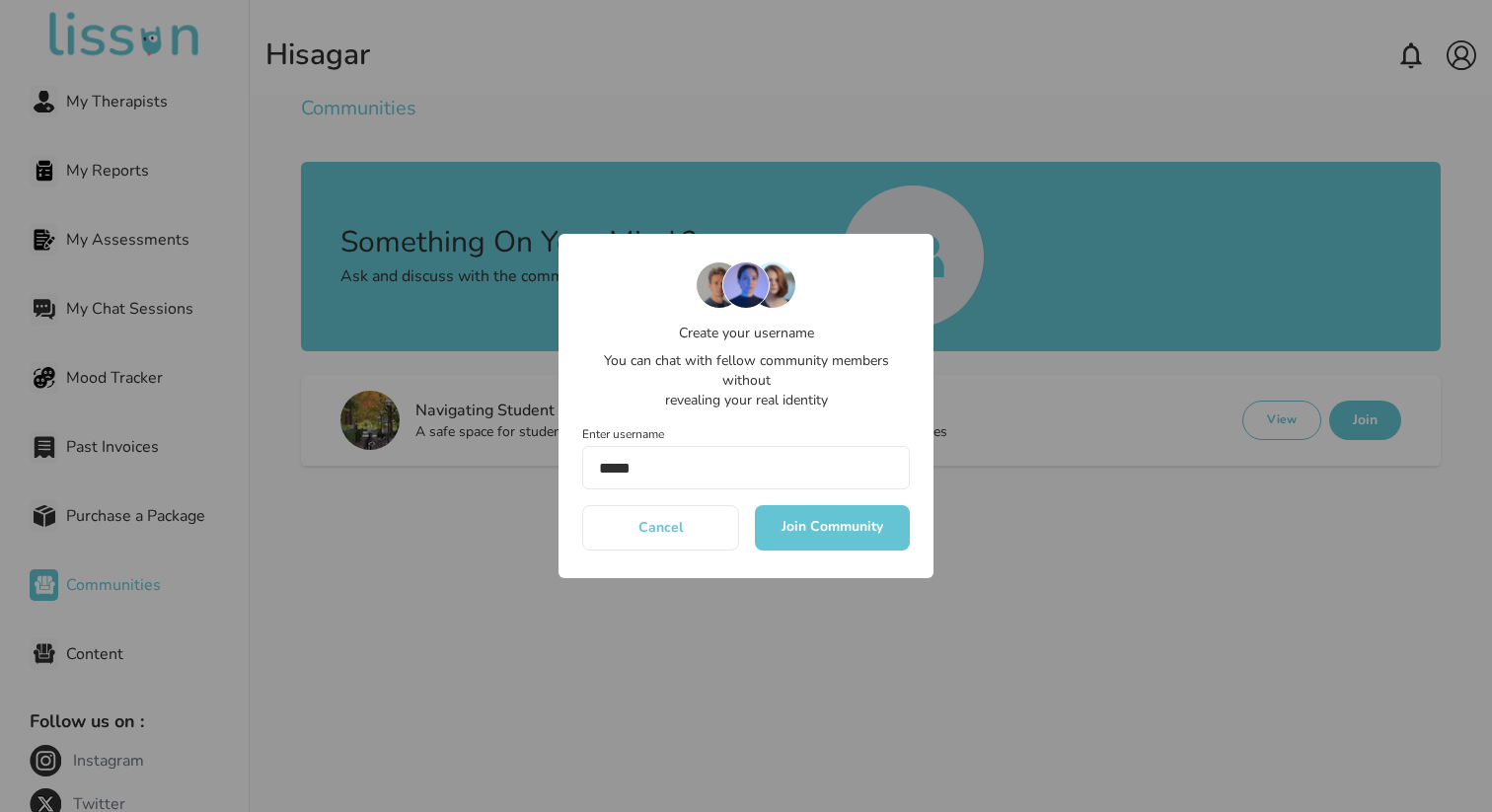 type on "*****" 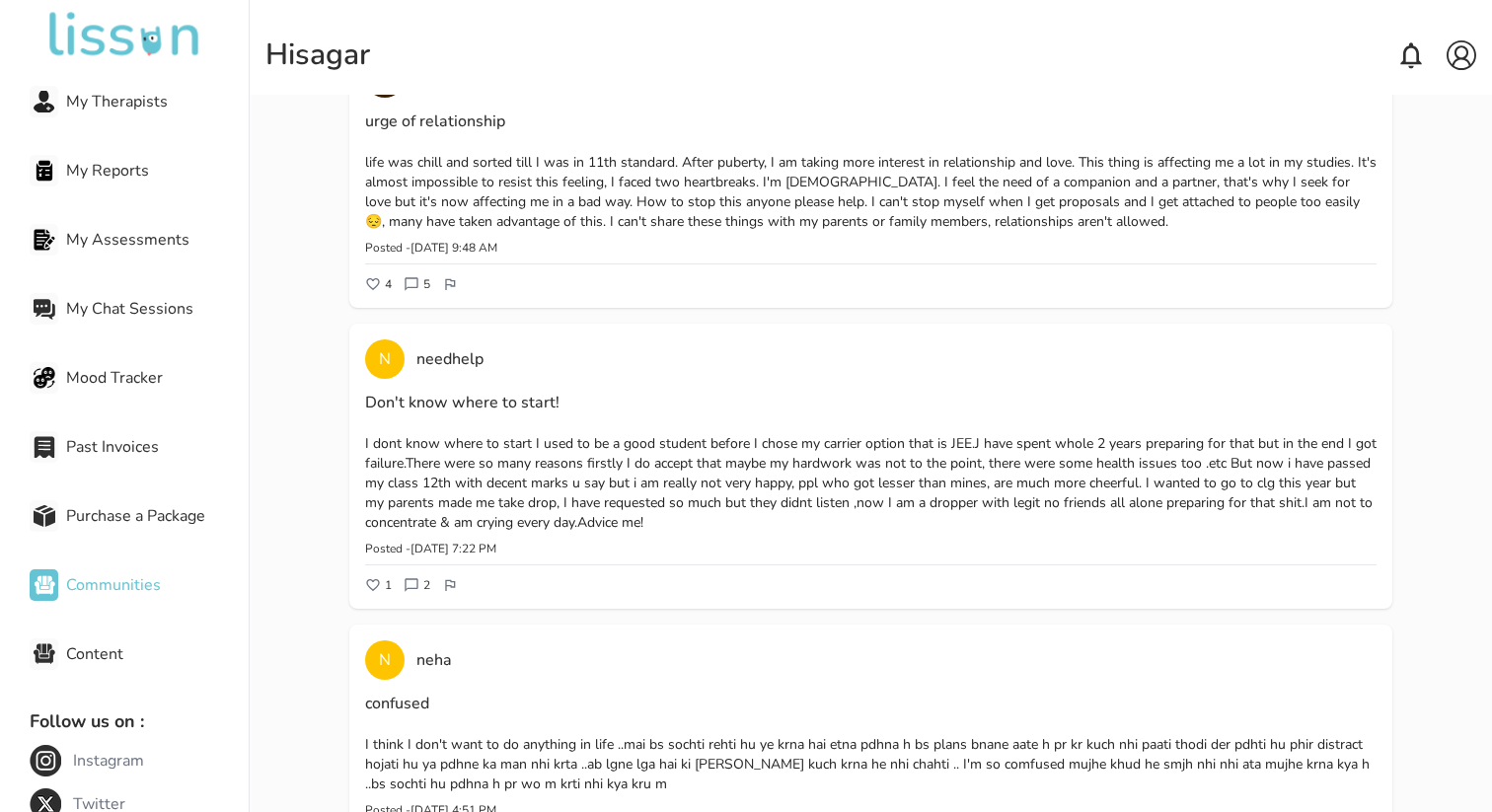 scroll, scrollTop: 2422, scrollLeft: 0, axis: vertical 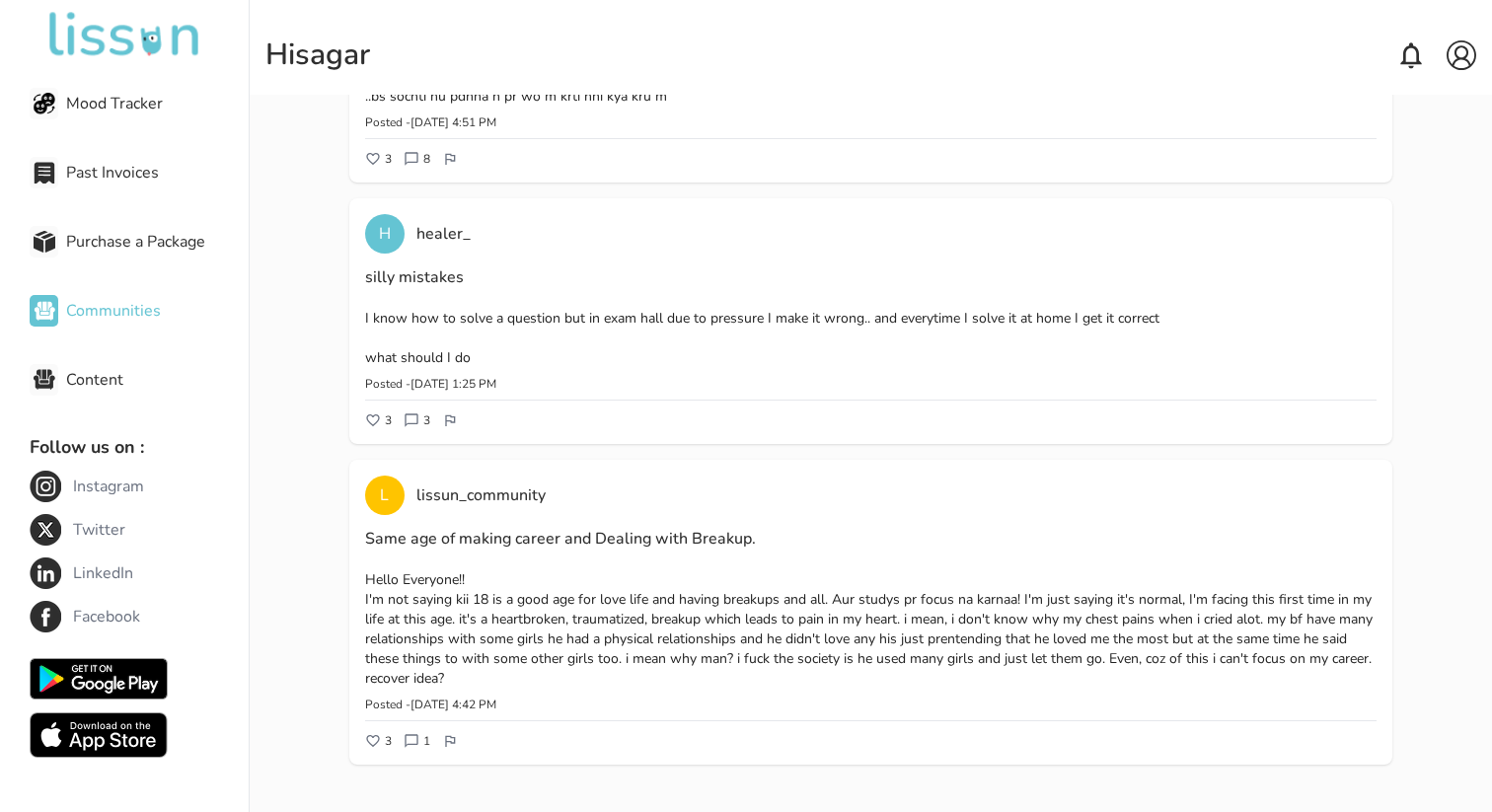 click on "Content" at bounding box center (157, 380) 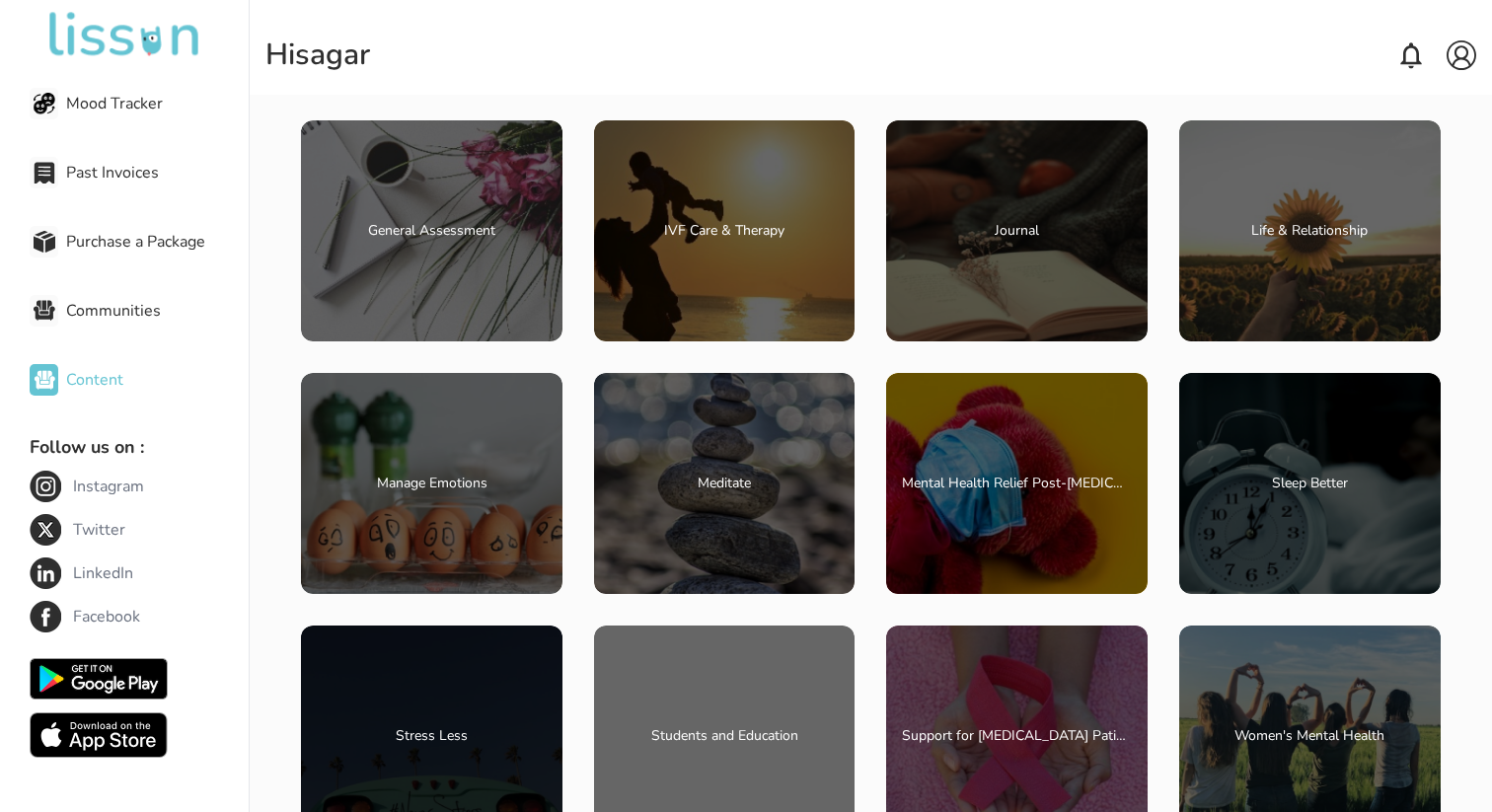 scroll, scrollTop: 439, scrollLeft: 0, axis: vertical 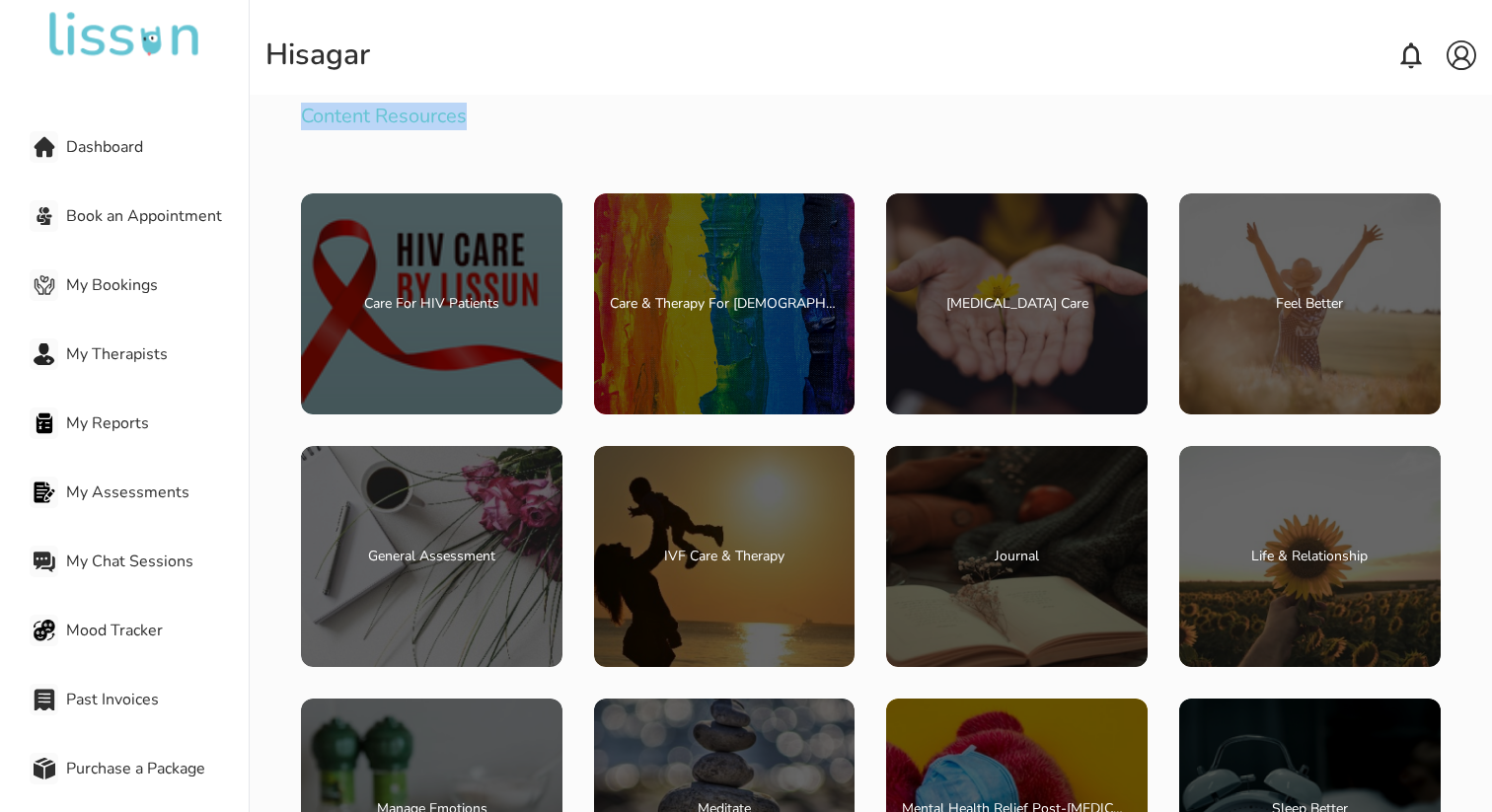 drag, startPoint x: 759, startPoint y: 122, endPoint x: 275, endPoint y: 107, distance: 484.23238 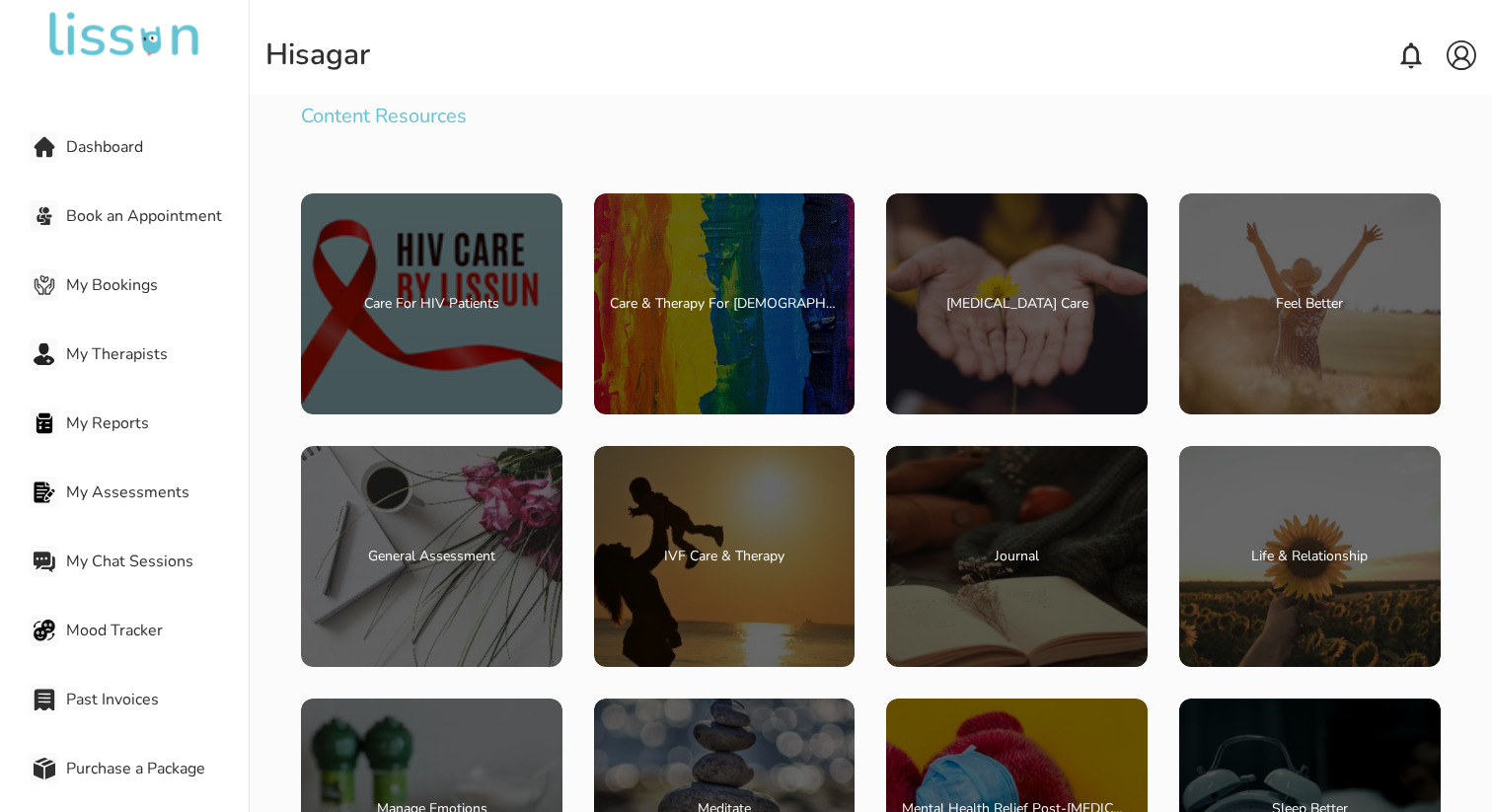 click on "Content Resources   Content Resources  Care For HIV Patients Care & Therapy For [DEMOGRAPHIC_DATA] Community [MEDICAL_DATA] Care Feel Better General Assessment IVF Care & Therapy Journal Life & Relationship Manage Emotions Meditate Mental Health Relief Post-[MEDICAL_DATA] Sleep Better Stress Less Students and Education Support for [MEDICAL_DATA] Patients & Caregivers  Women's Mental Health" at bounding box center (870, 469) 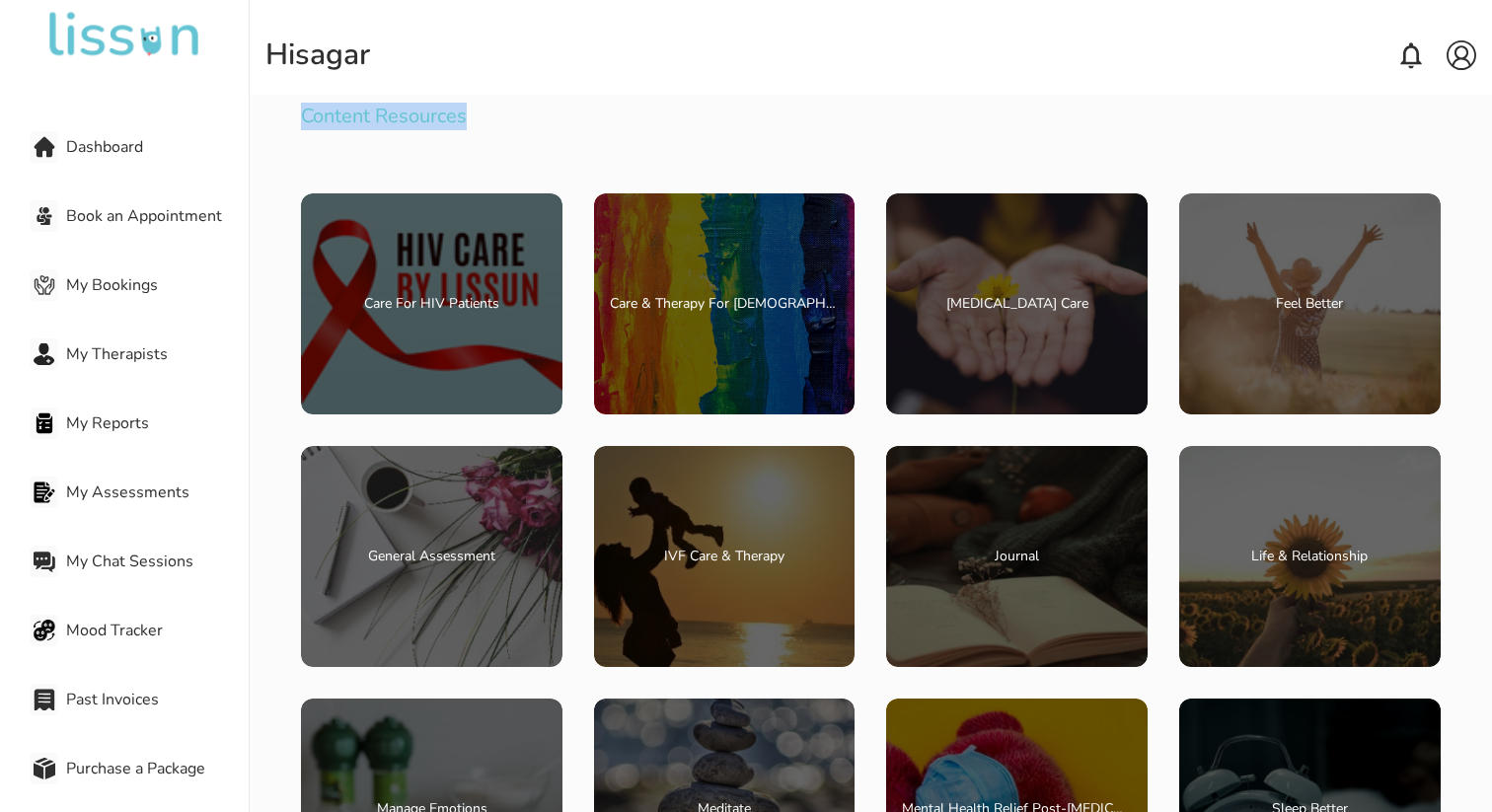 drag, startPoint x: 272, startPoint y: 104, endPoint x: 582, endPoint y: 129, distance: 311.0064 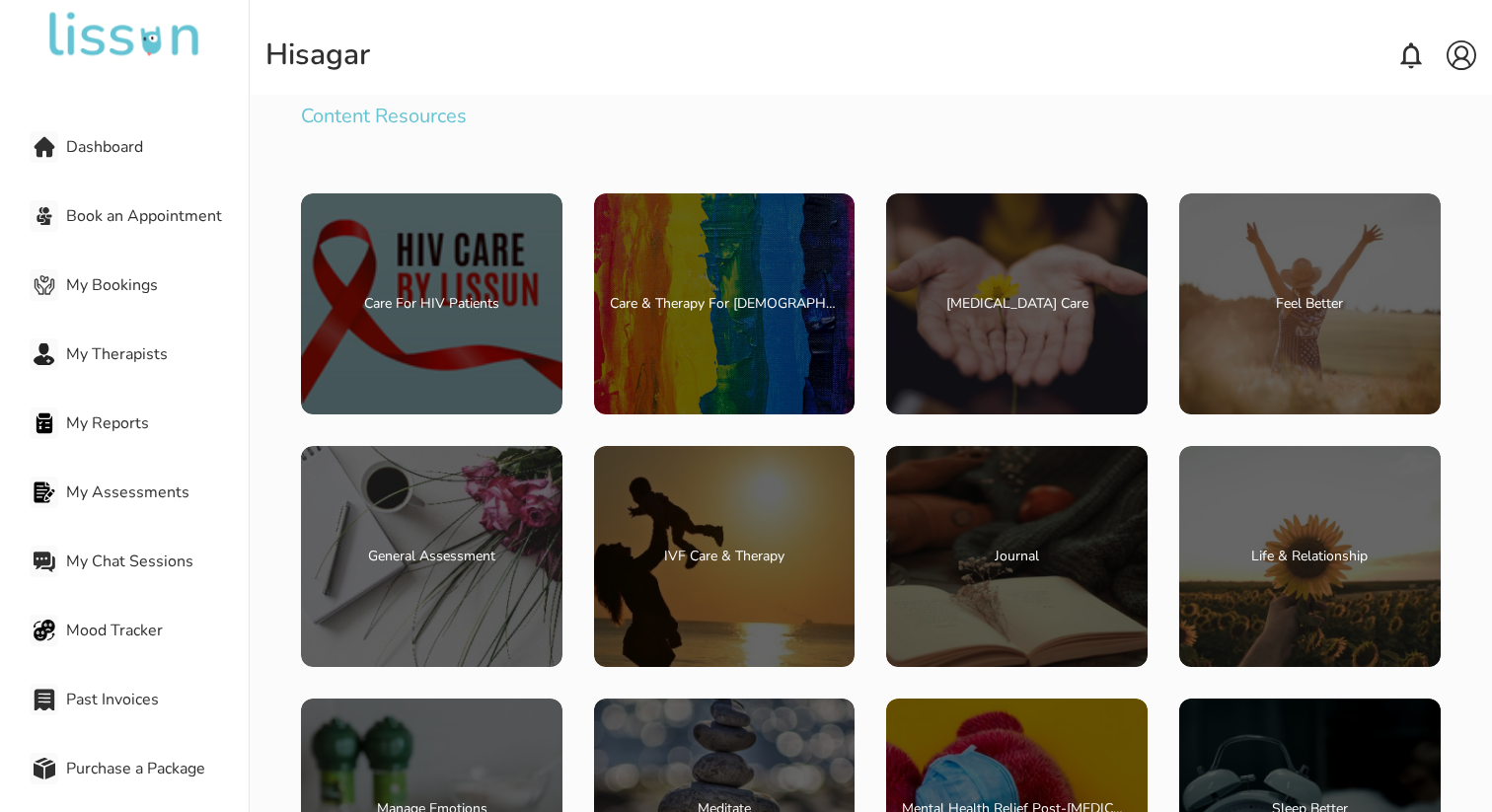 click on "Content Resources   Content Resources  Care For HIV Patients Care & Therapy For [DEMOGRAPHIC_DATA] Community [MEDICAL_DATA] Care Feel Better General Assessment IVF Care & Therapy Journal Life & Relationship Manage Emotions Meditate Mental Health Relief Post-[MEDICAL_DATA] Sleep Better Stress Less Students and Education Support for [MEDICAL_DATA] Patients & Caregivers  Women's Mental Health" at bounding box center [870, 469] 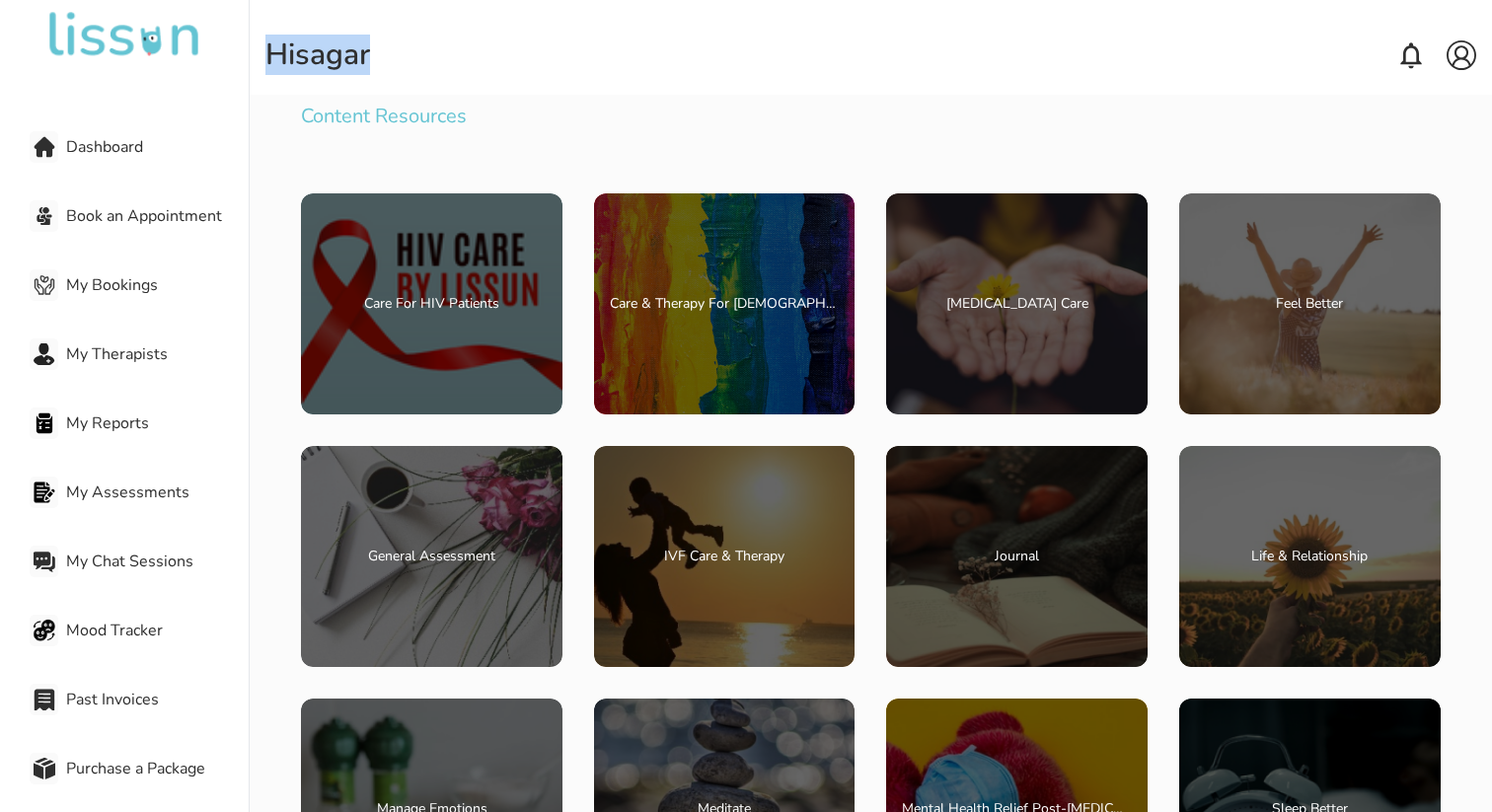 drag, startPoint x: 252, startPoint y: 42, endPoint x: 556, endPoint y: 67, distance: 305.02623 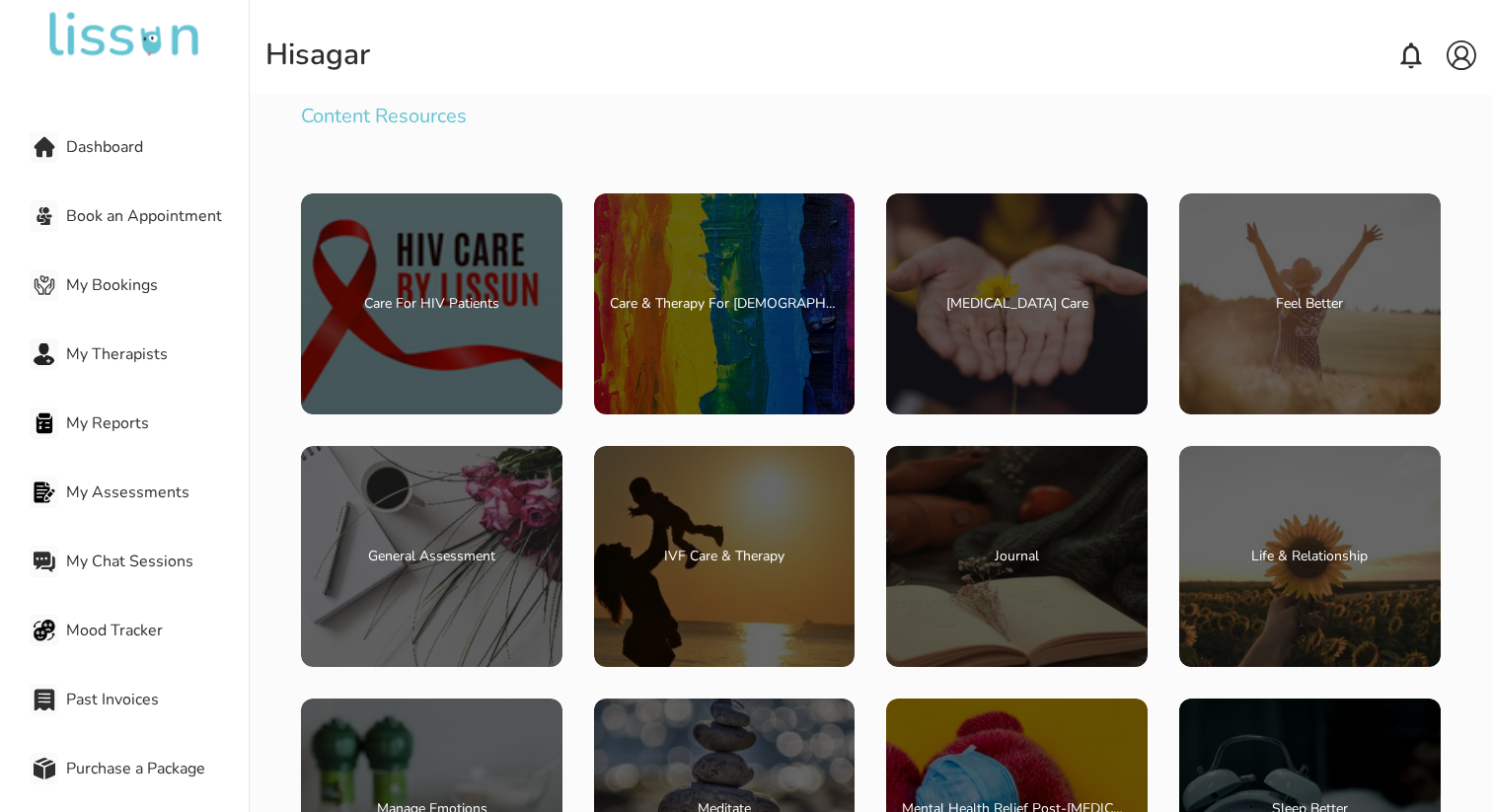 click on "Content Resources   Content Resources  Care For HIV Patients Care & Therapy For [DEMOGRAPHIC_DATA] Community [MEDICAL_DATA] Care Feel Better General Assessment IVF Care & Therapy Journal Life & Relationship Manage Emotions Meditate Mental Health Relief Post-[MEDICAL_DATA] Sleep Better Stress Less Students and Education Support for [MEDICAL_DATA] Patients & Caregivers  Women's Mental Health" at bounding box center [870, 469] 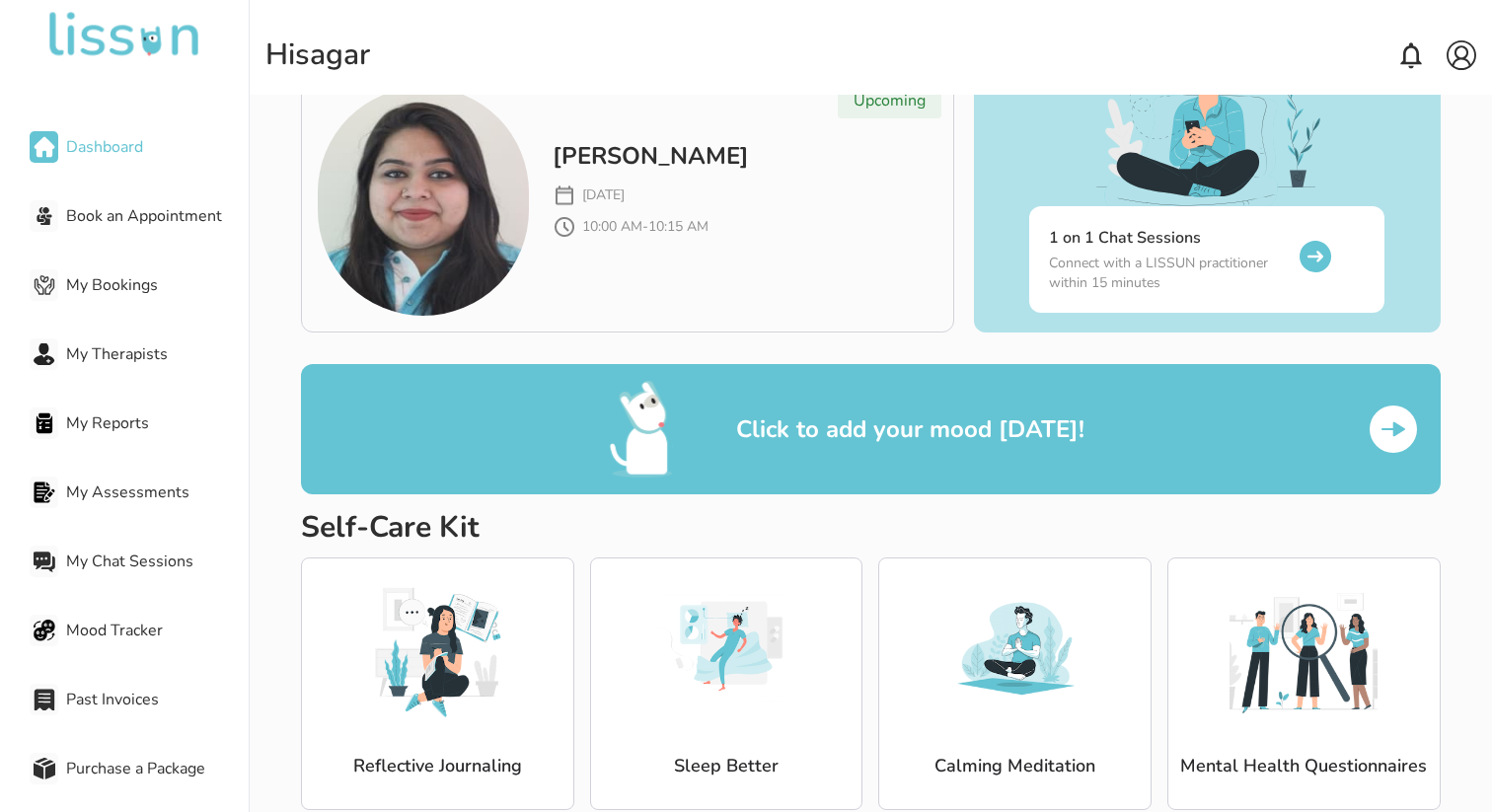 scroll, scrollTop: 156, scrollLeft: 0, axis: vertical 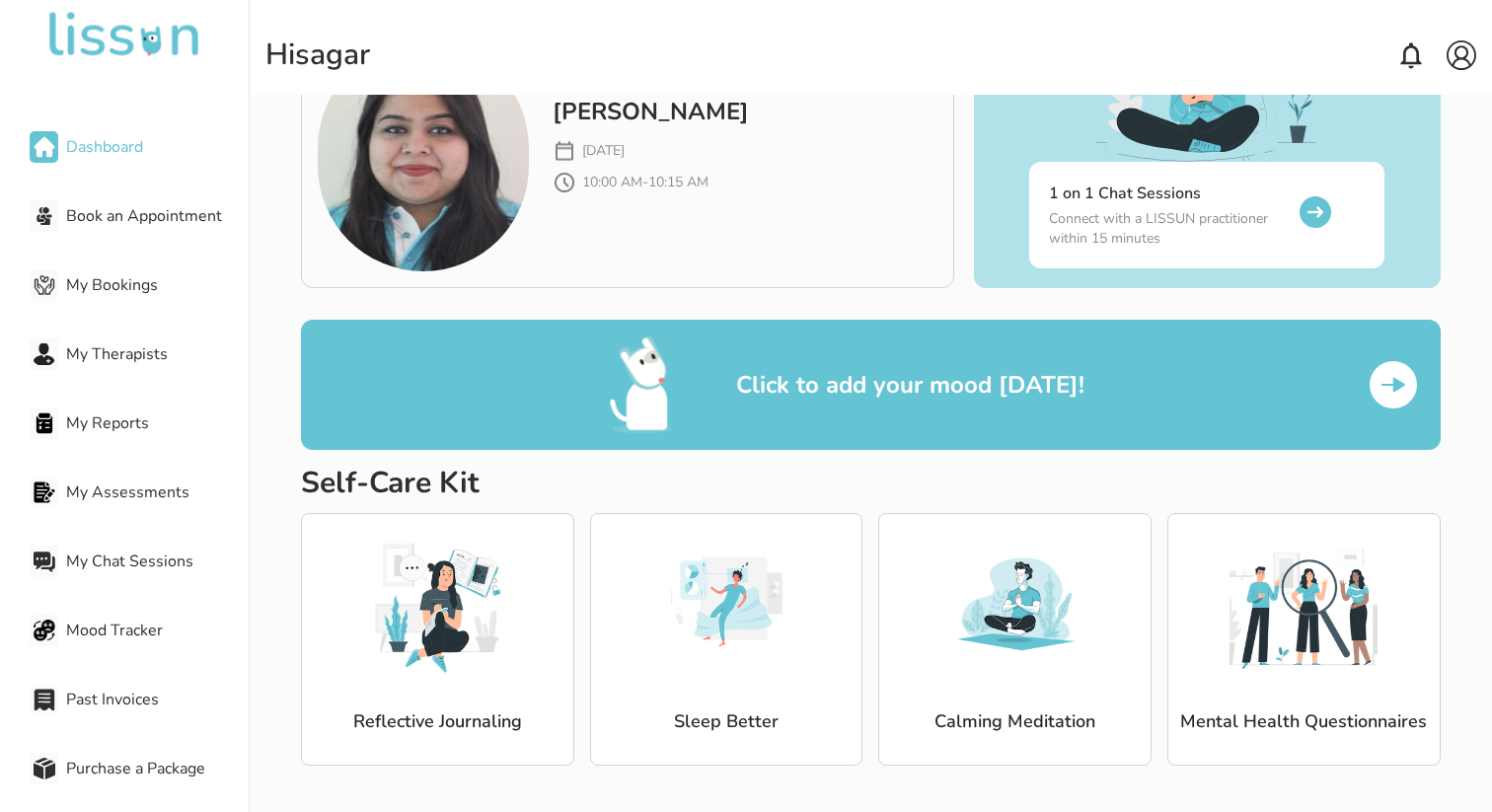 click at bounding box center (726, 604) 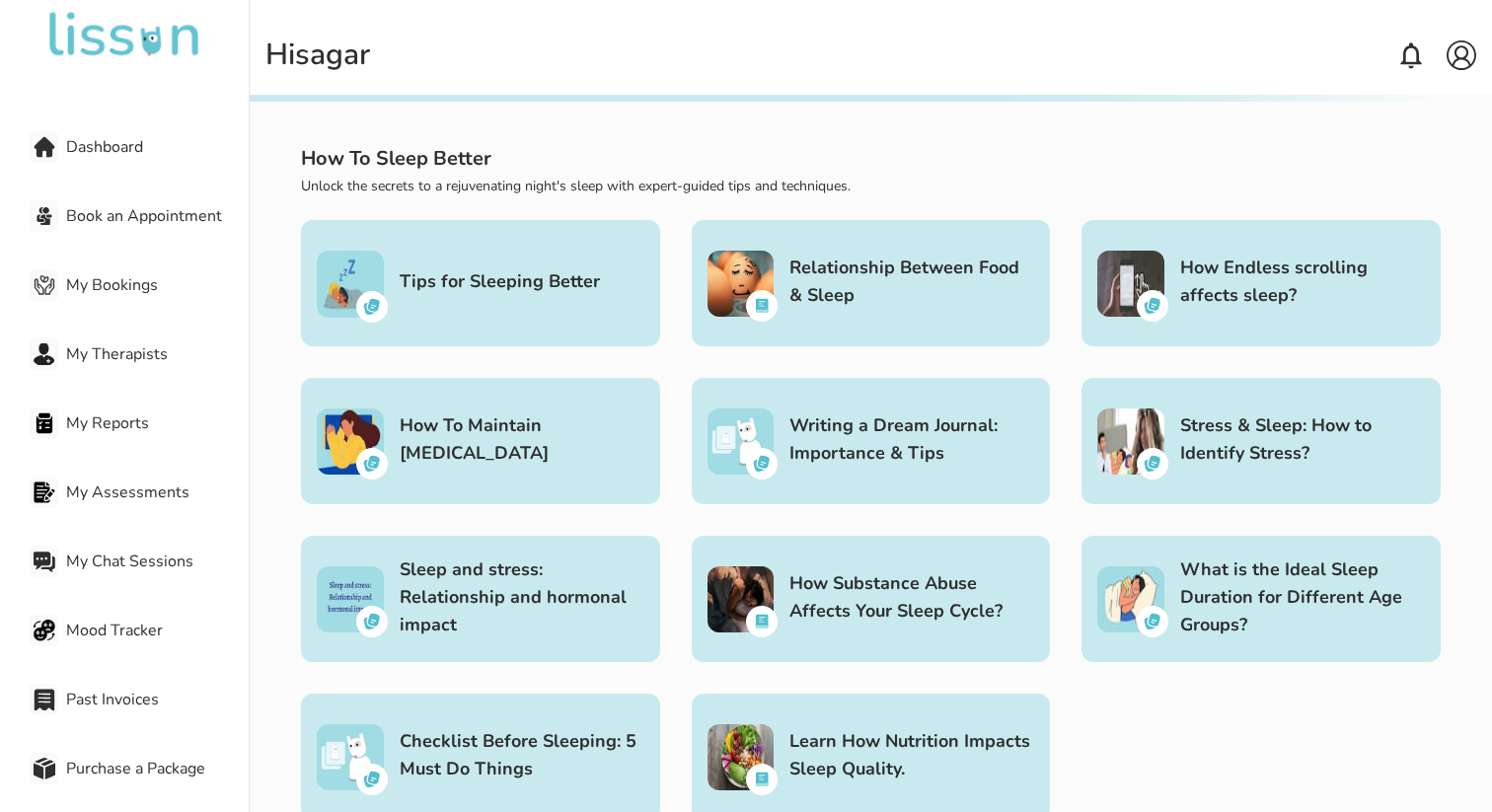 scroll, scrollTop: 0, scrollLeft: 0, axis: both 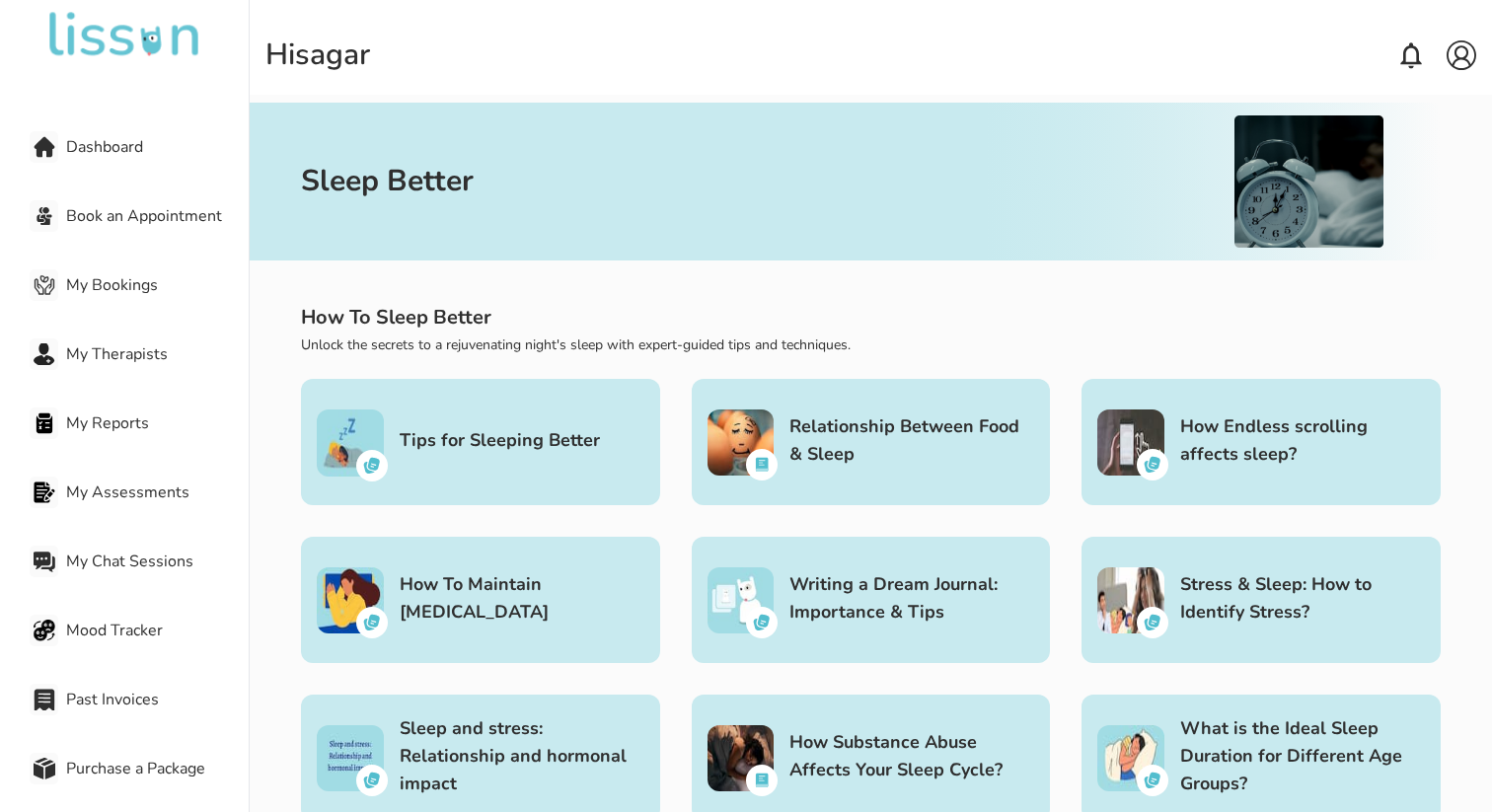 click on "Tips for Sleeping Better" at bounding box center [480, 442] 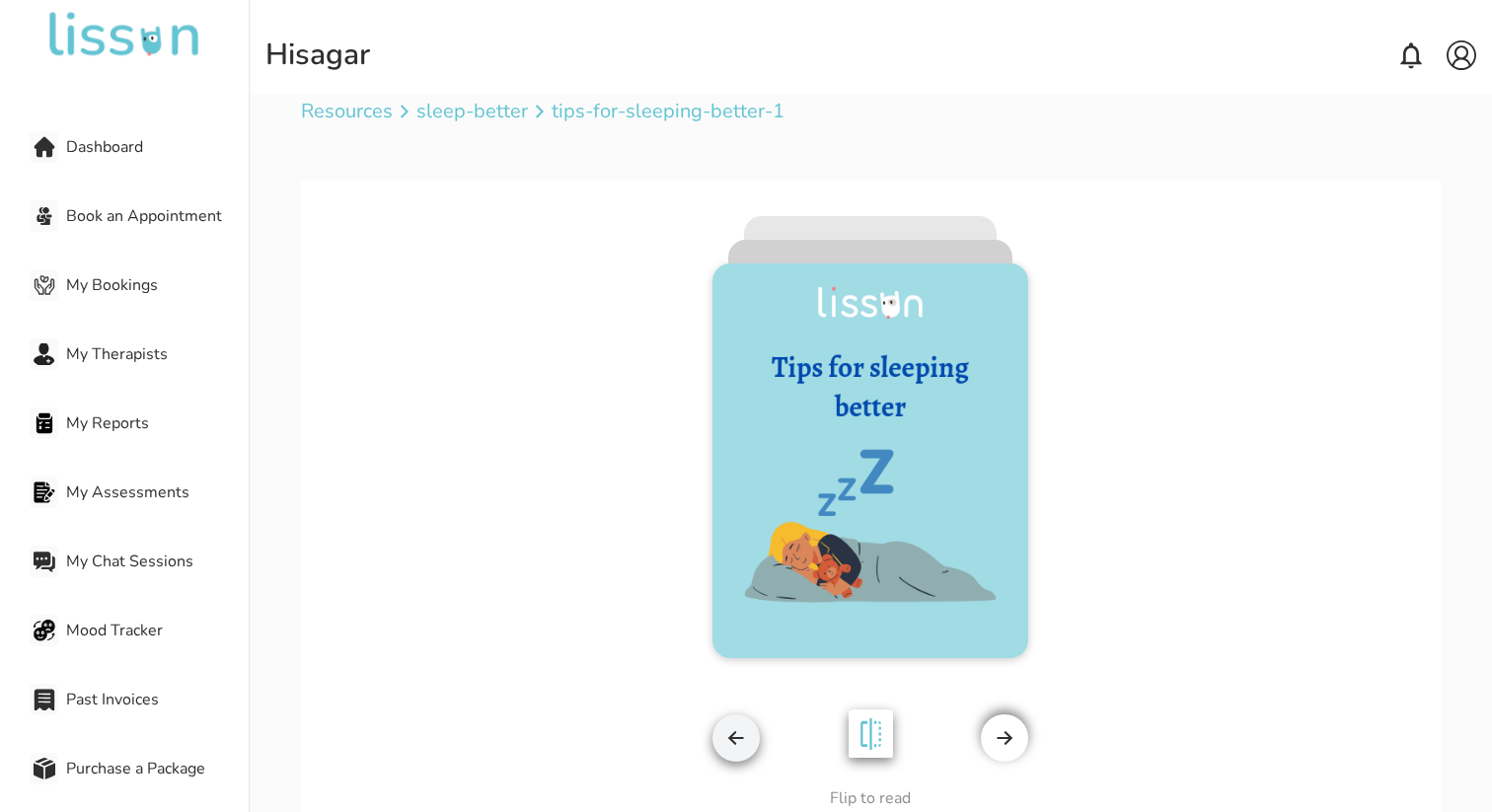 scroll, scrollTop: 8, scrollLeft: 0, axis: vertical 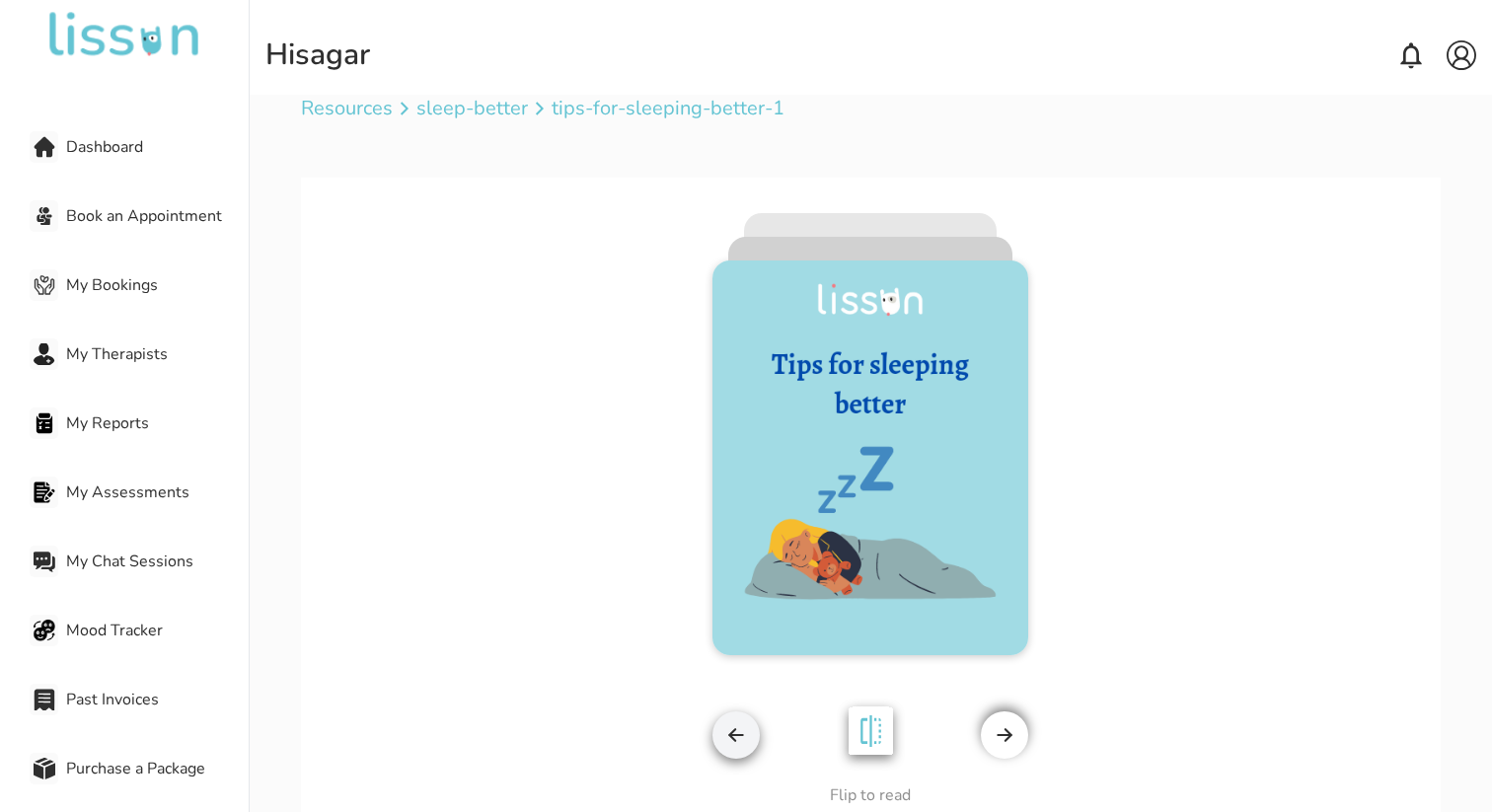 click at bounding box center (1005, 735) 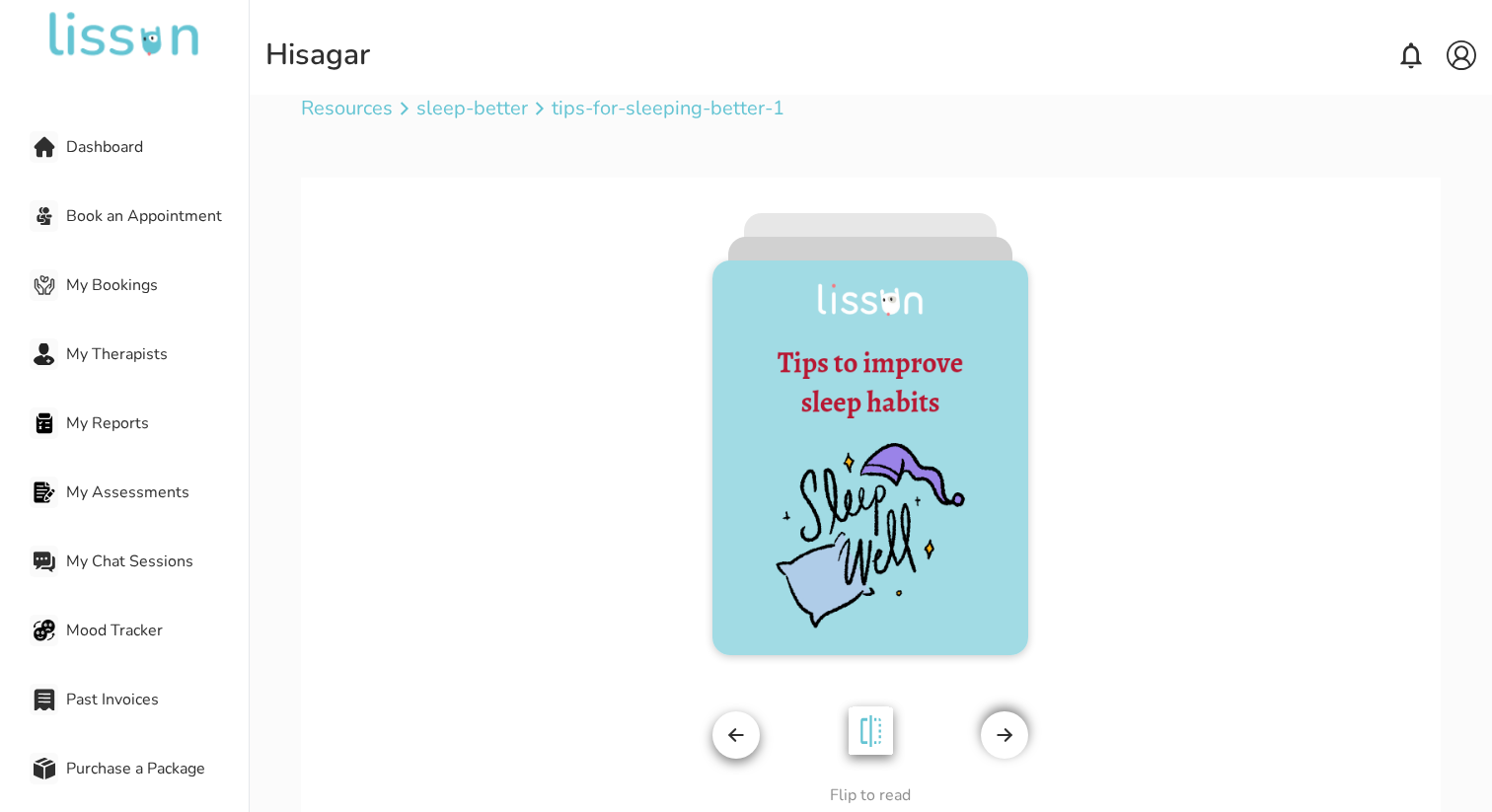click at bounding box center (1005, 735) 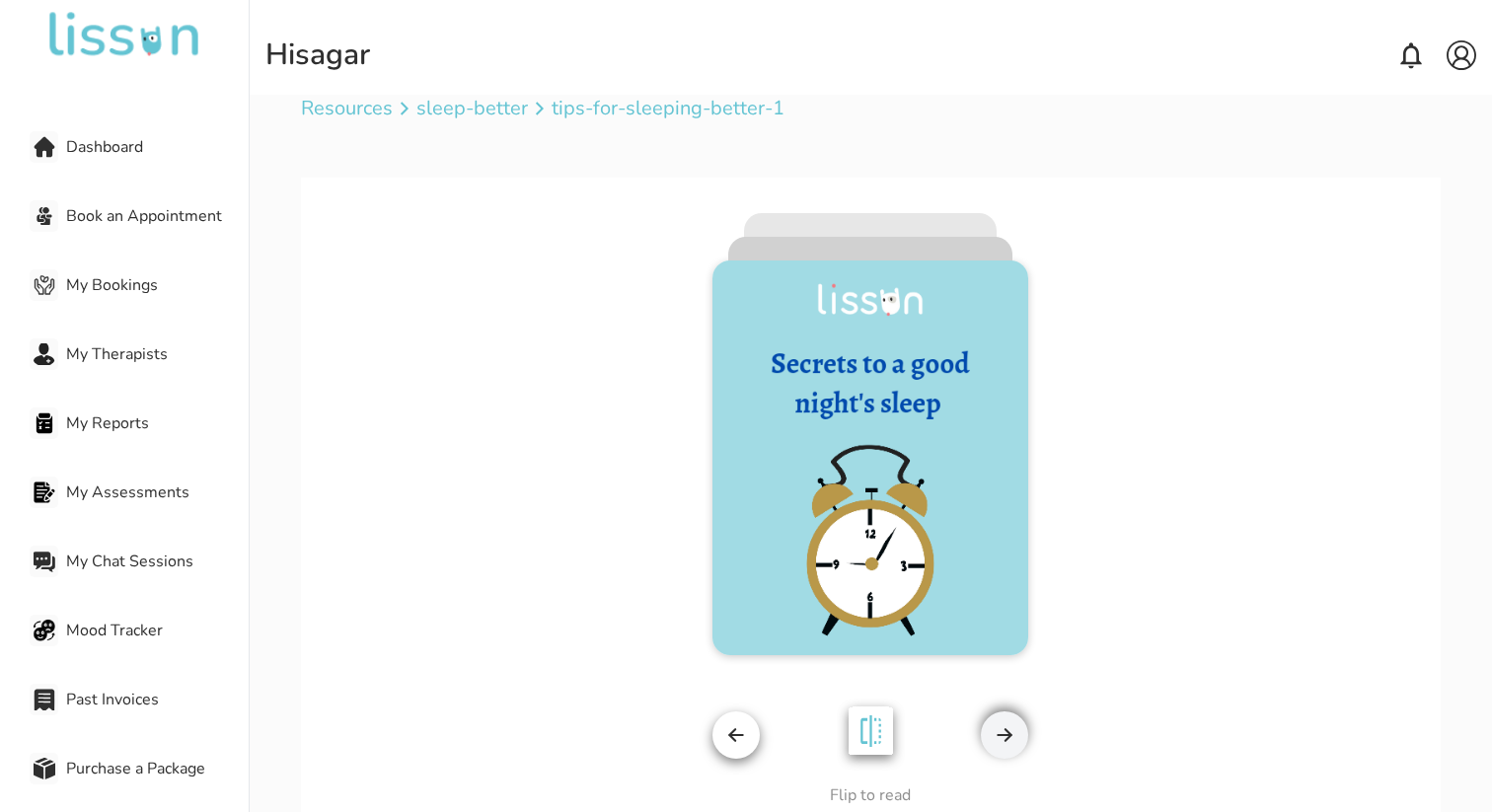 click at bounding box center [1005, 735] 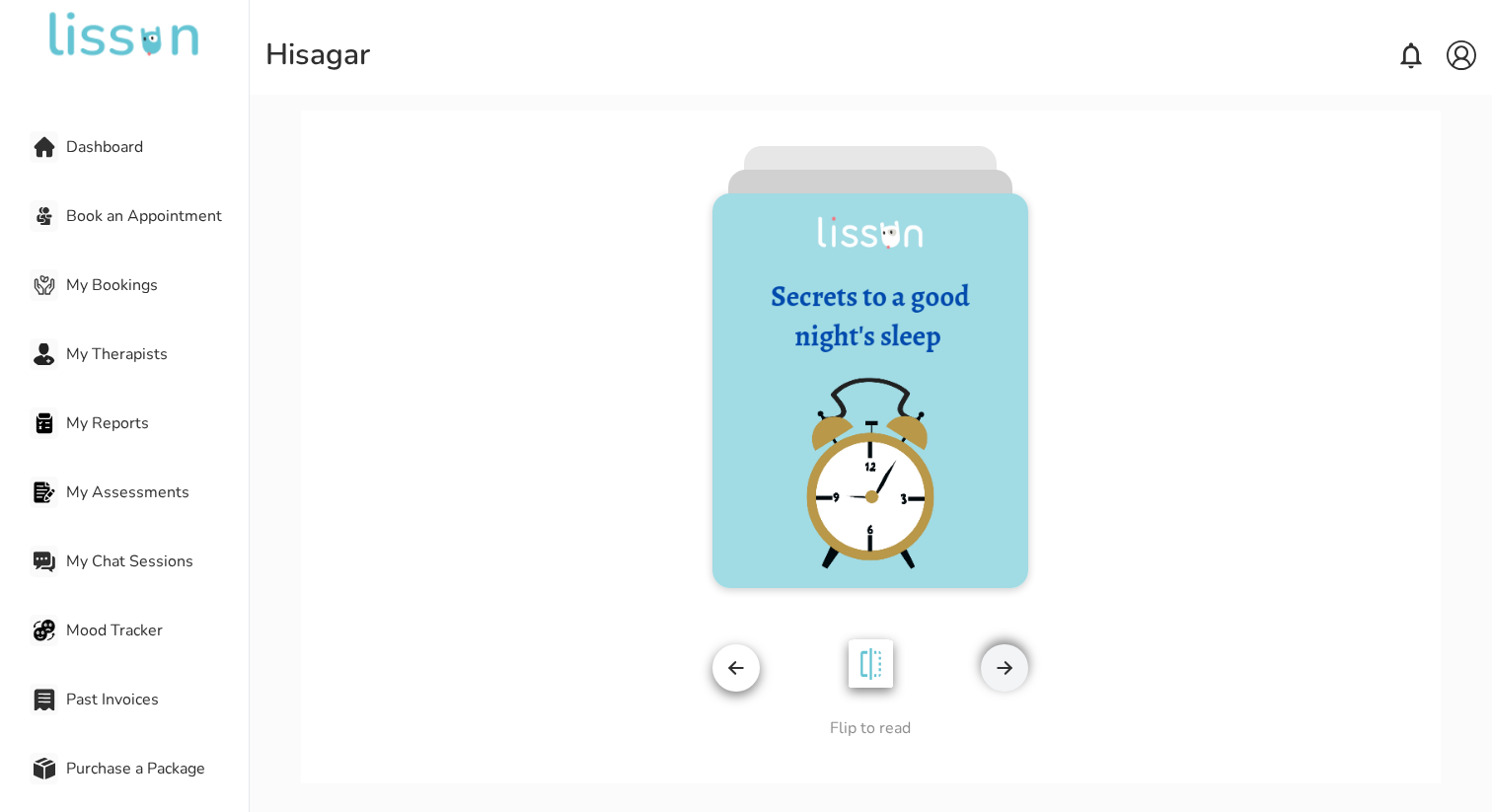 scroll, scrollTop: 78, scrollLeft: 0, axis: vertical 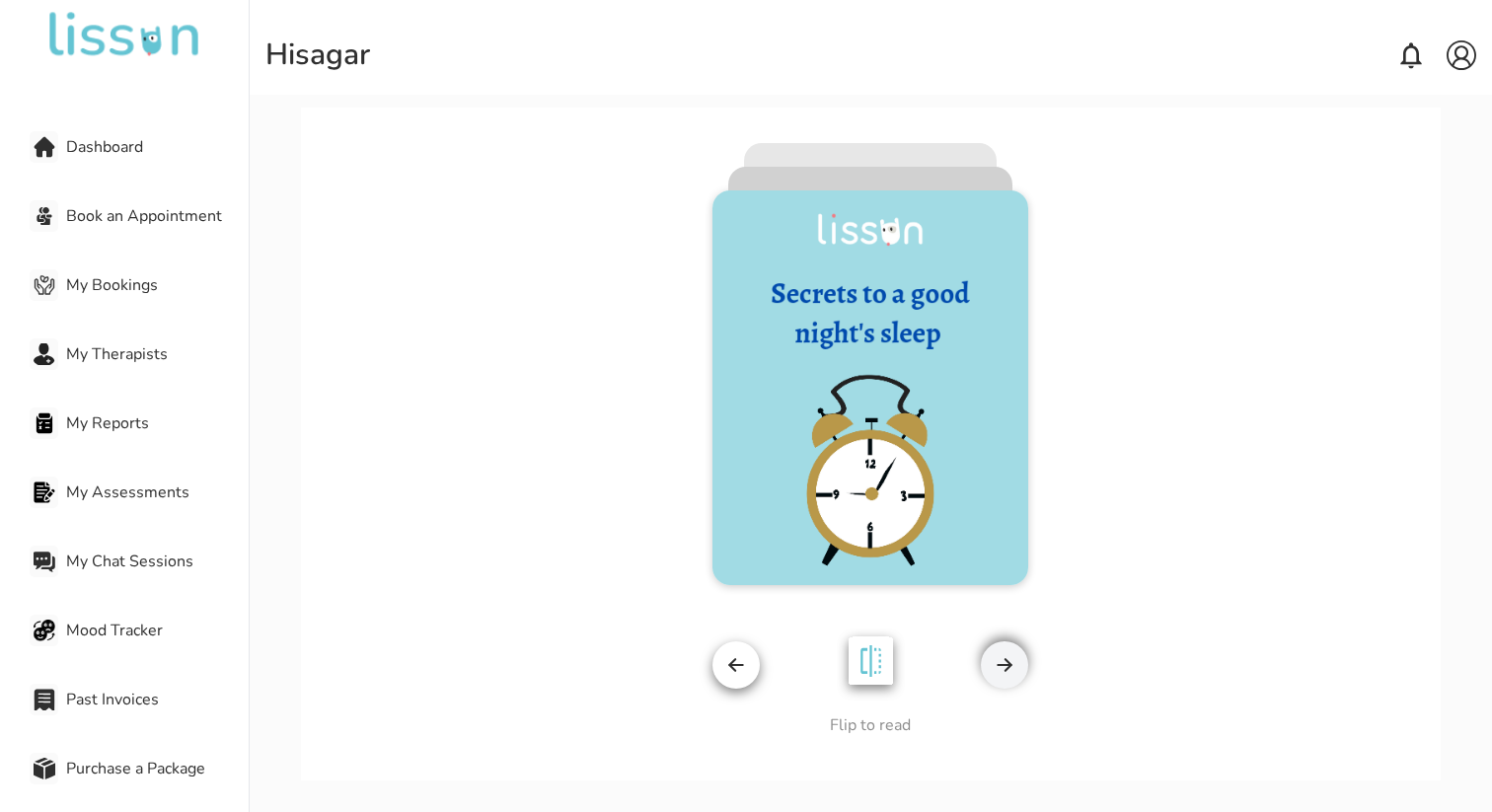 click at bounding box center (870, 665) 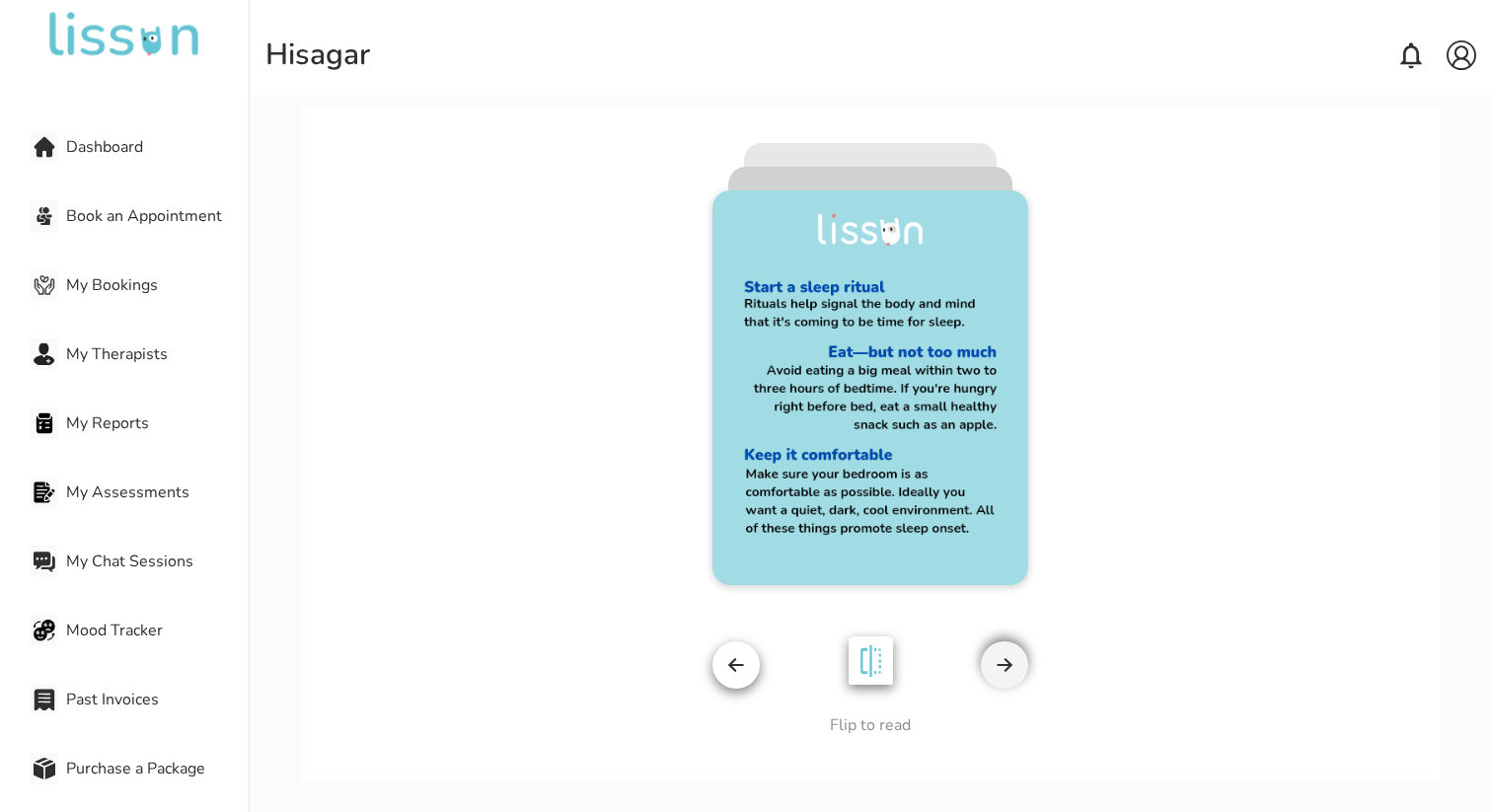 click at bounding box center (870, 665) 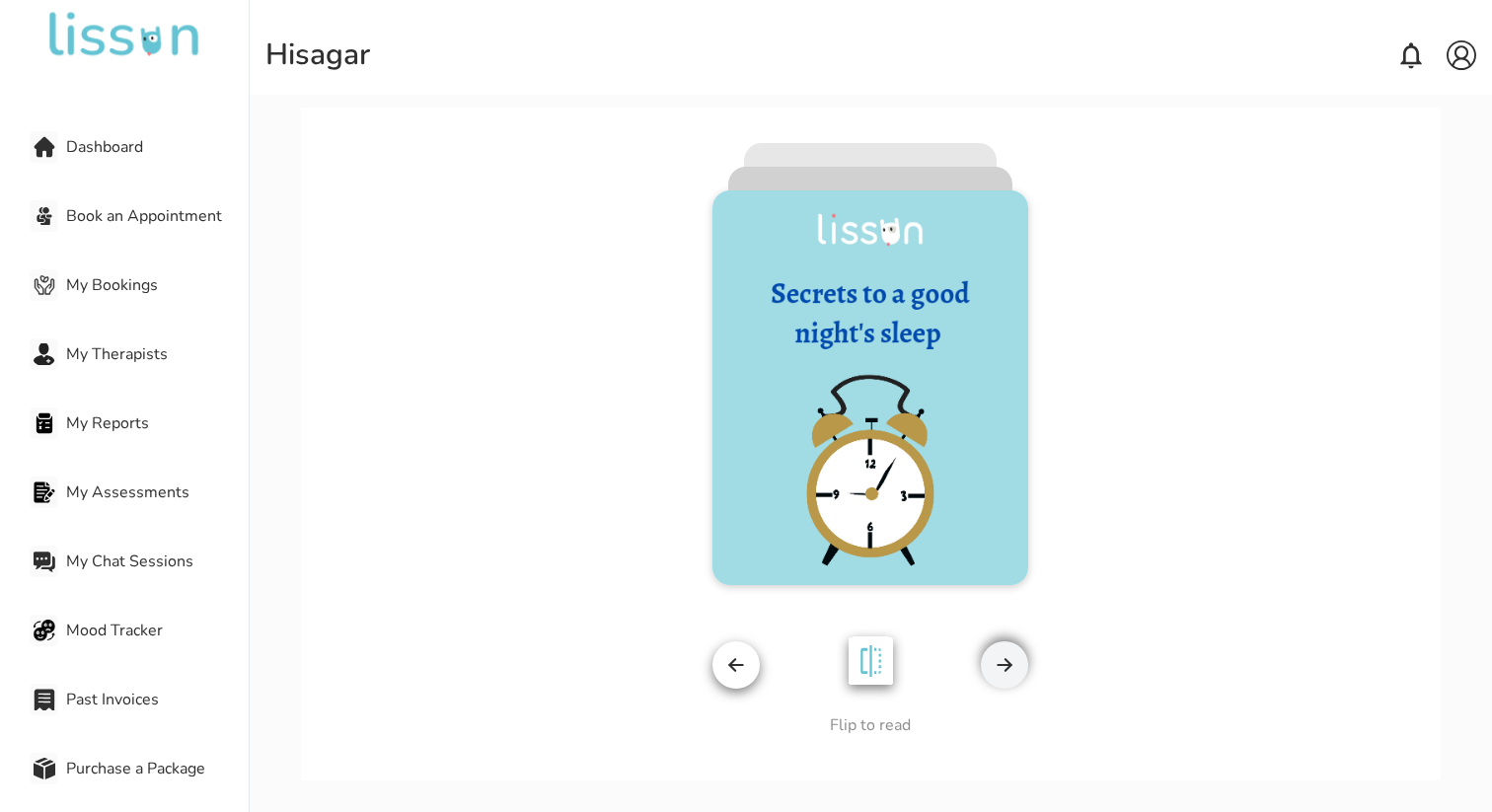 click at bounding box center (870, 665) 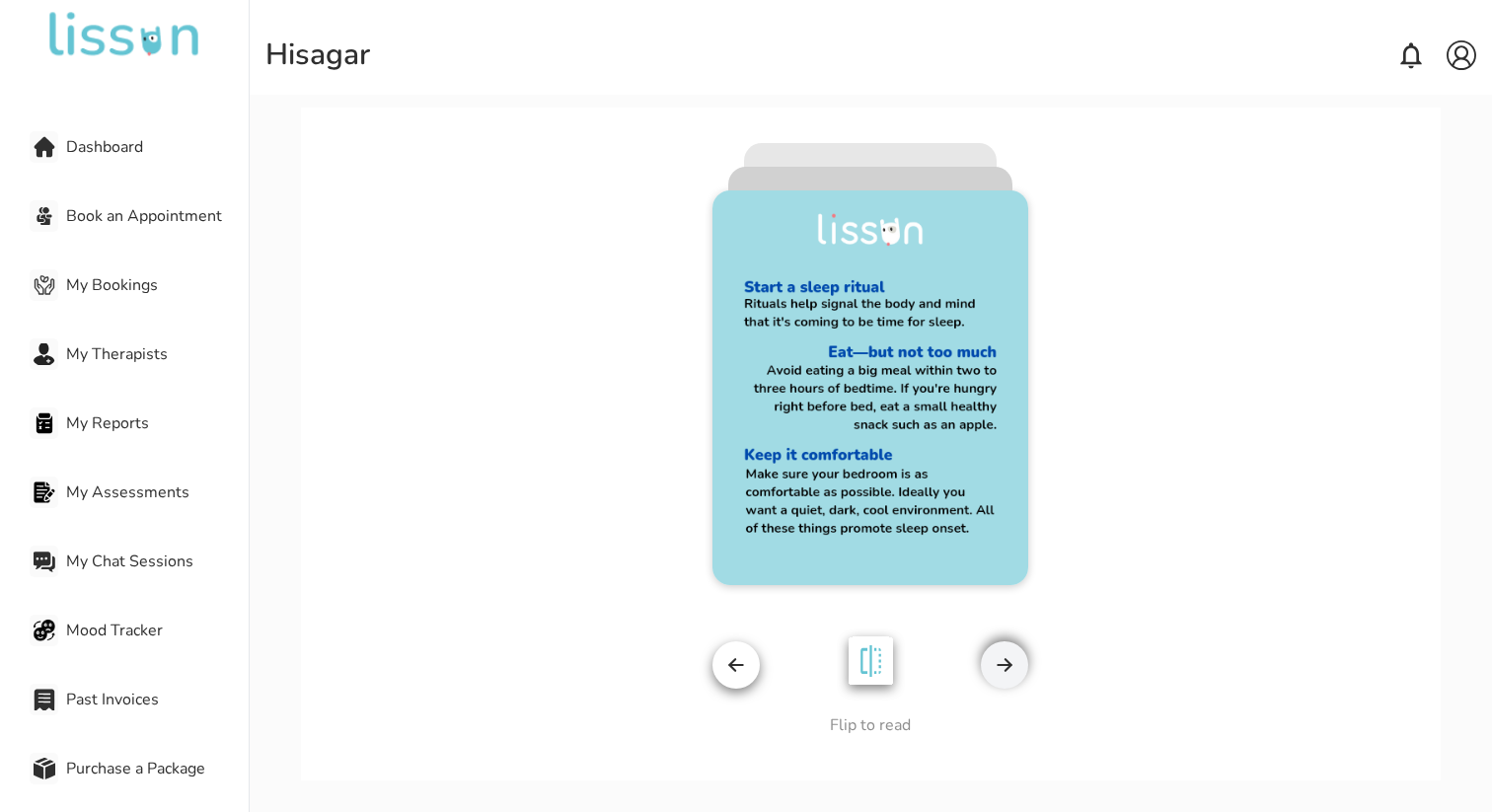 click at bounding box center [1005, 665] 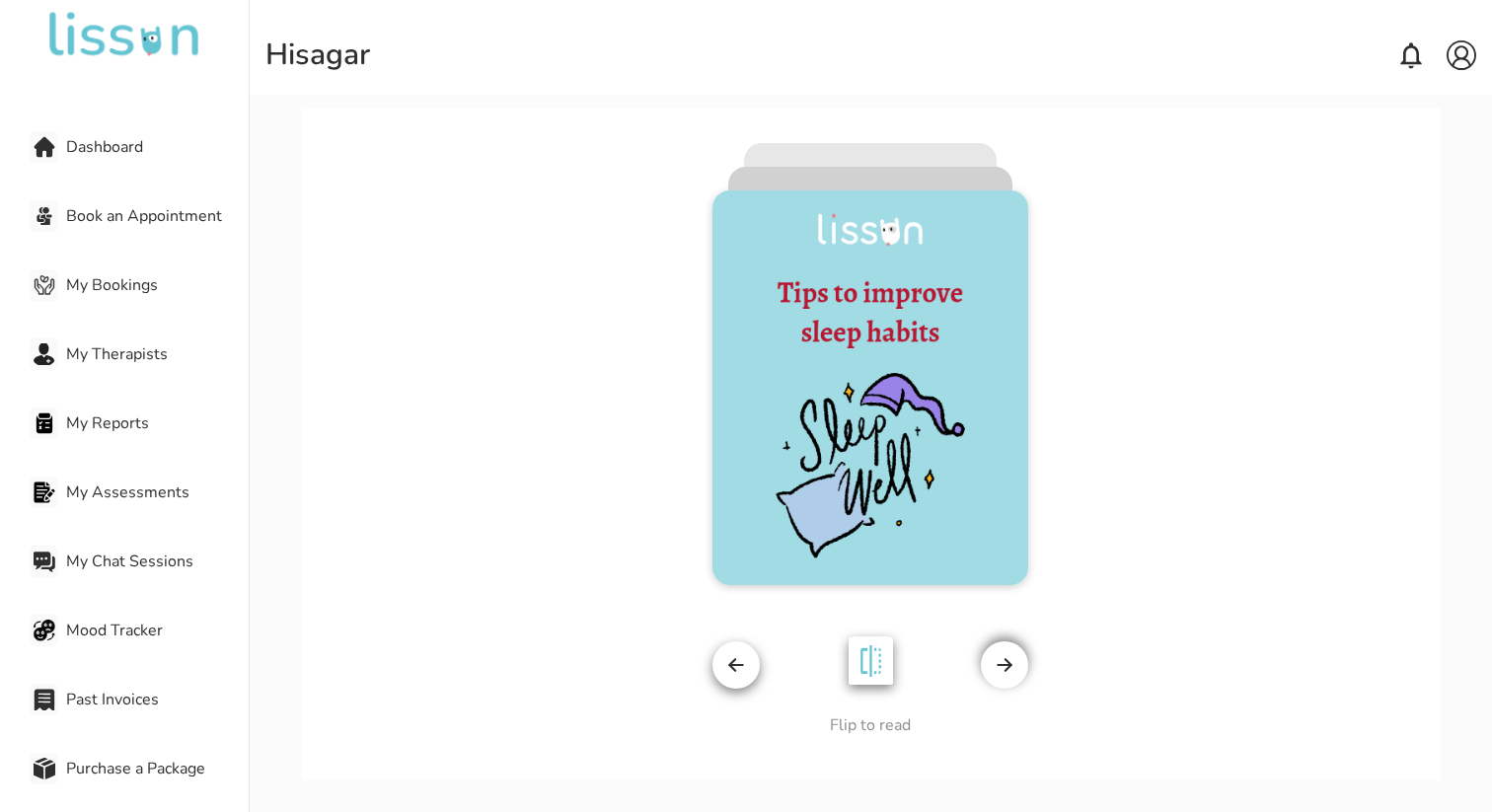 click at bounding box center [736, 665] 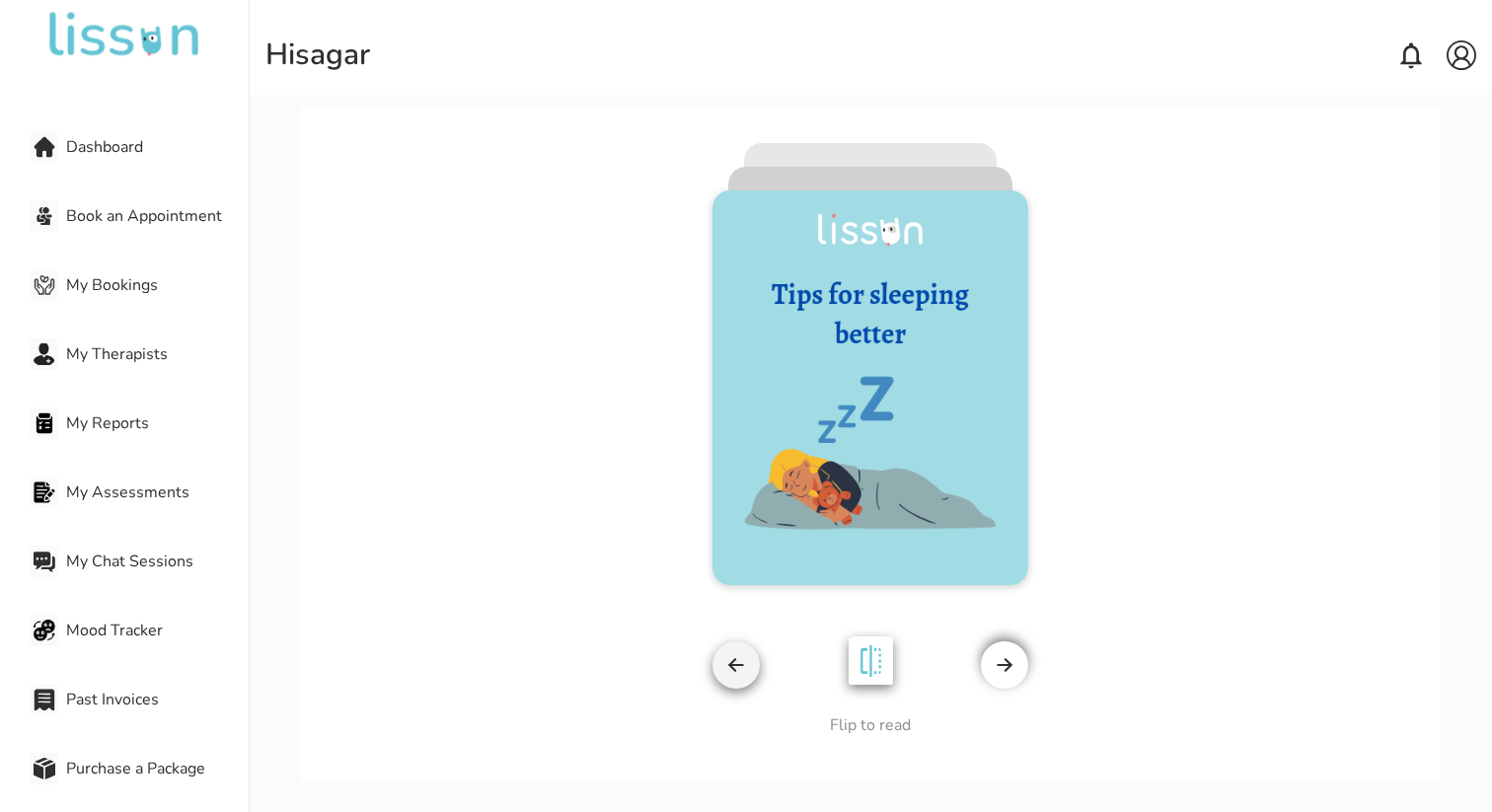 click at bounding box center [870, 665] 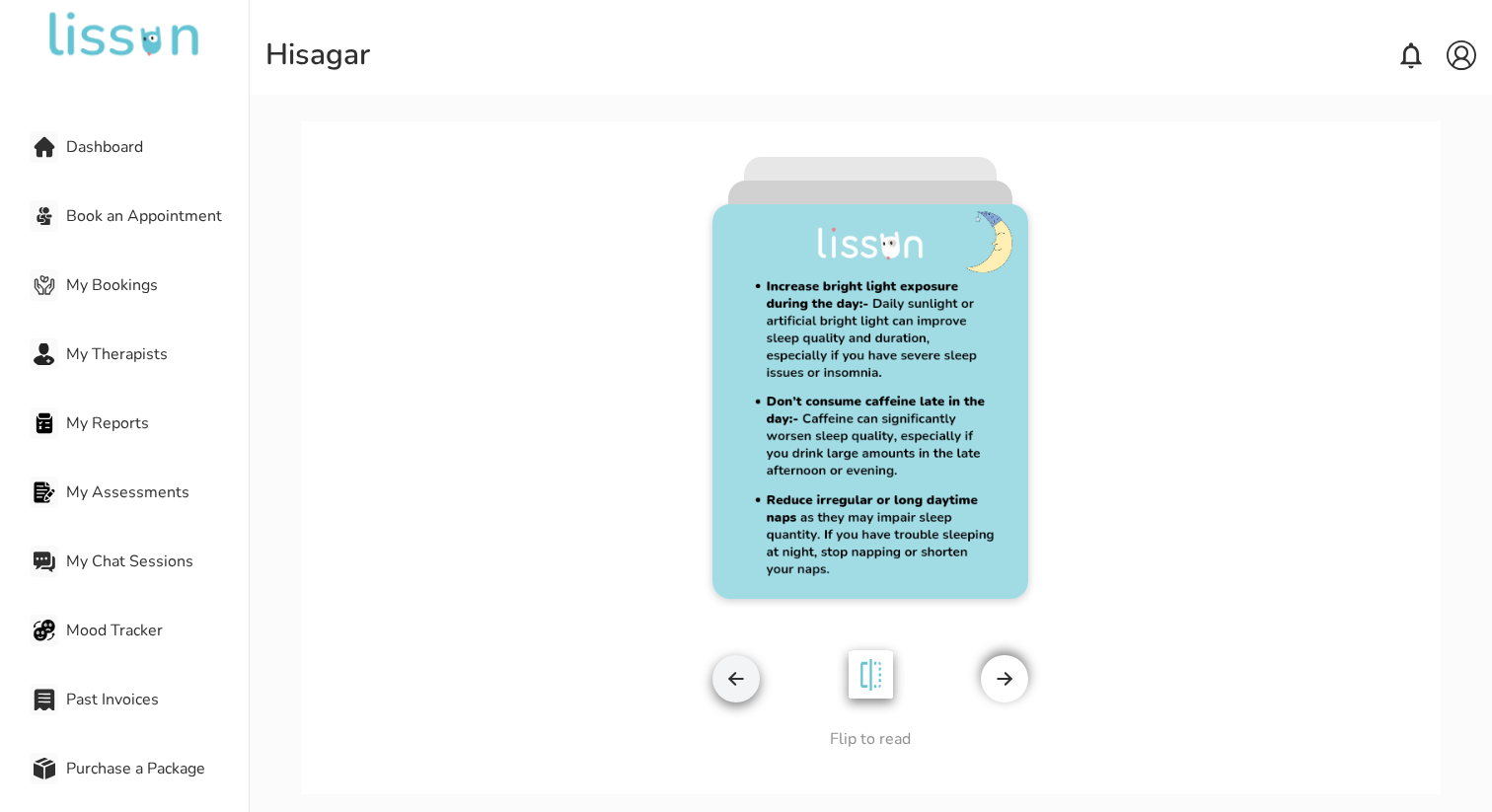 scroll, scrollTop: 78, scrollLeft: 0, axis: vertical 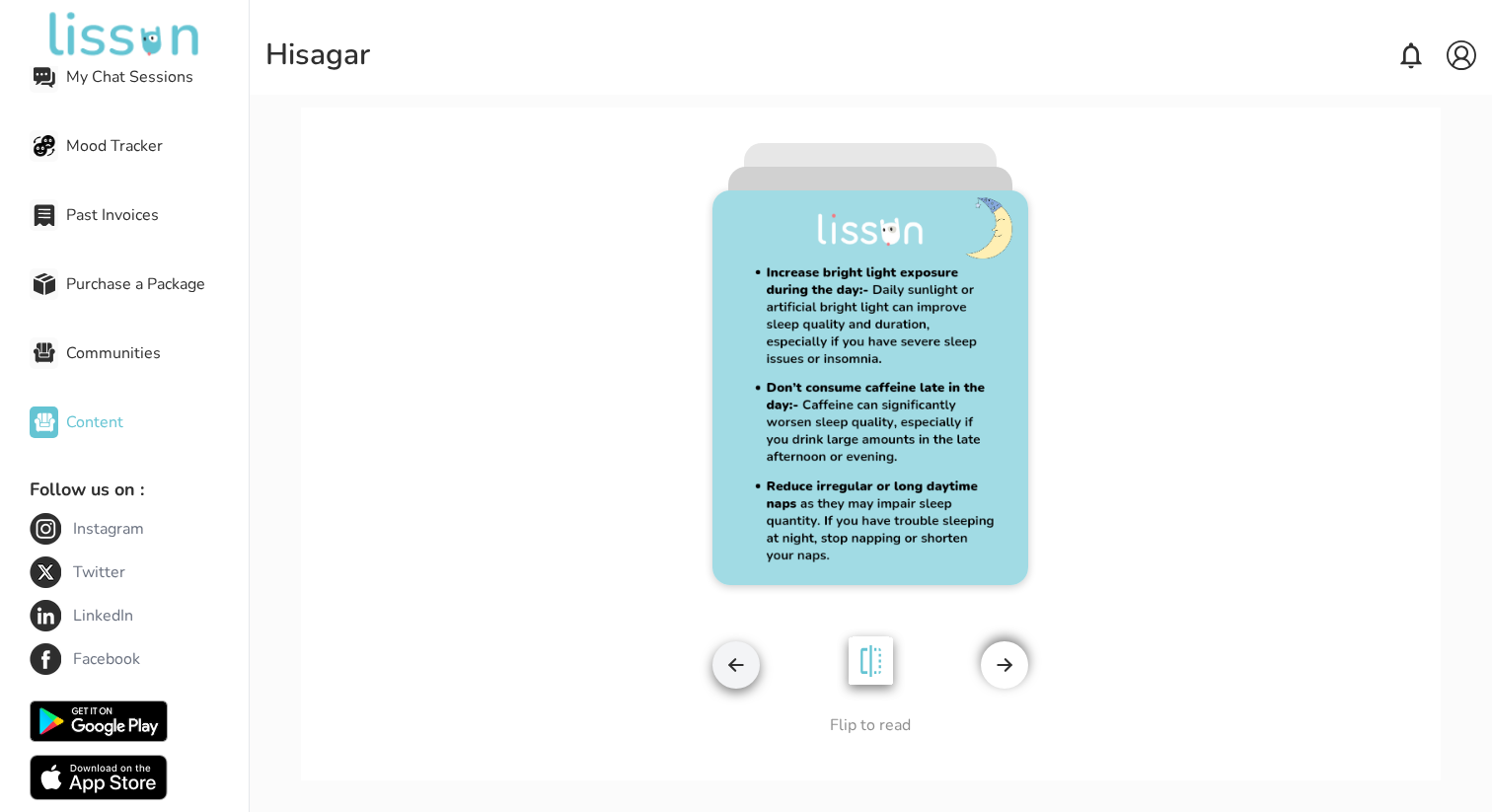 click on "Instagram" at bounding box center (109, 529) 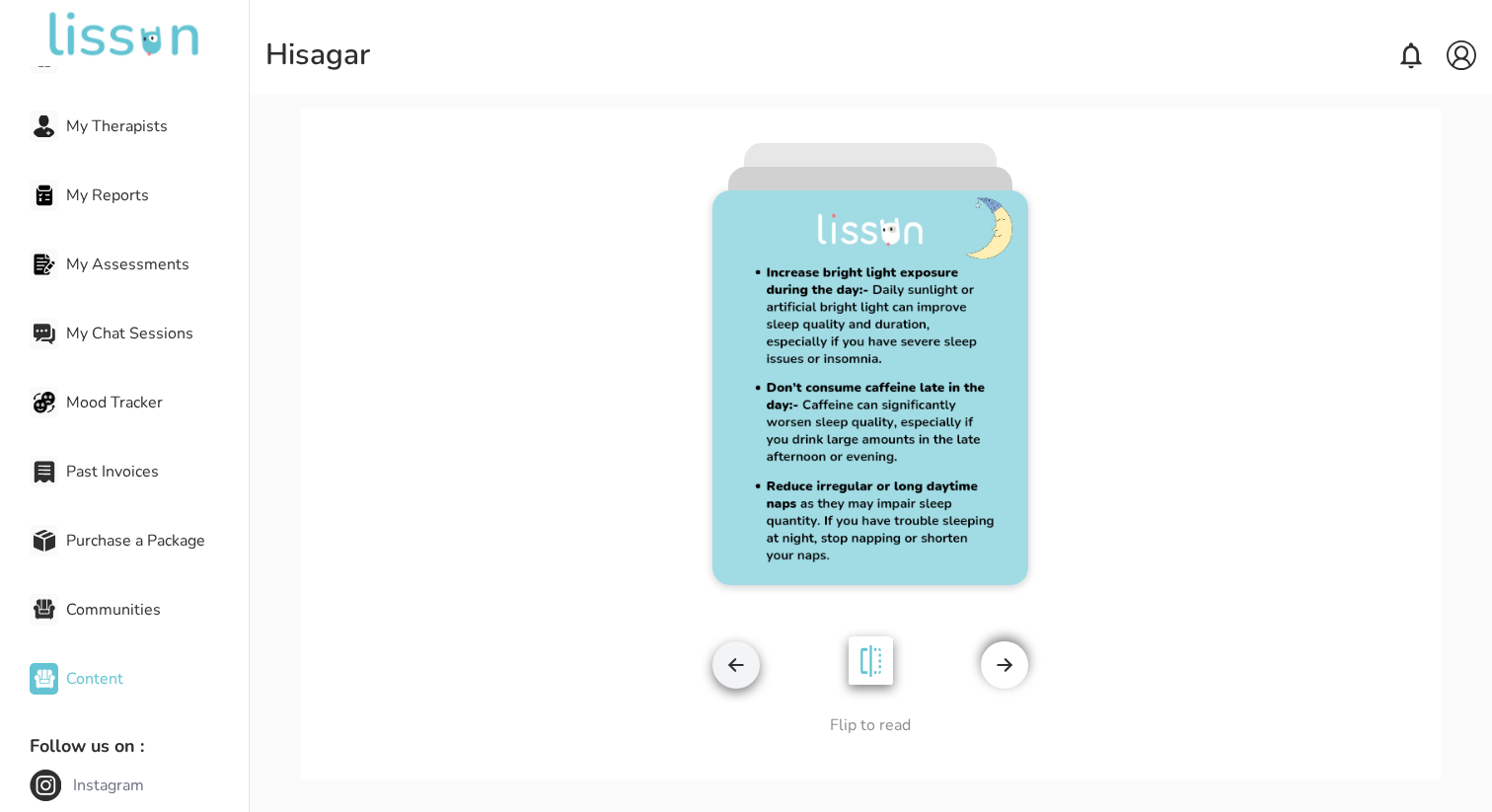 scroll, scrollTop: 0, scrollLeft: 0, axis: both 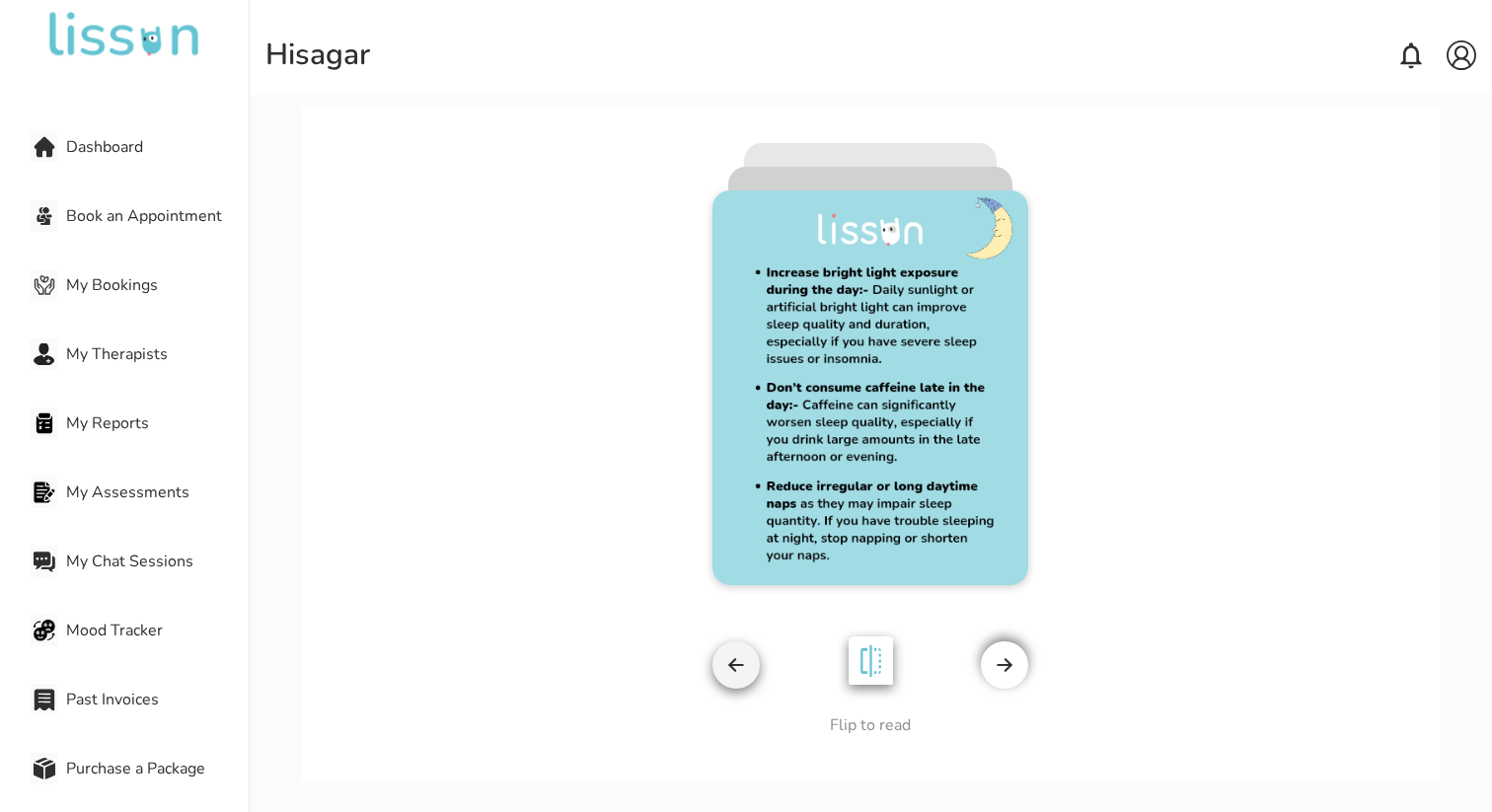 click on "Dashboard" at bounding box center (157, 147) 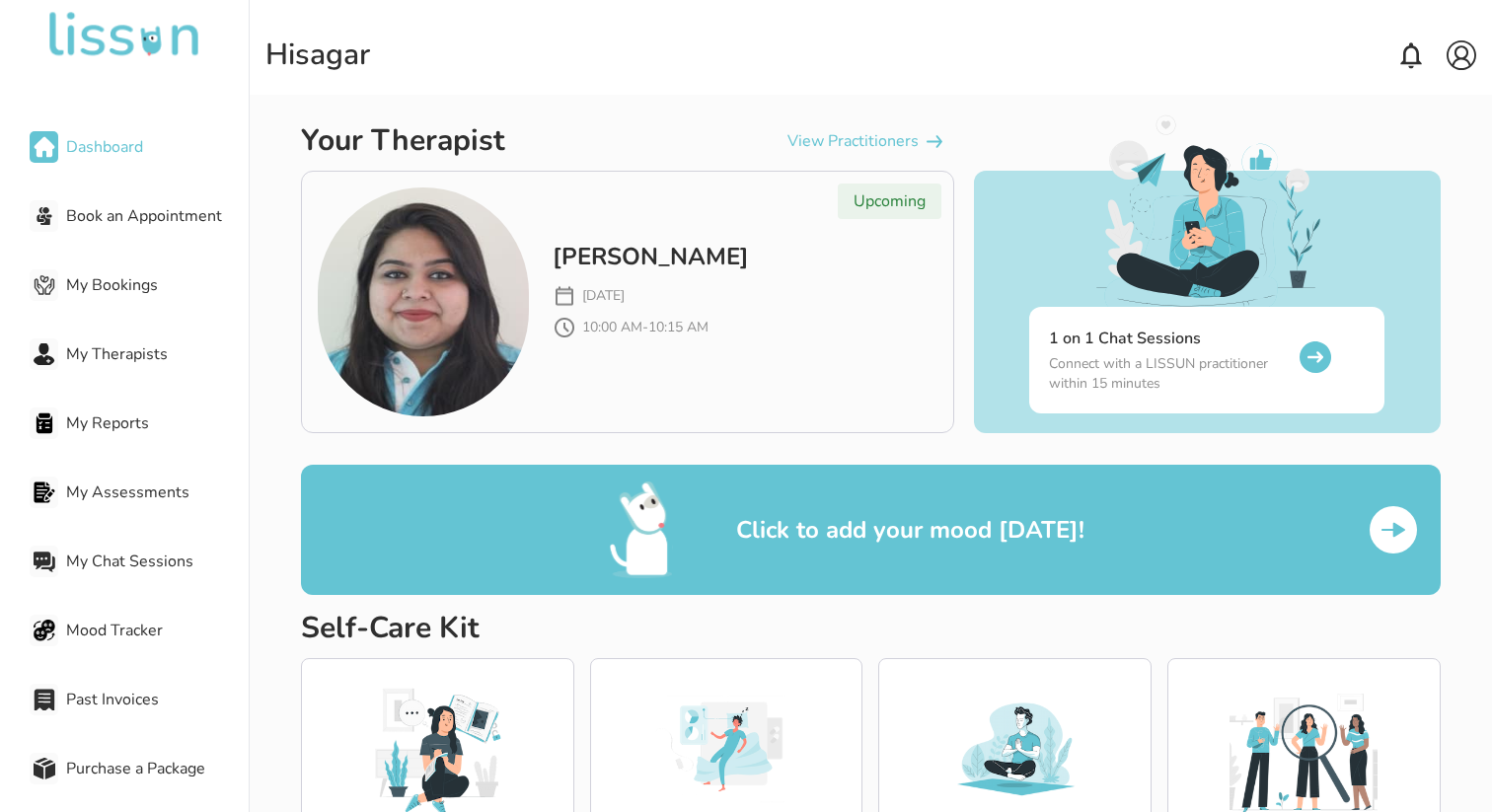 scroll, scrollTop: 0, scrollLeft: 0, axis: both 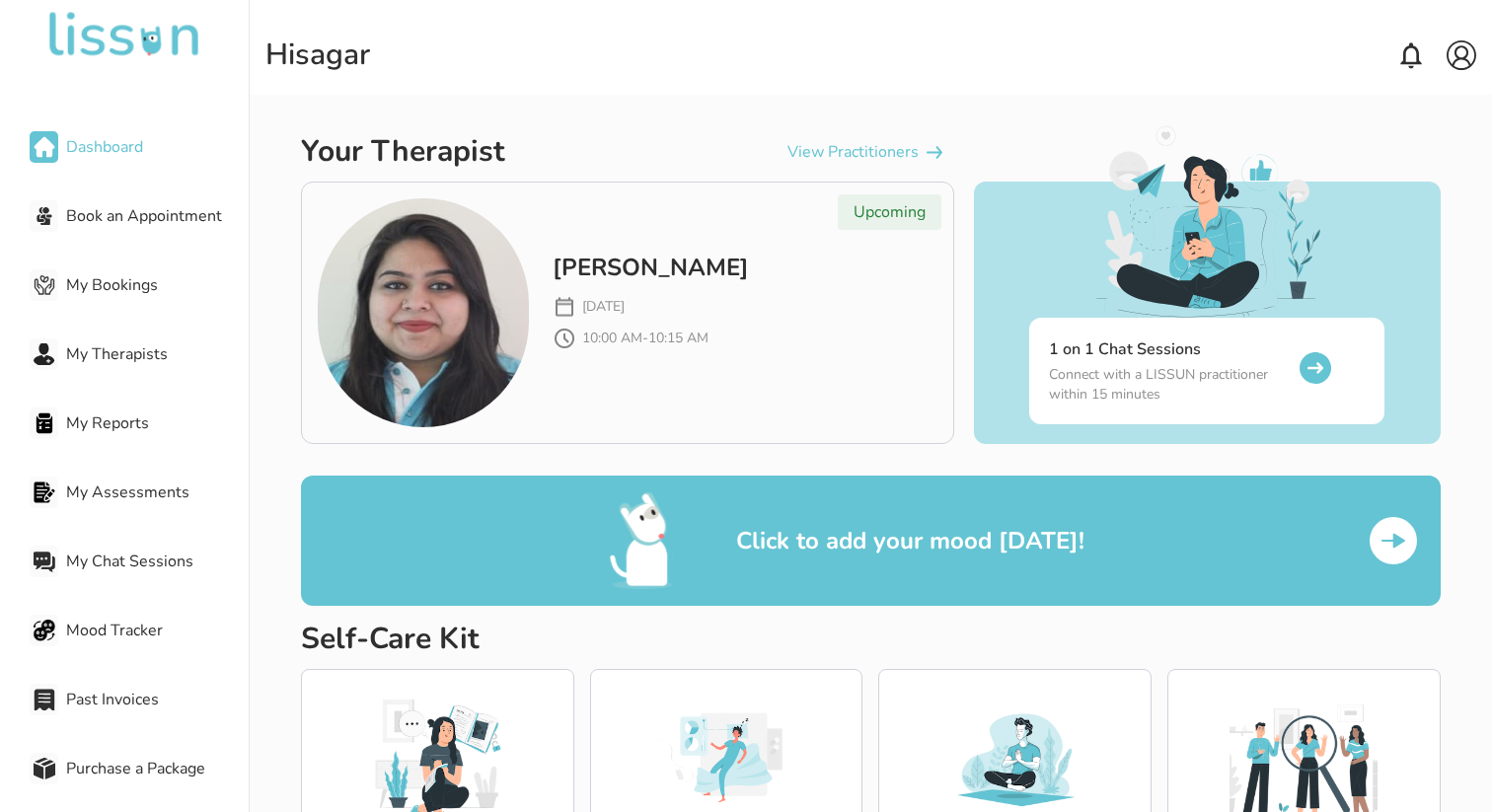 click on "View Practitioners" at bounding box center [853, 152] 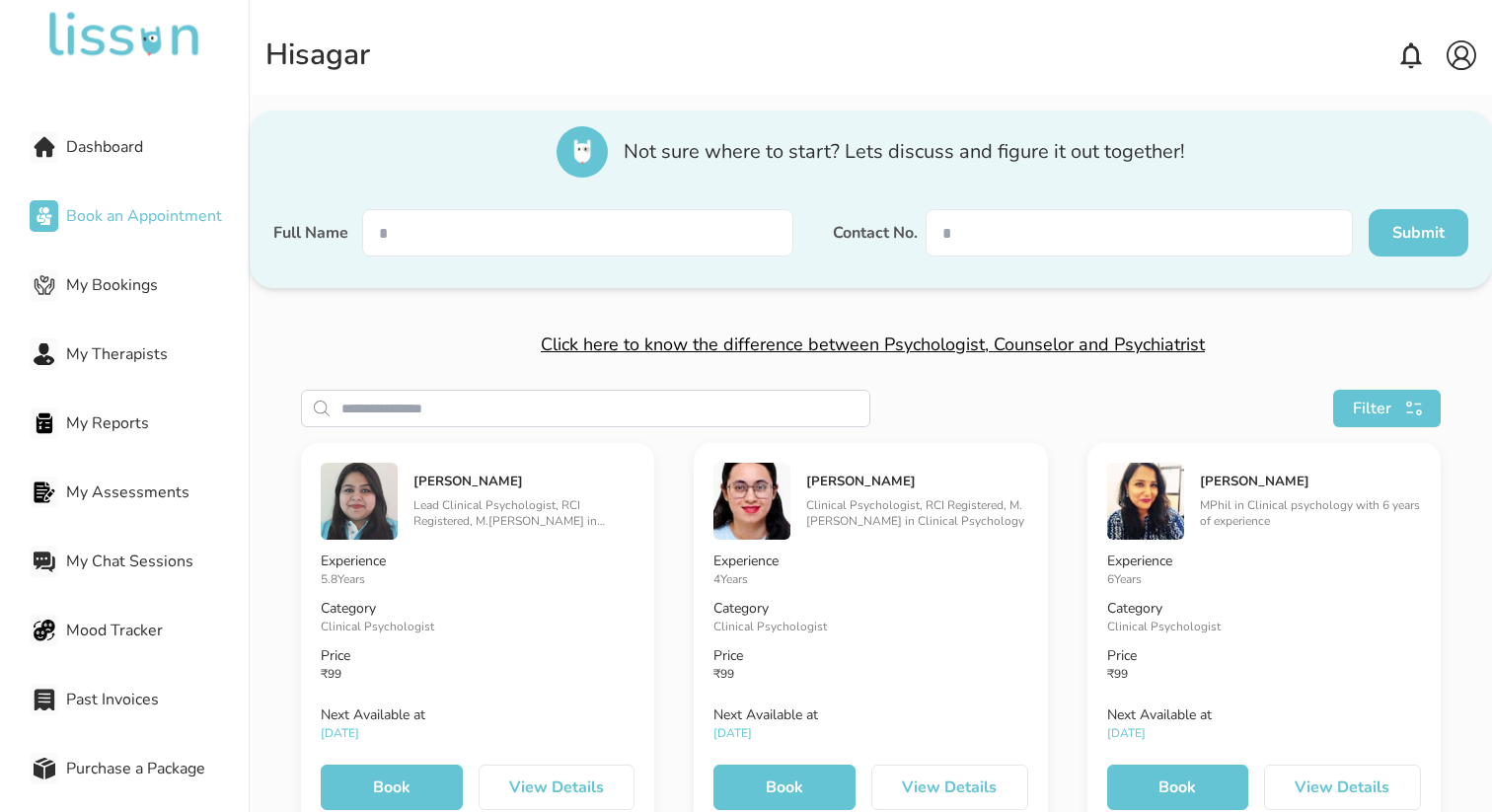 scroll, scrollTop: 0, scrollLeft: 0, axis: both 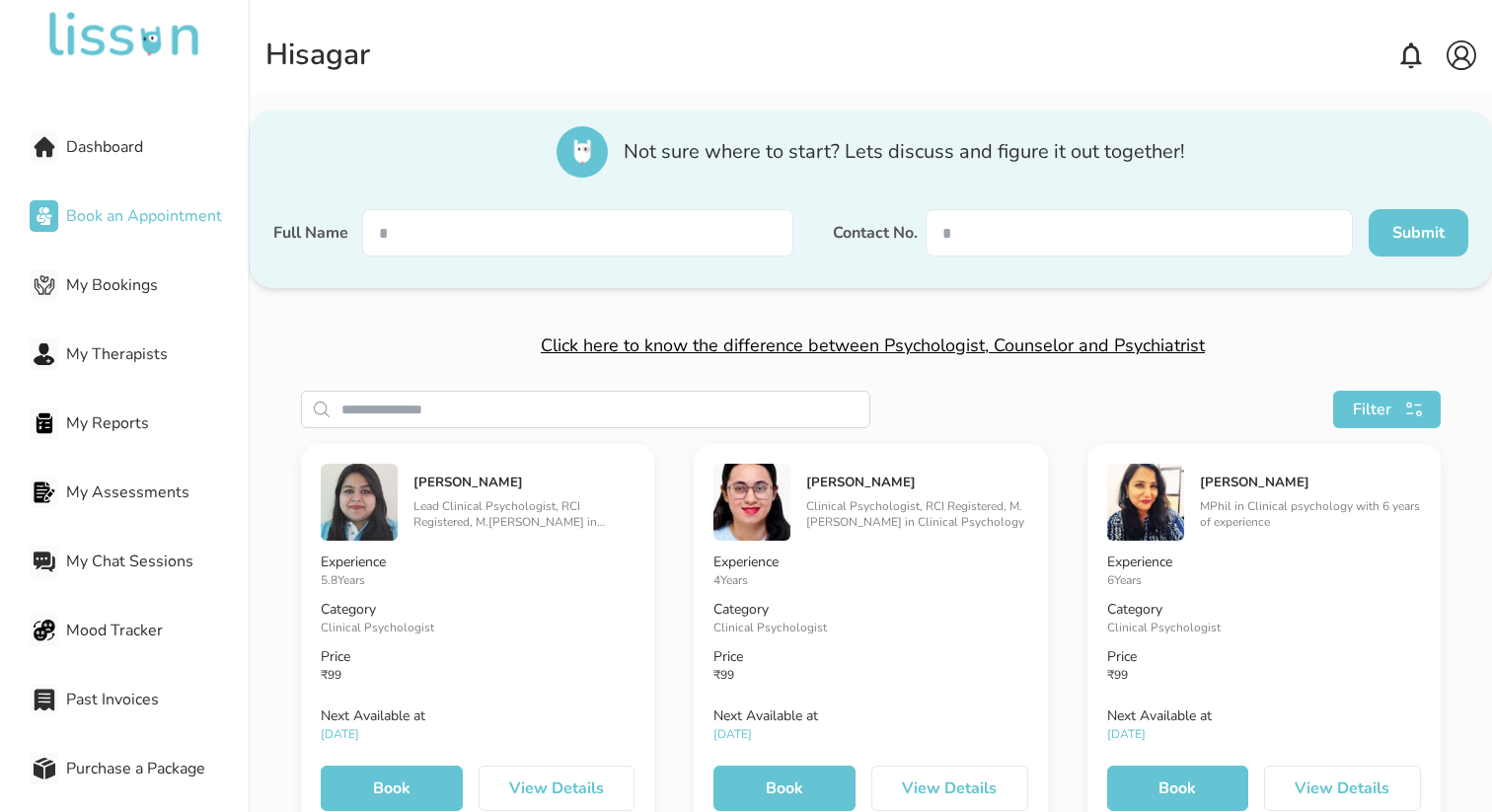 click at bounding box center (1414, 409) 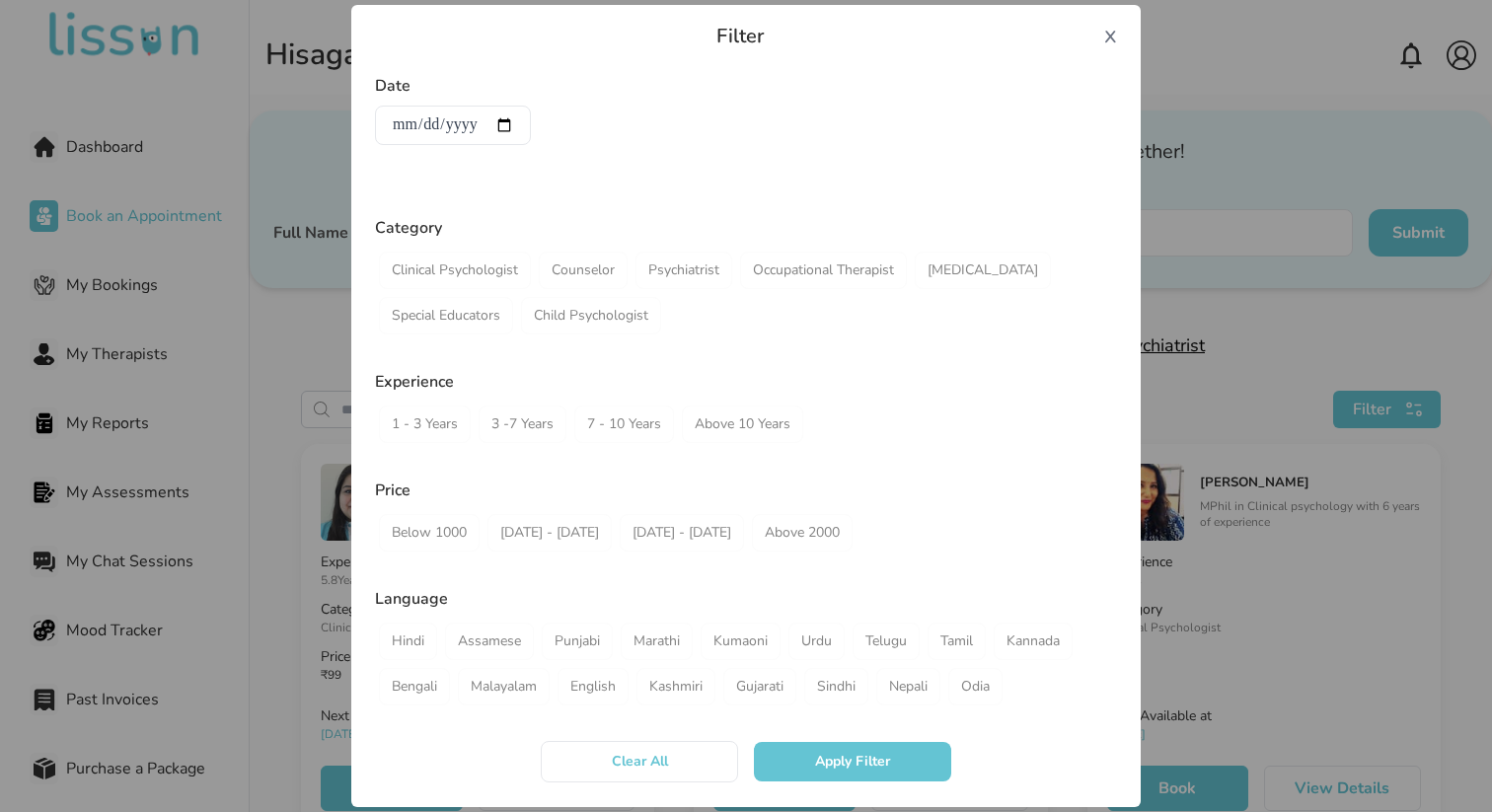 scroll, scrollTop: 13, scrollLeft: 0, axis: vertical 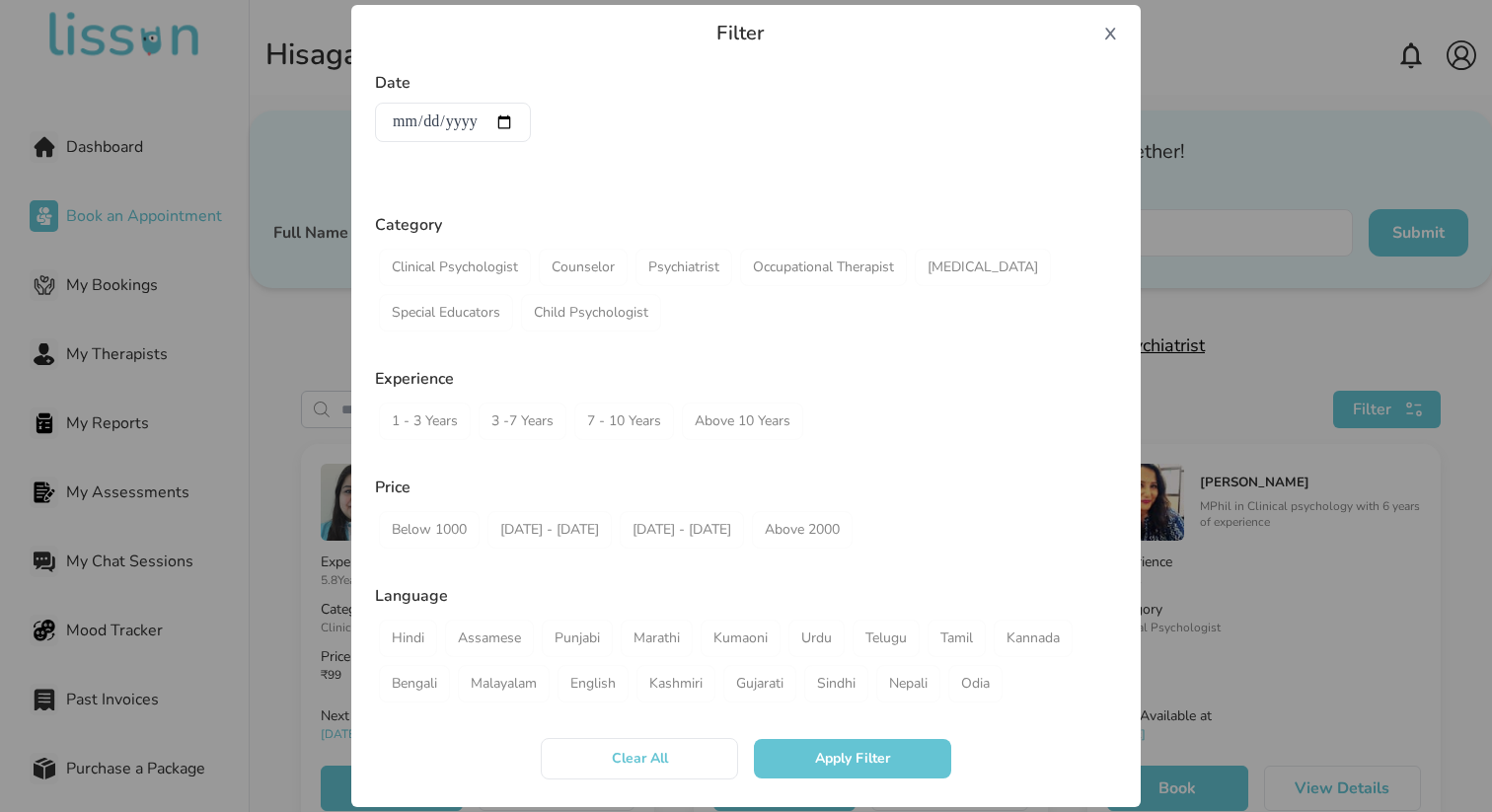 click on "x" at bounding box center (1110, 32) 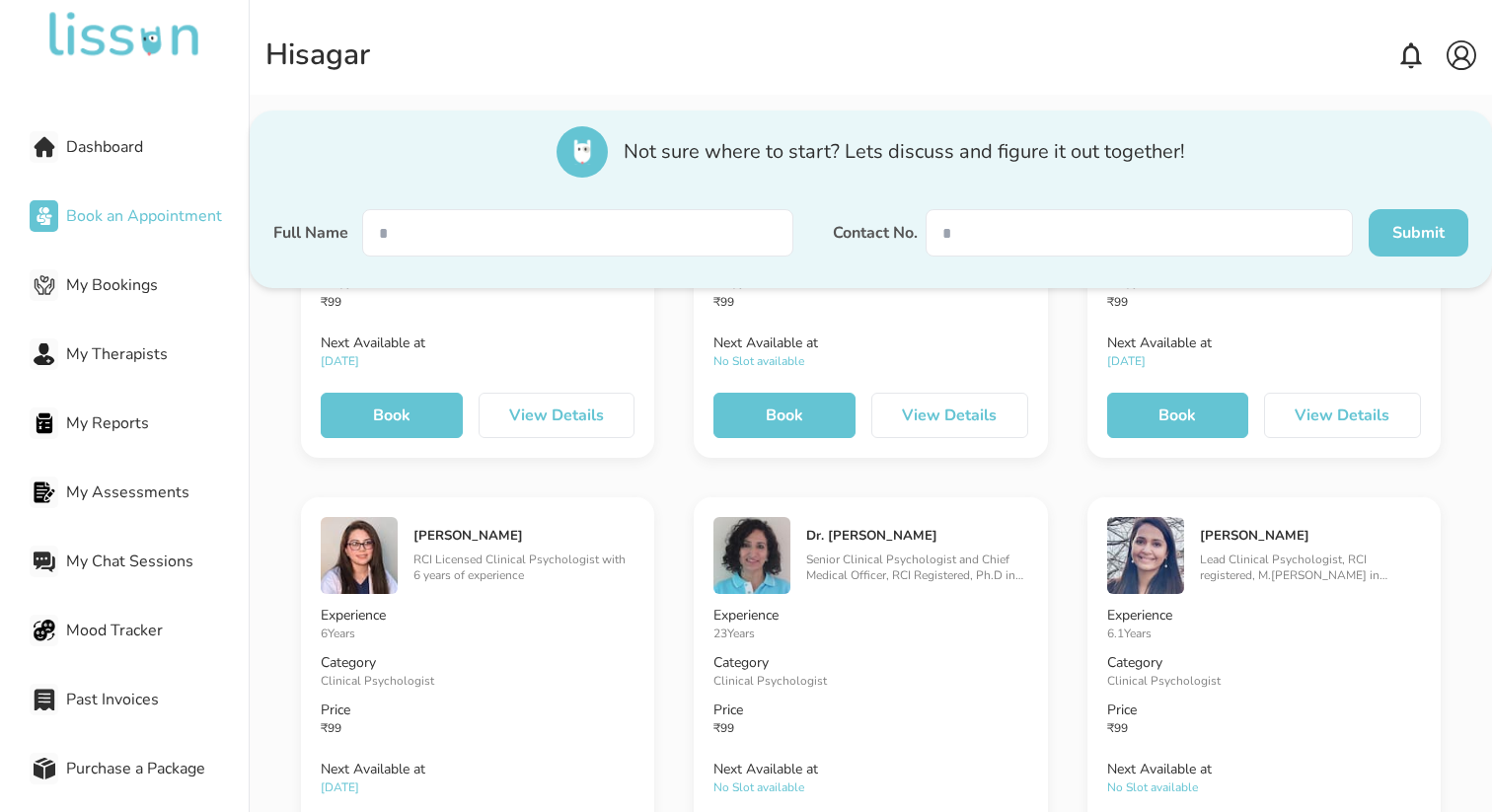 scroll, scrollTop: 1229, scrollLeft: 0, axis: vertical 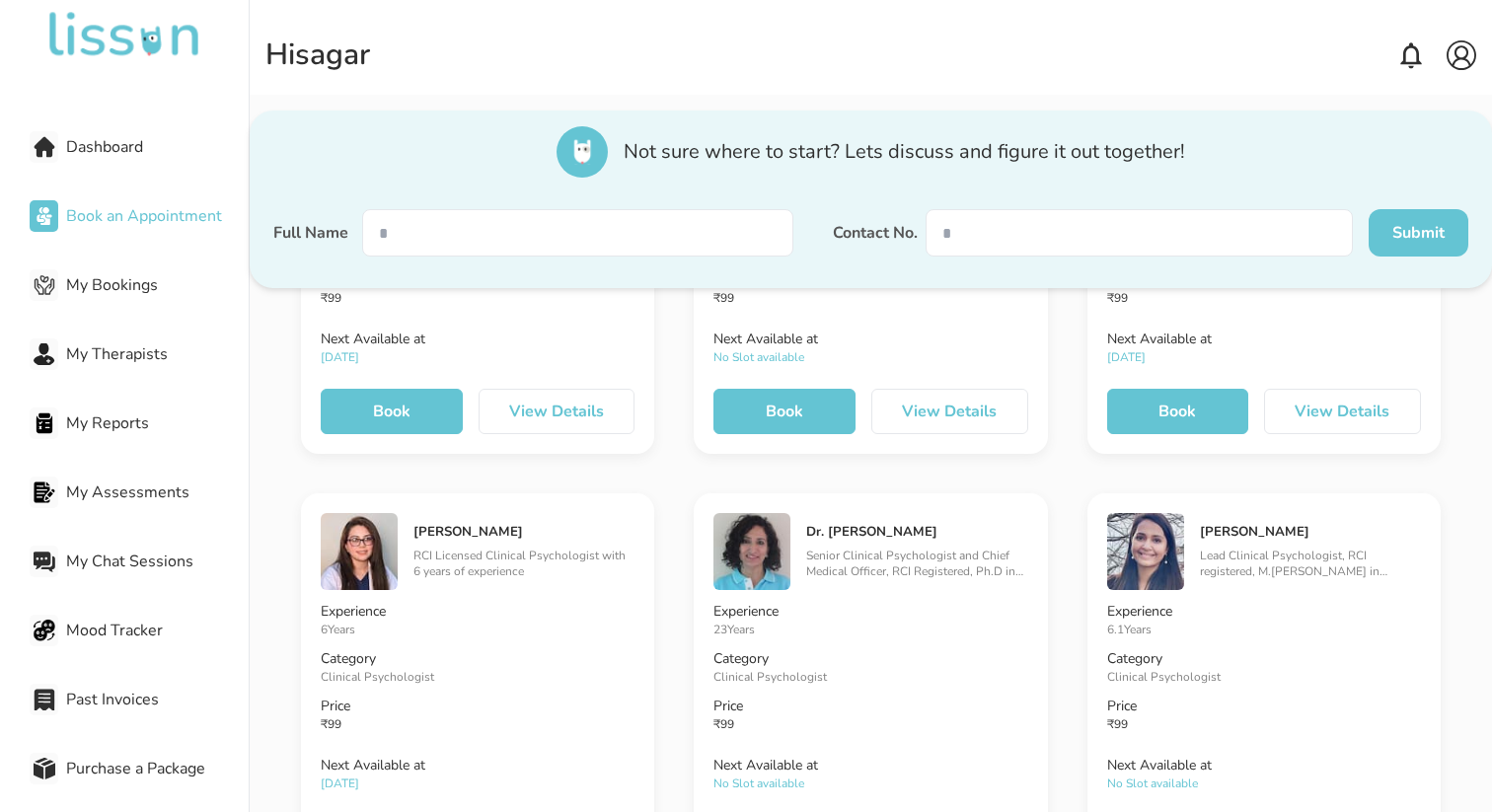 click on "View Details" at bounding box center [557, 411] 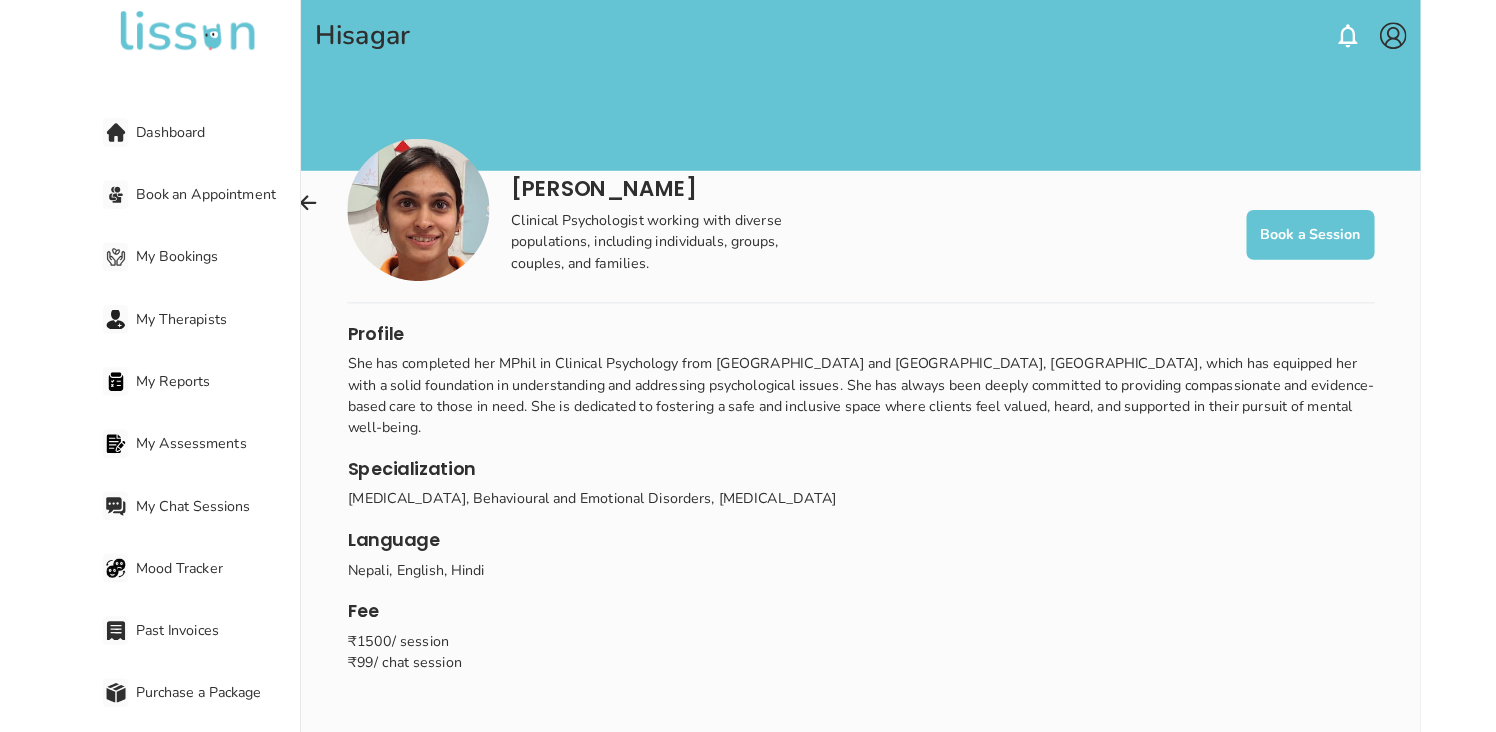 scroll, scrollTop: 0, scrollLeft: 0, axis: both 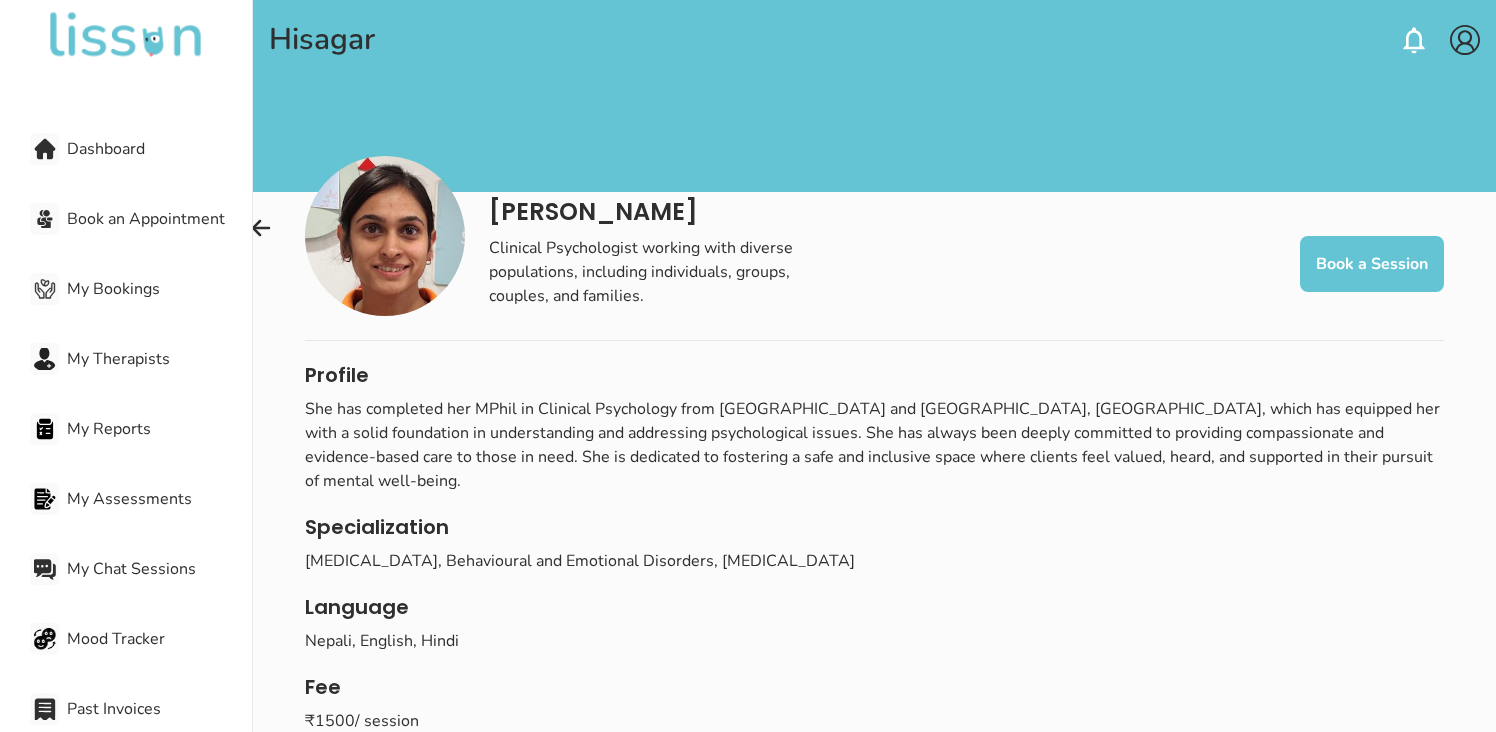 drag, startPoint x: 106, startPoint y: 20, endPoint x: 376, endPoint y: 6, distance: 270.36273 